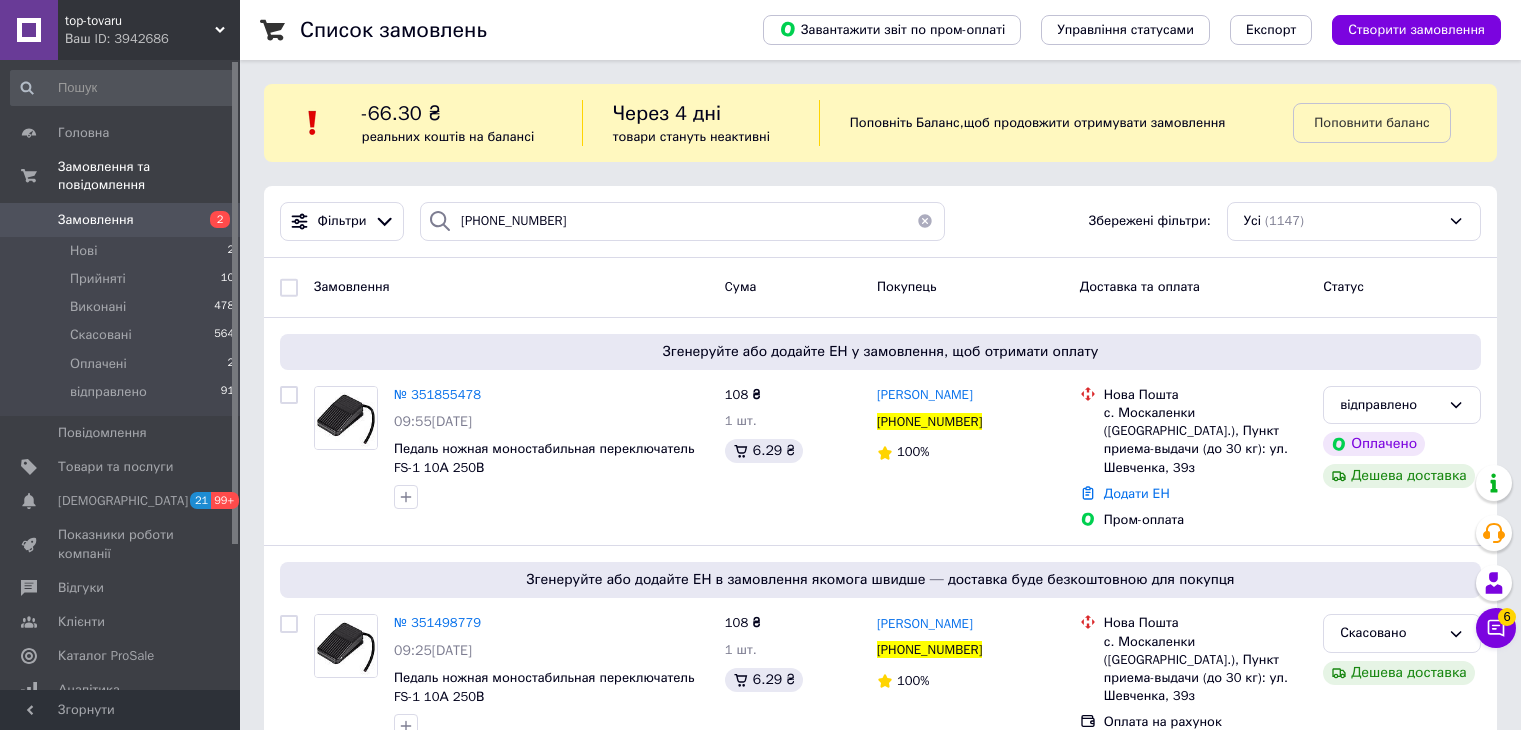 scroll, scrollTop: 0, scrollLeft: 0, axis: both 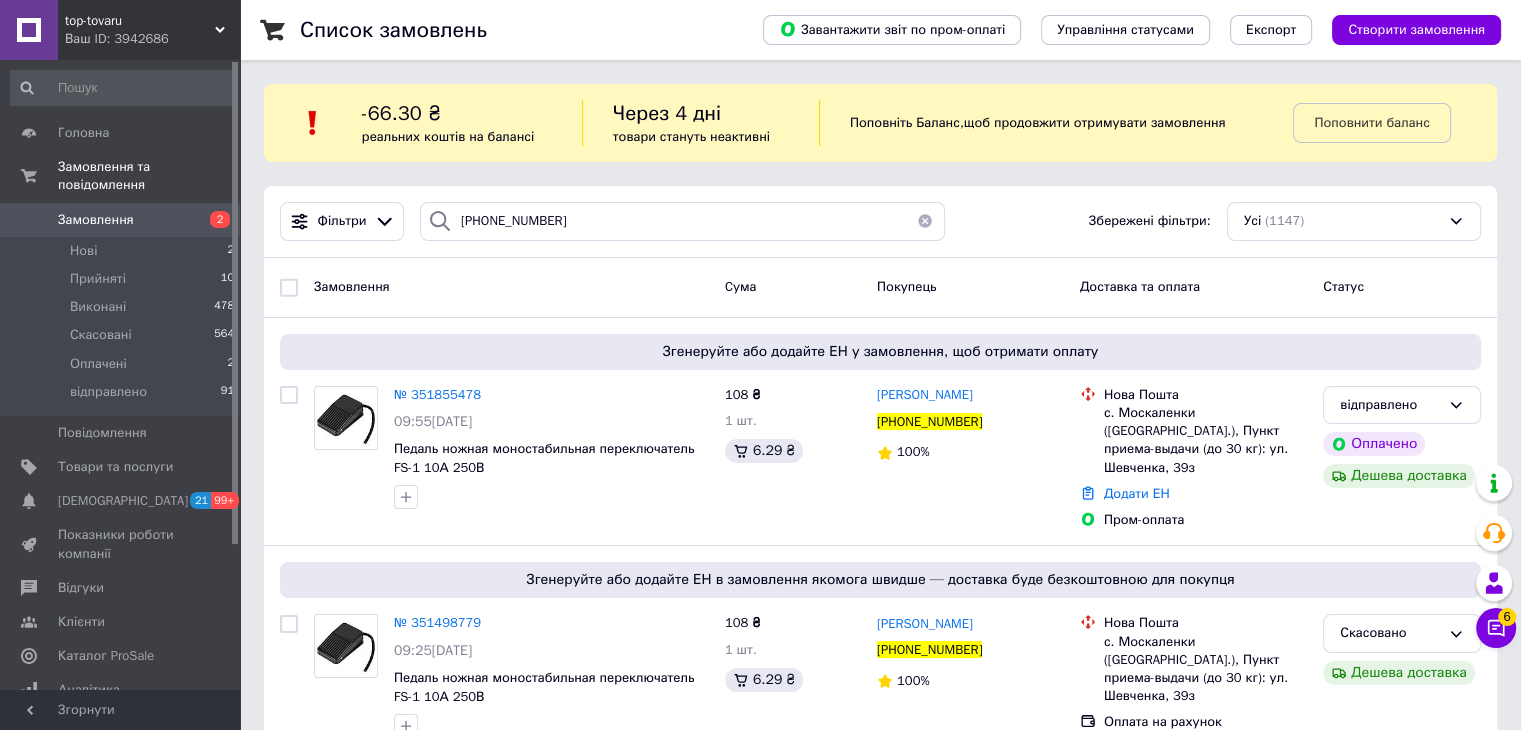 click on "Замовлення" at bounding box center [121, 220] 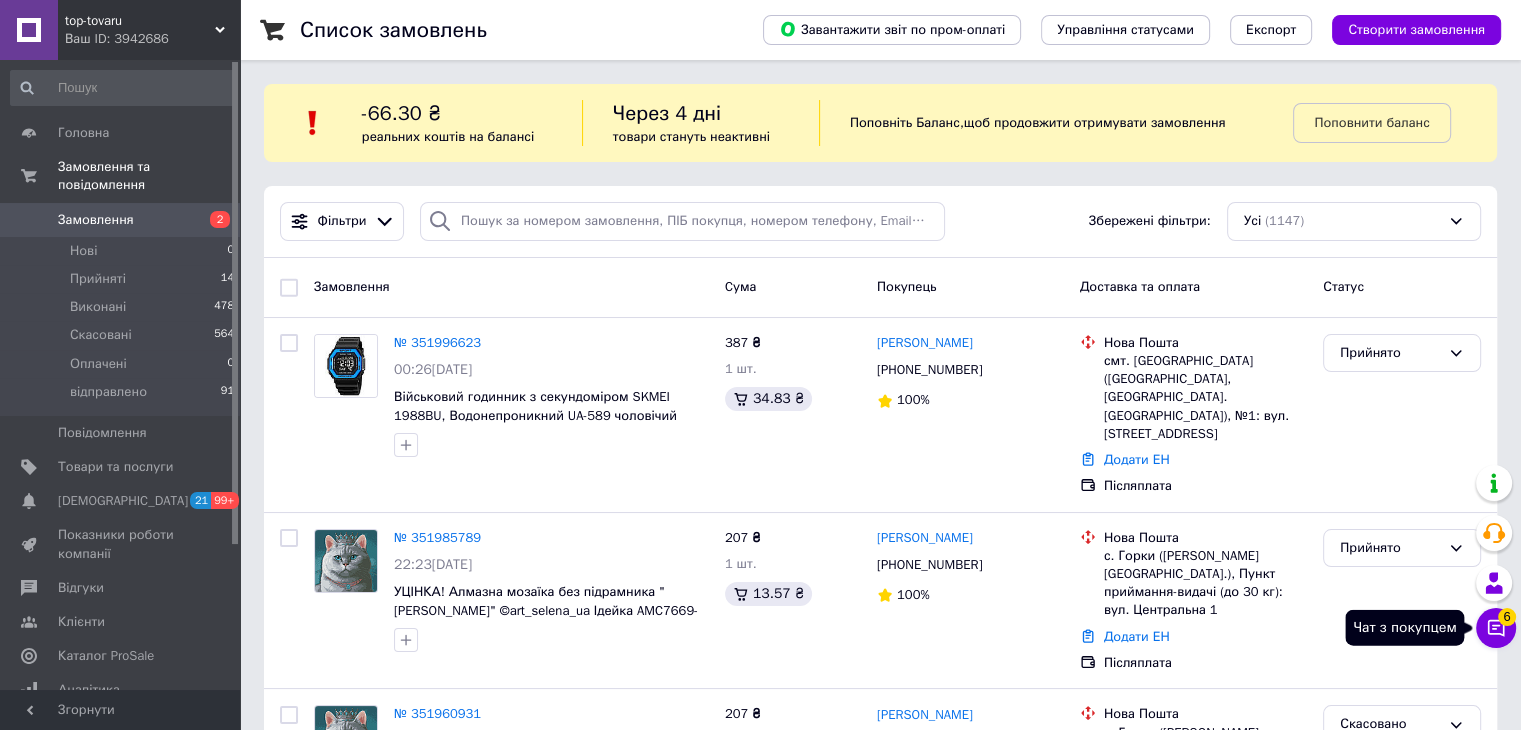 click 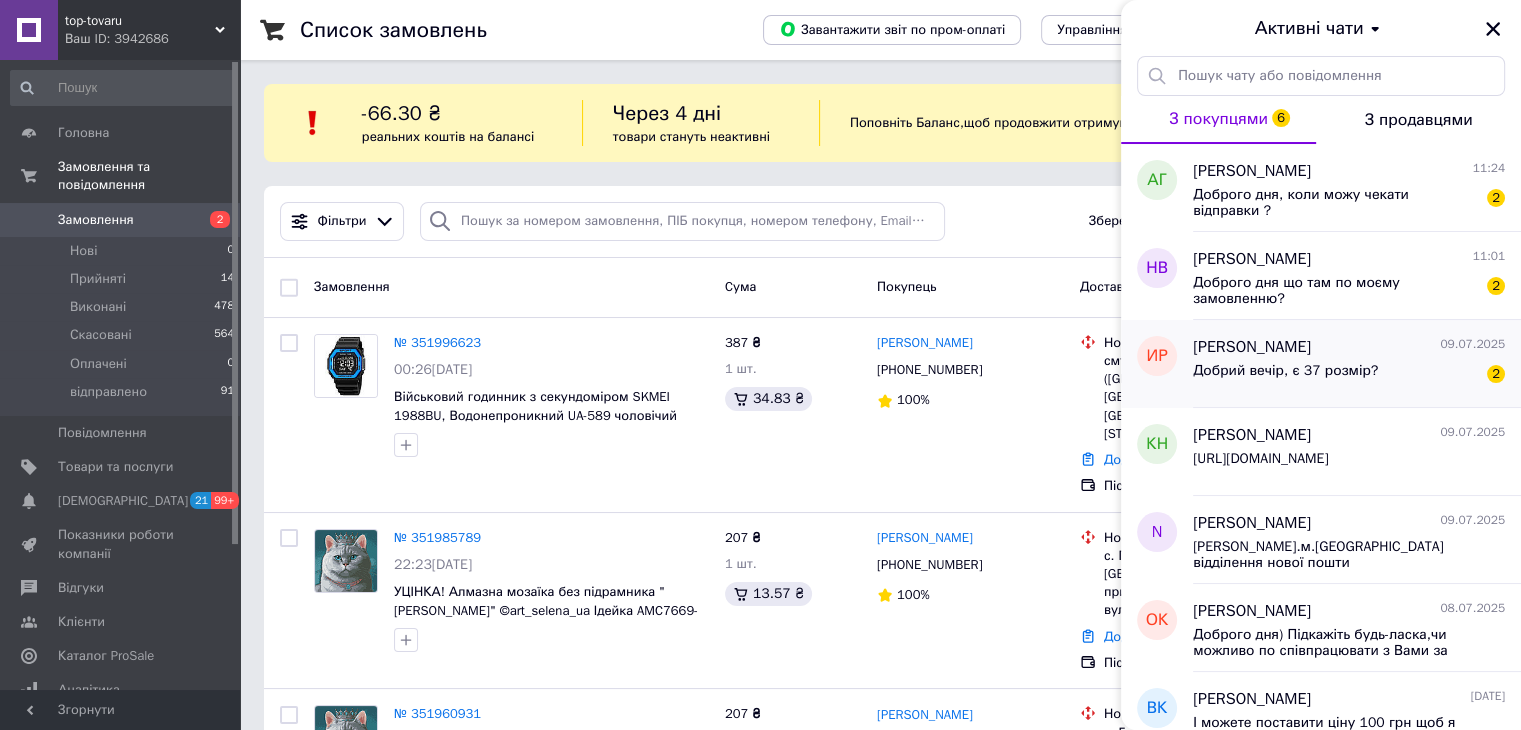 click on "Добрий вечір, є 37 розмір? 2" at bounding box center [1349, 375] 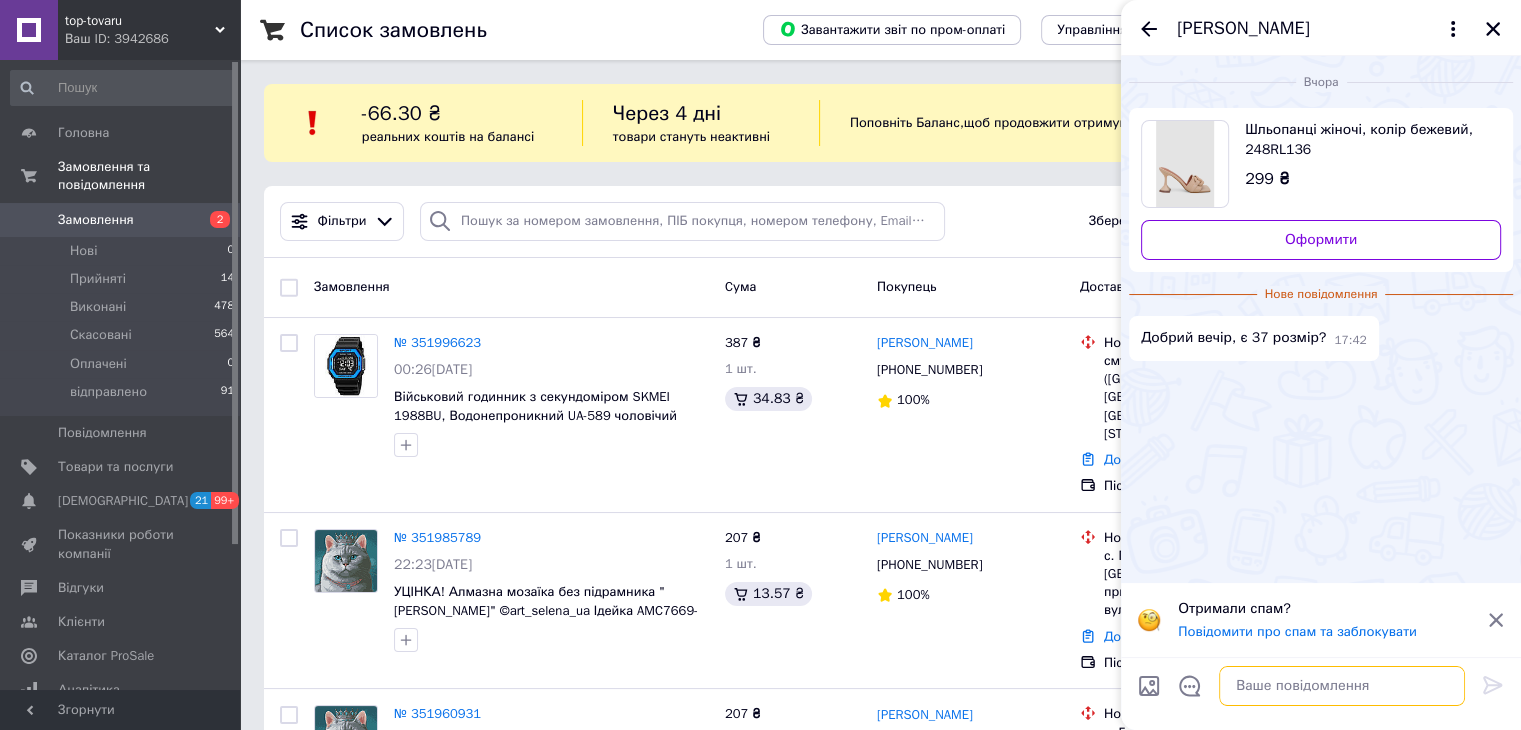 click at bounding box center (1342, 686) 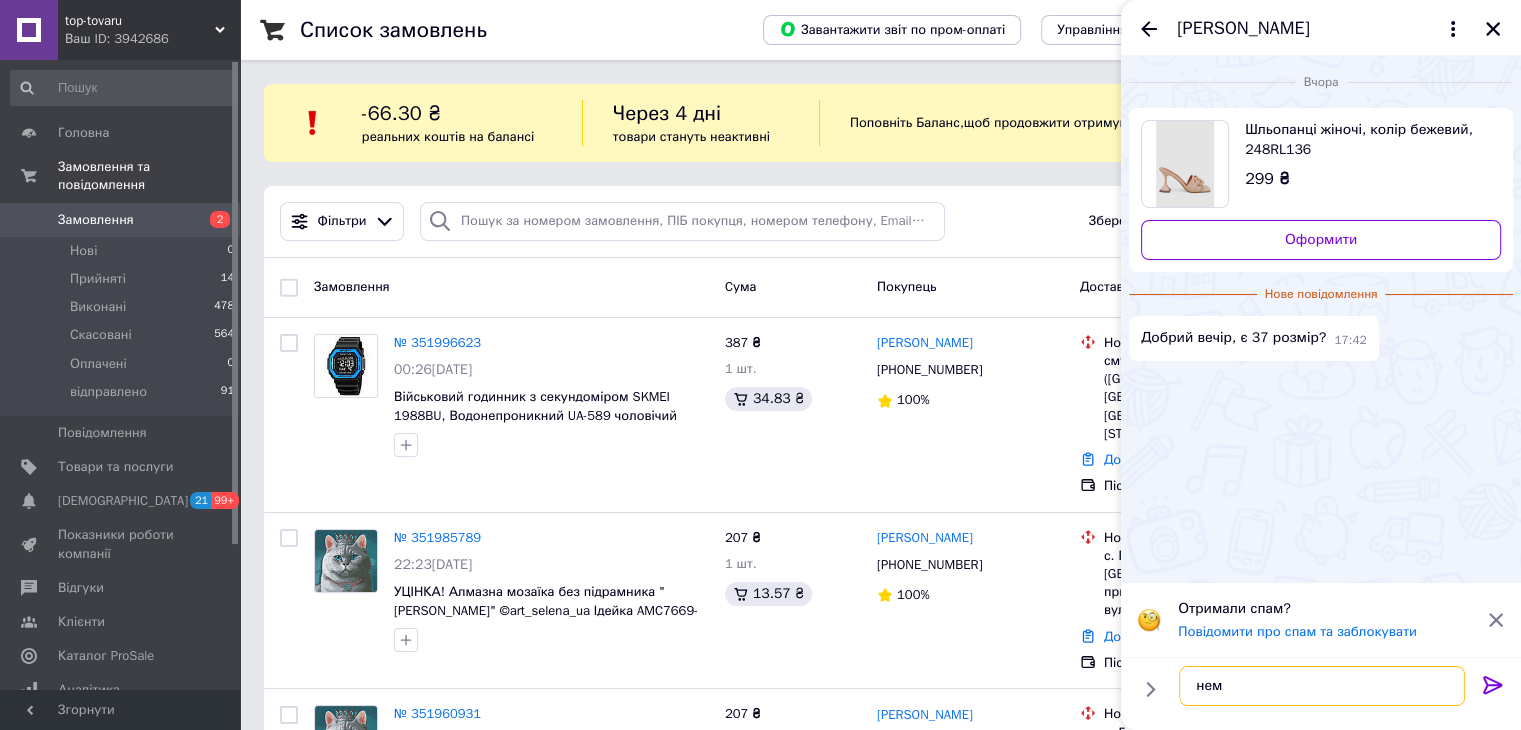 type on "нема" 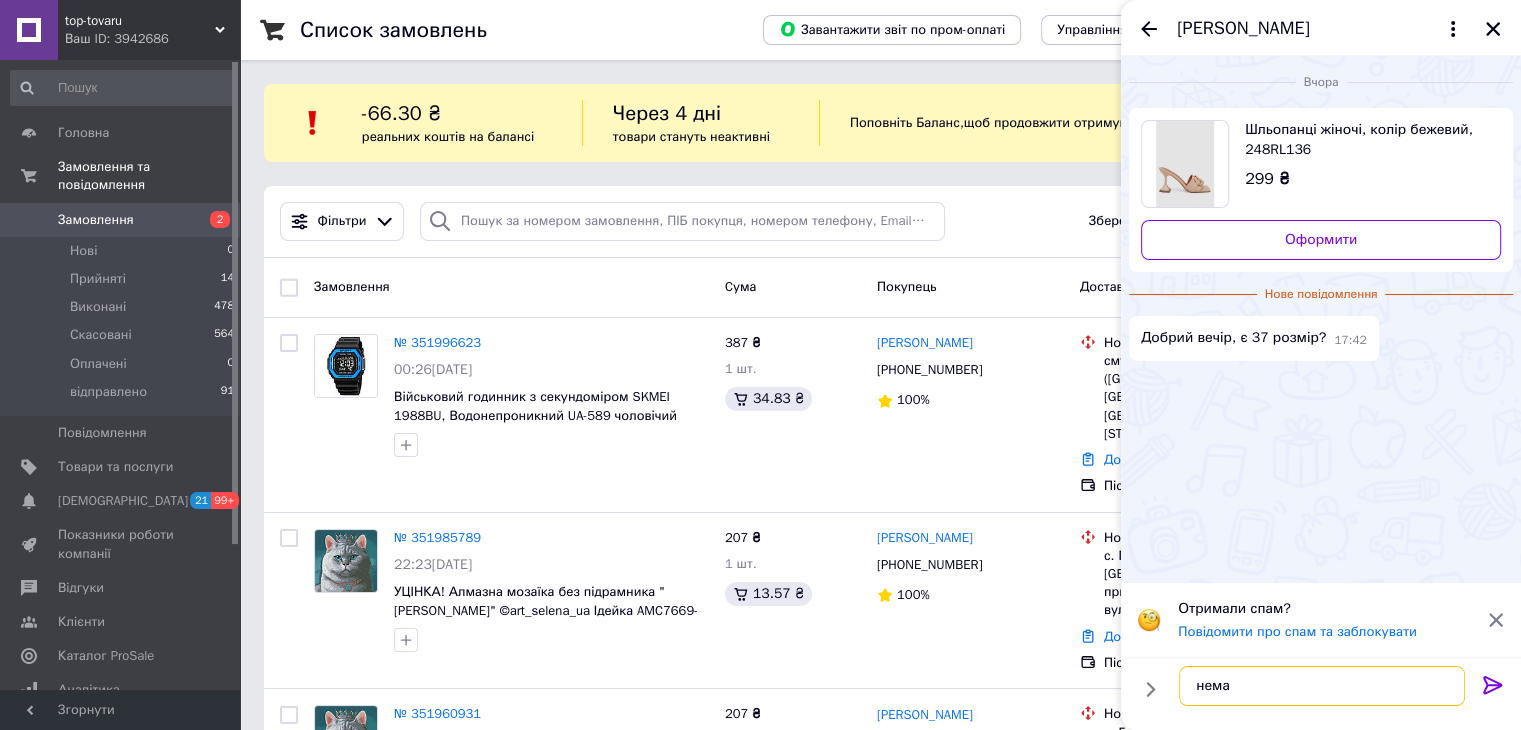 type 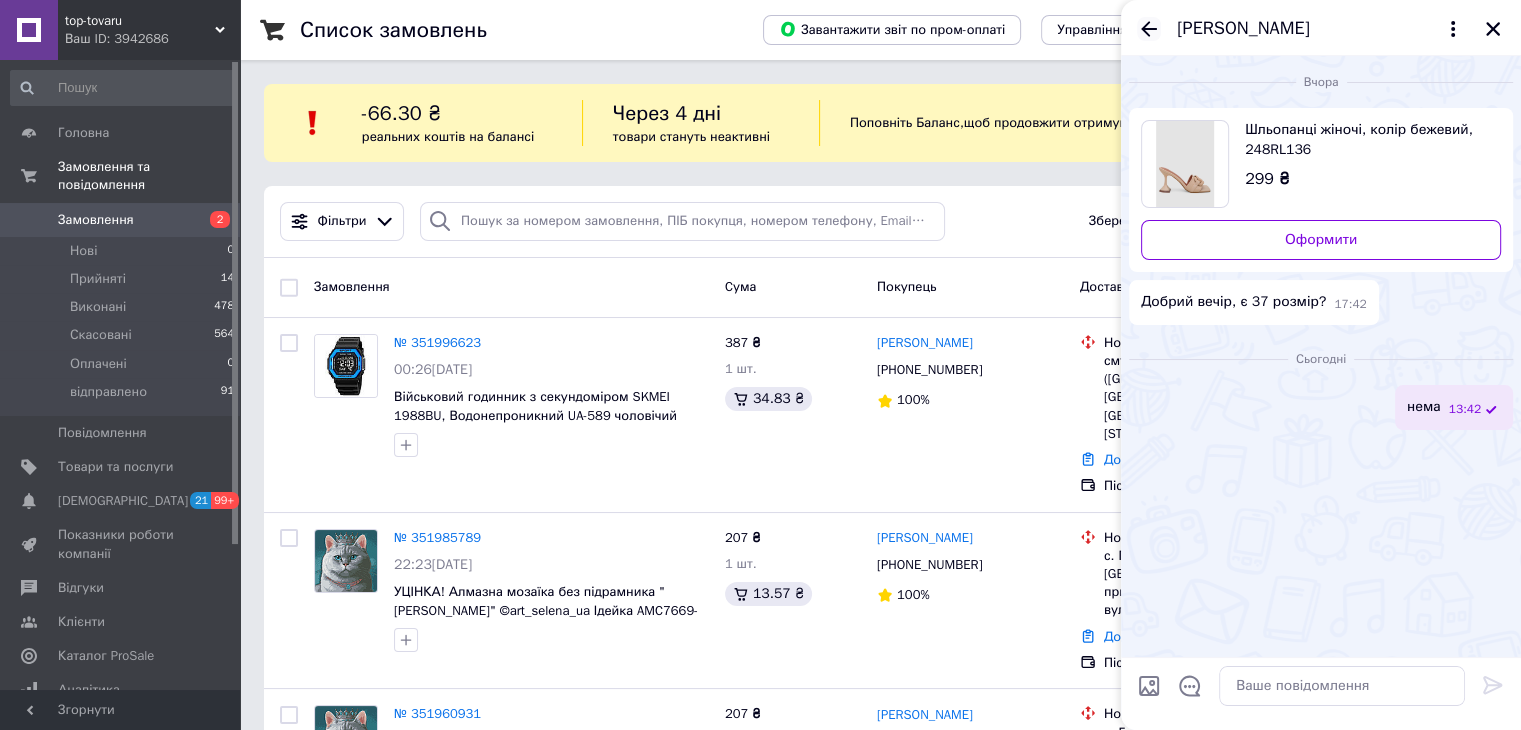 click 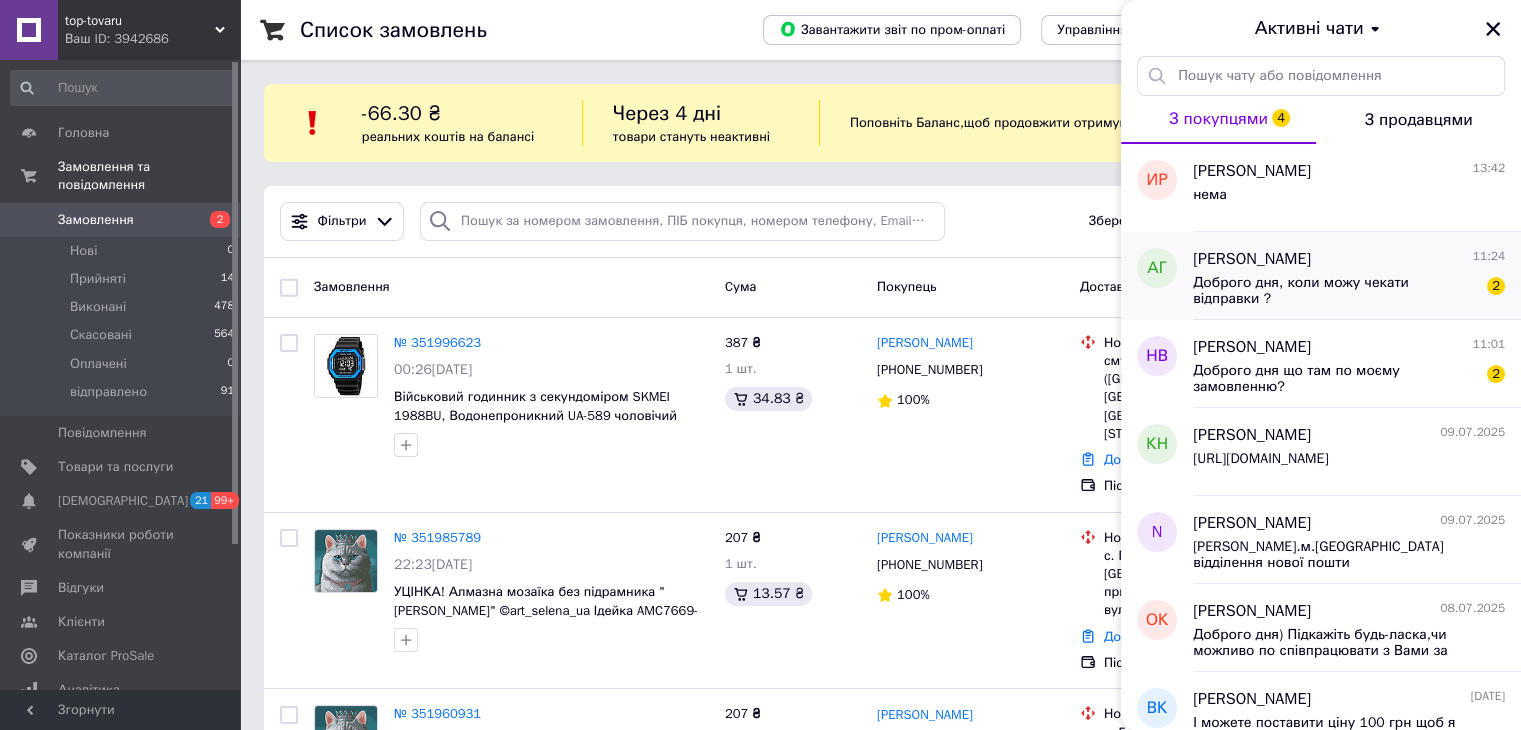 click on "Аліса Гречко 11:24" at bounding box center (1349, 259) 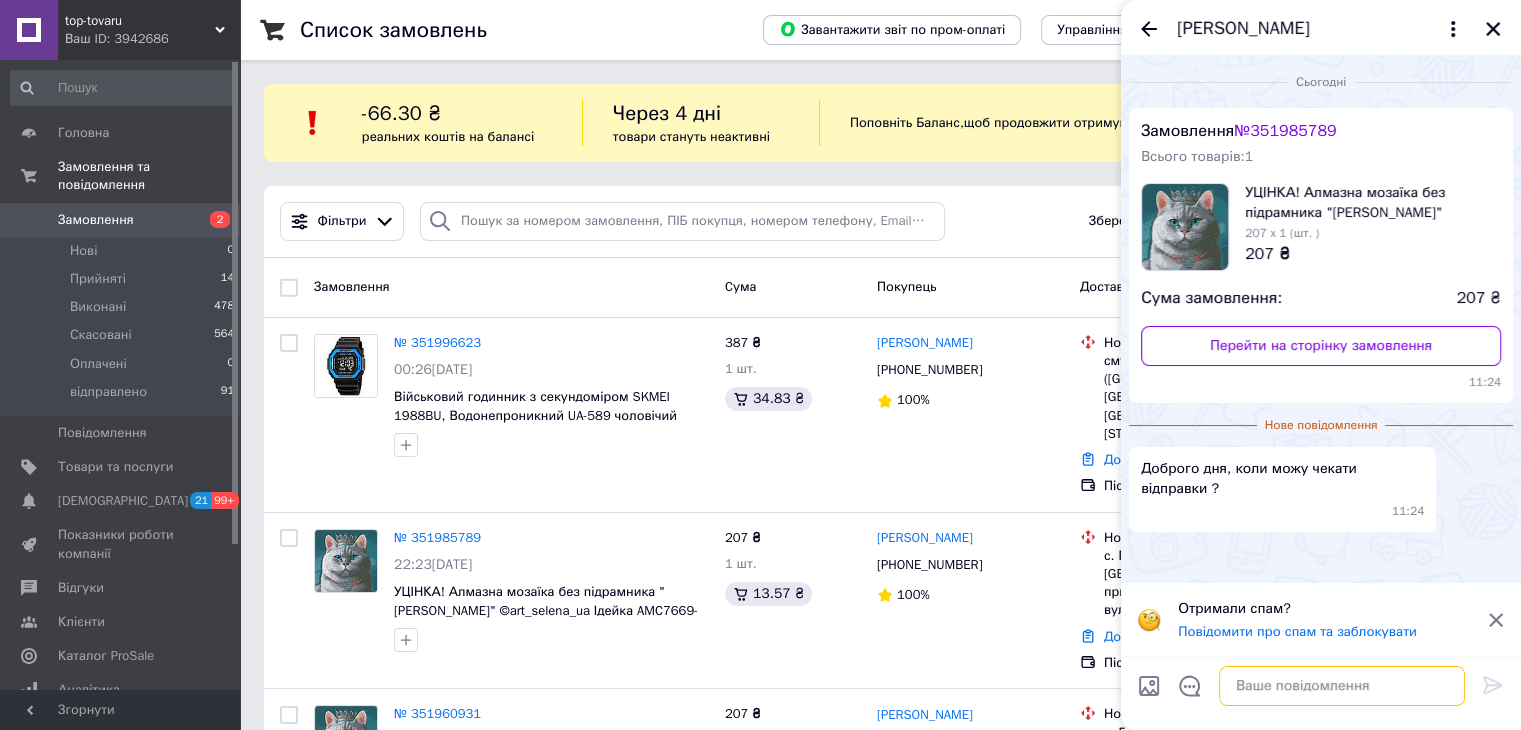 click at bounding box center (1342, 686) 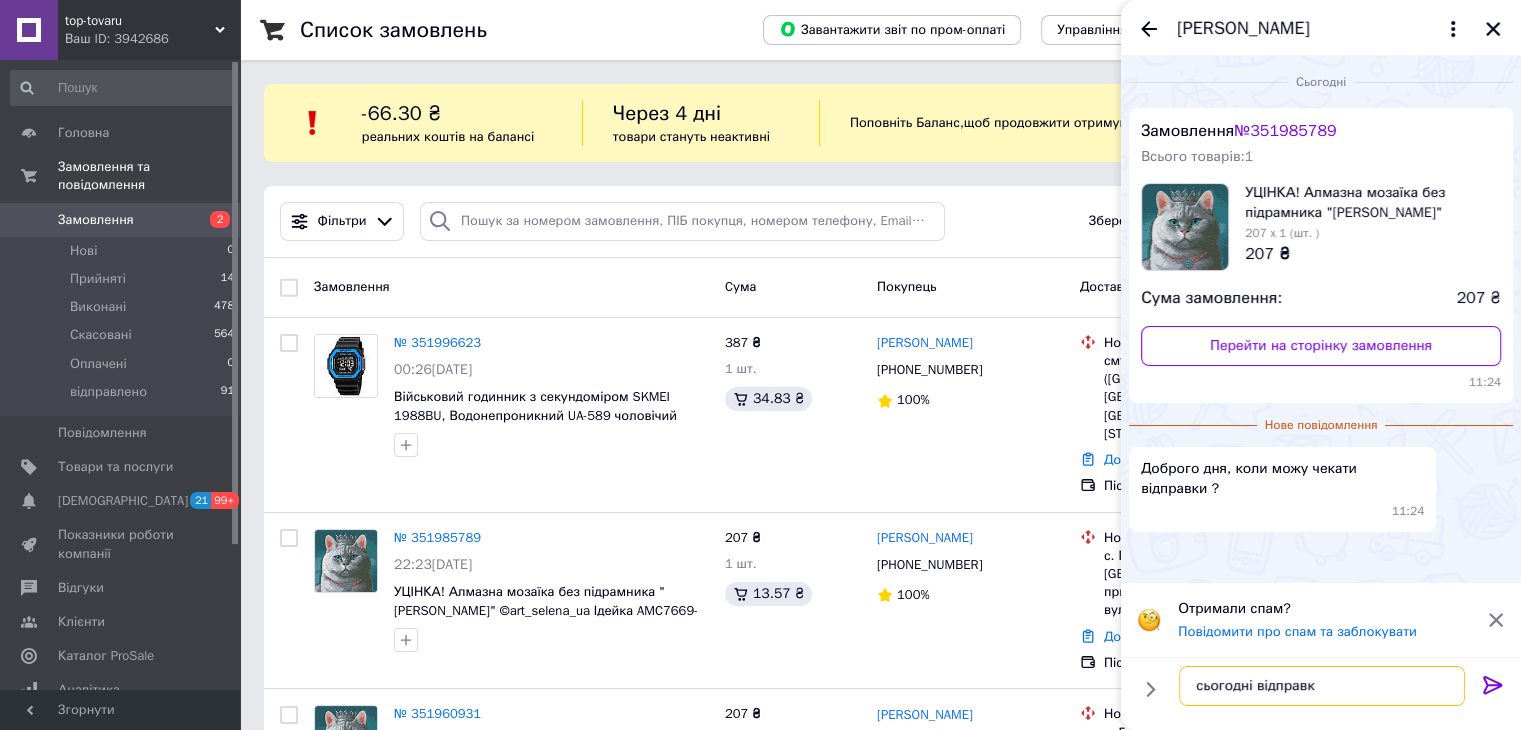 type on "сьогодні відправка" 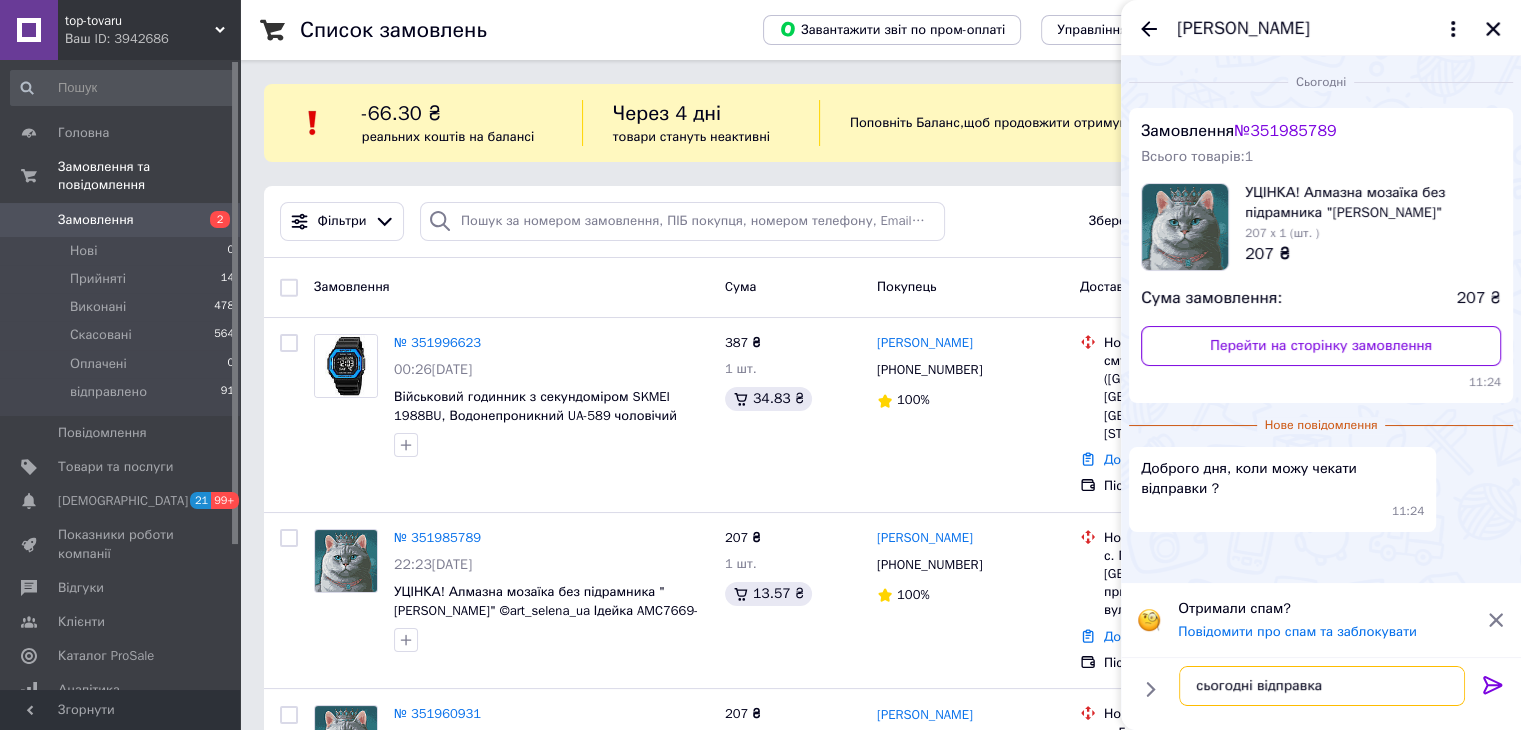 type 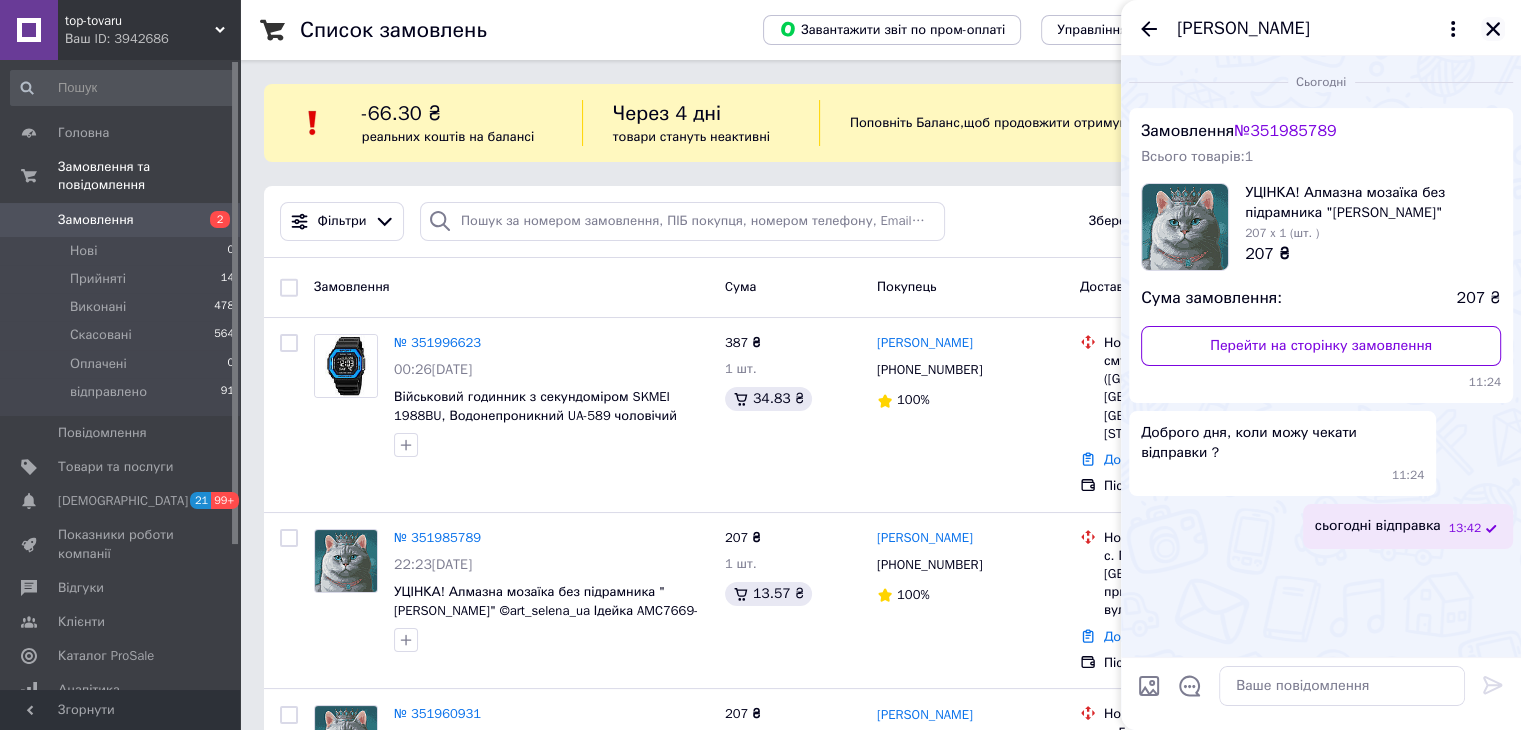 click 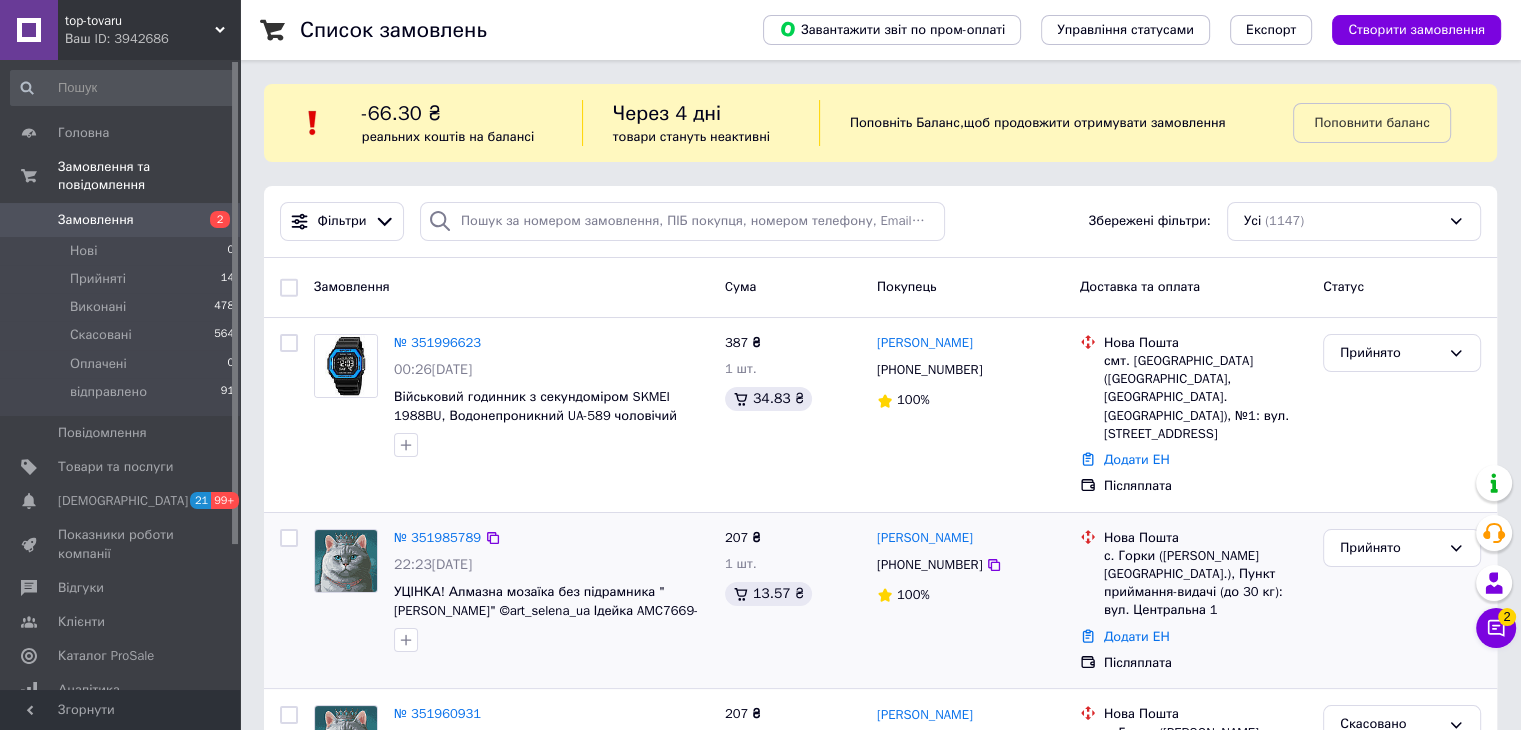 scroll, scrollTop: 200, scrollLeft: 0, axis: vertical 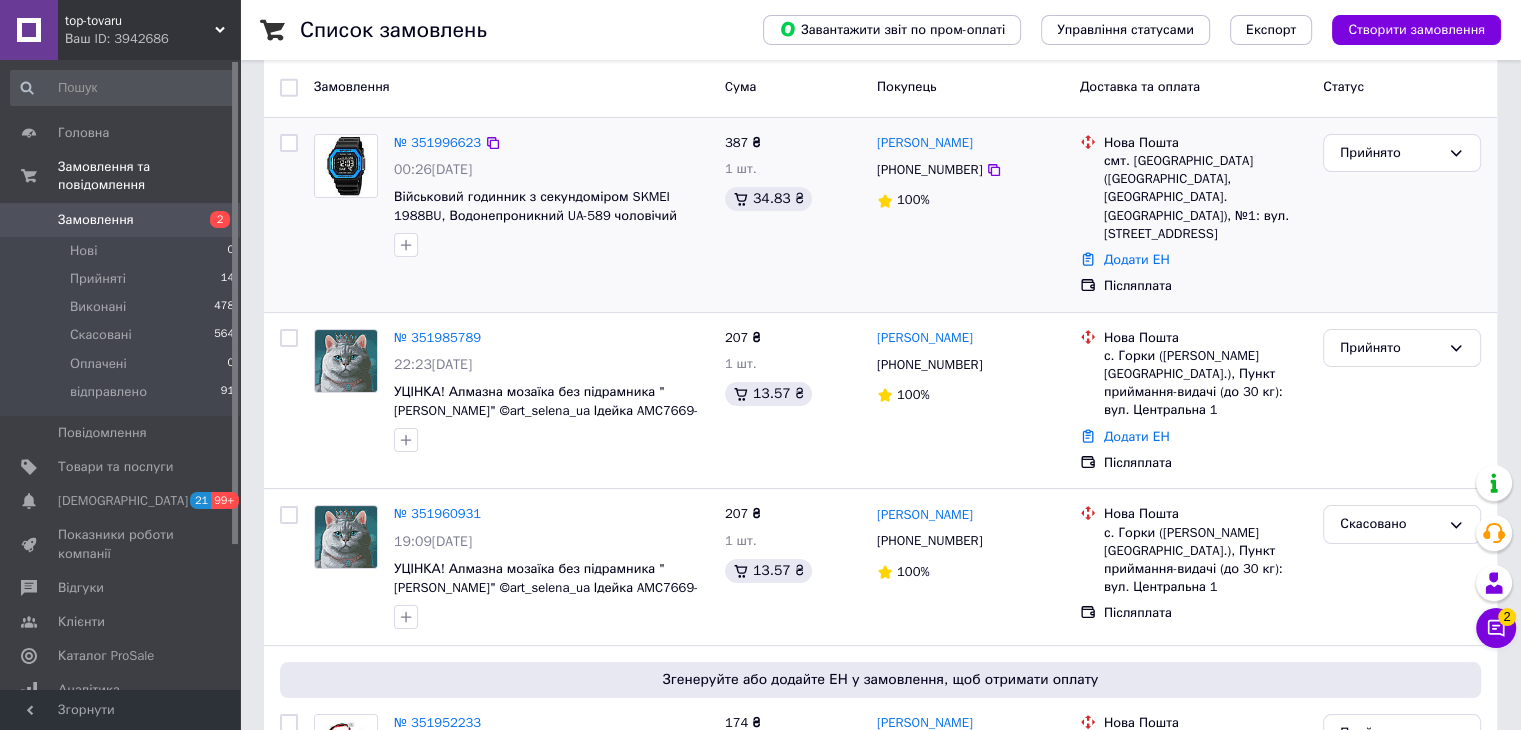 click on "№ 351996623" at bounding box center (437, 143) 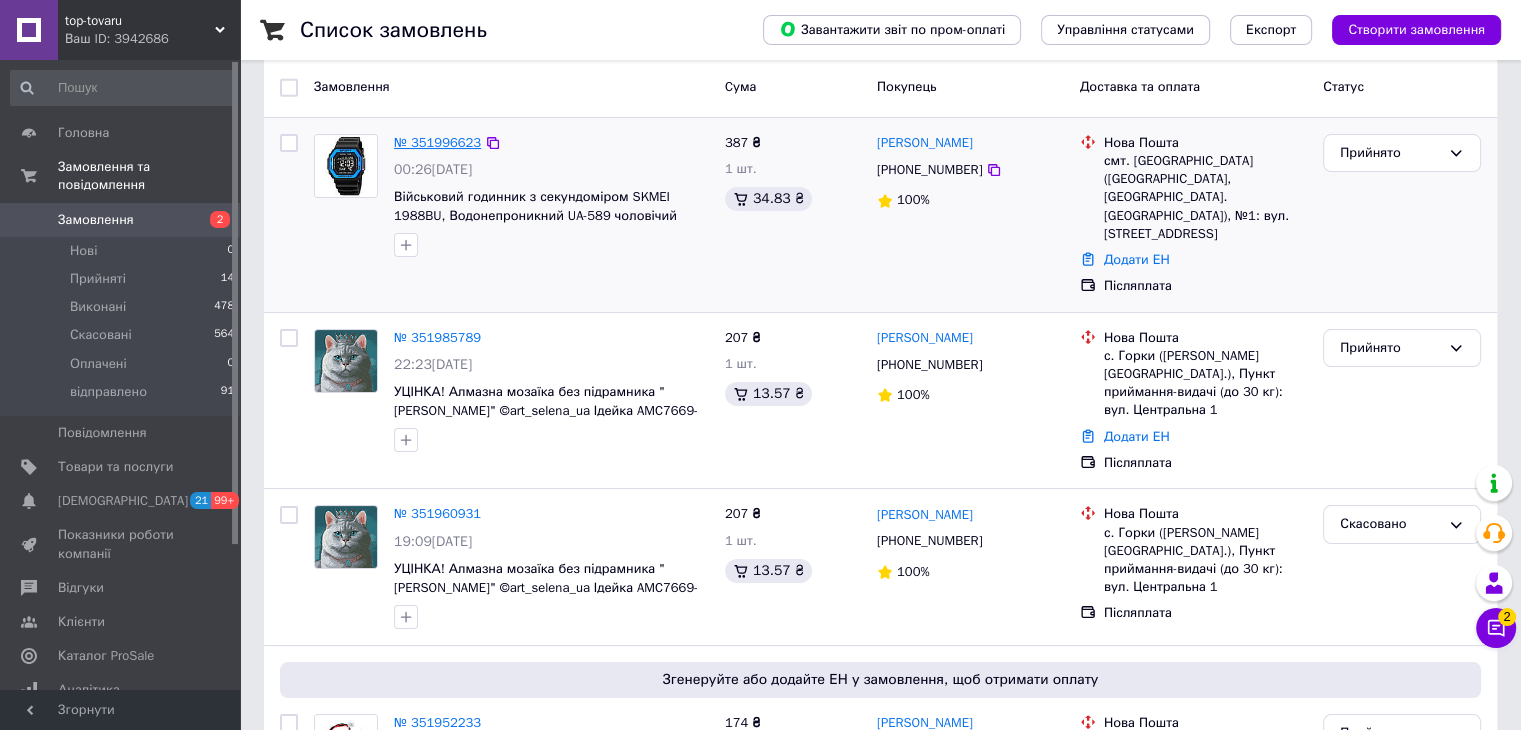 click on "№ 351996623" at bounding box center [437, 142] 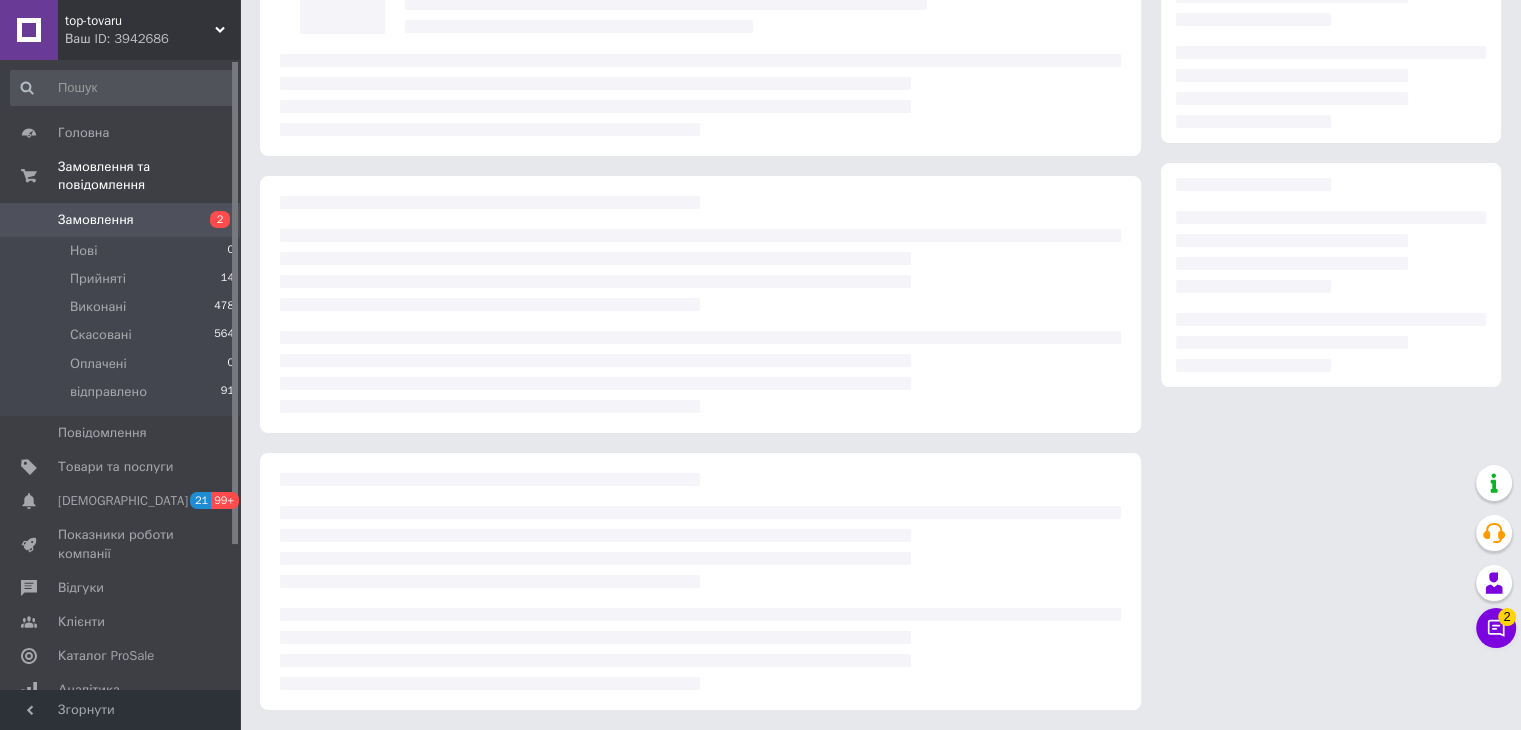 scroll, scrollTop: 0, scrollLeft: 0, axis: both 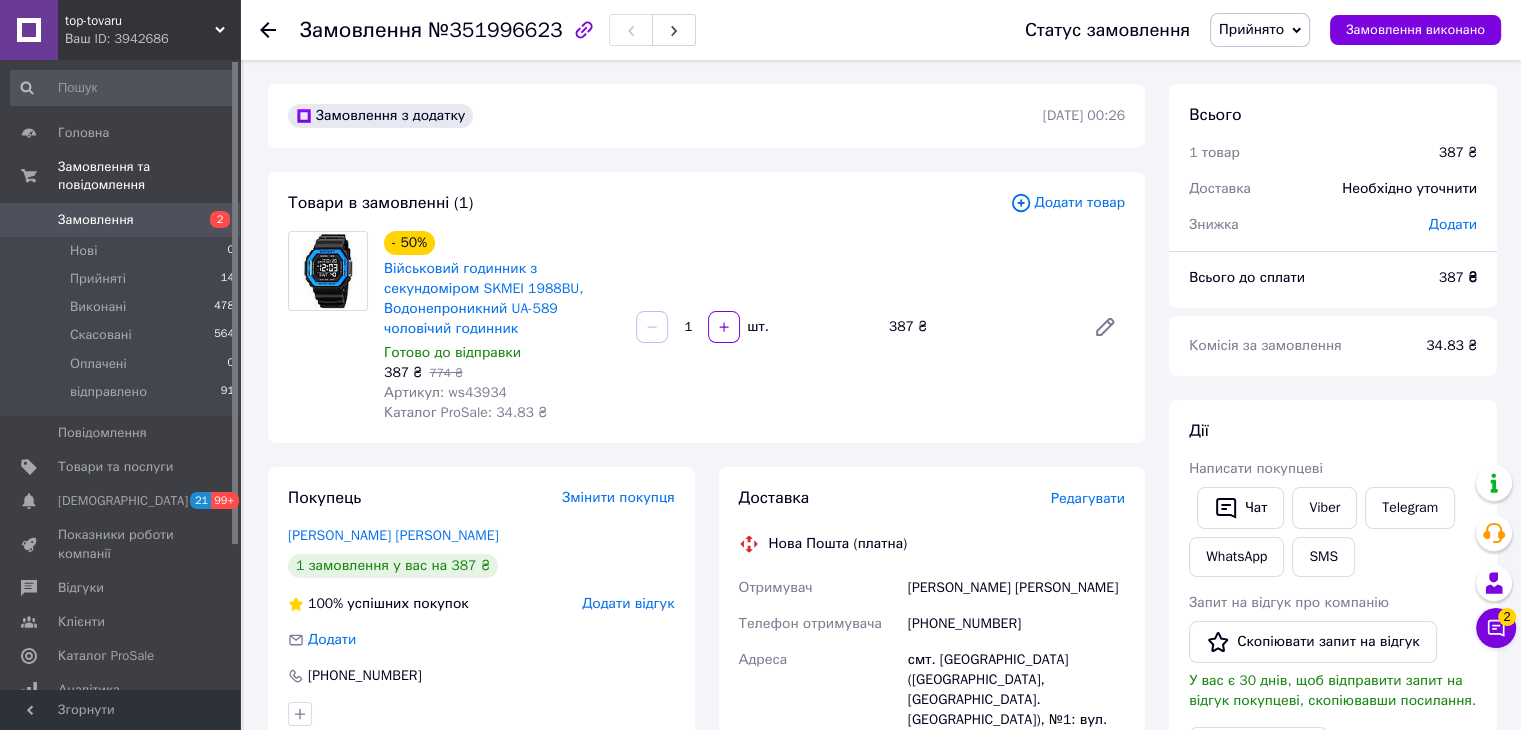 click on "Артикул: ws43934" at bounding box center (445, 392) 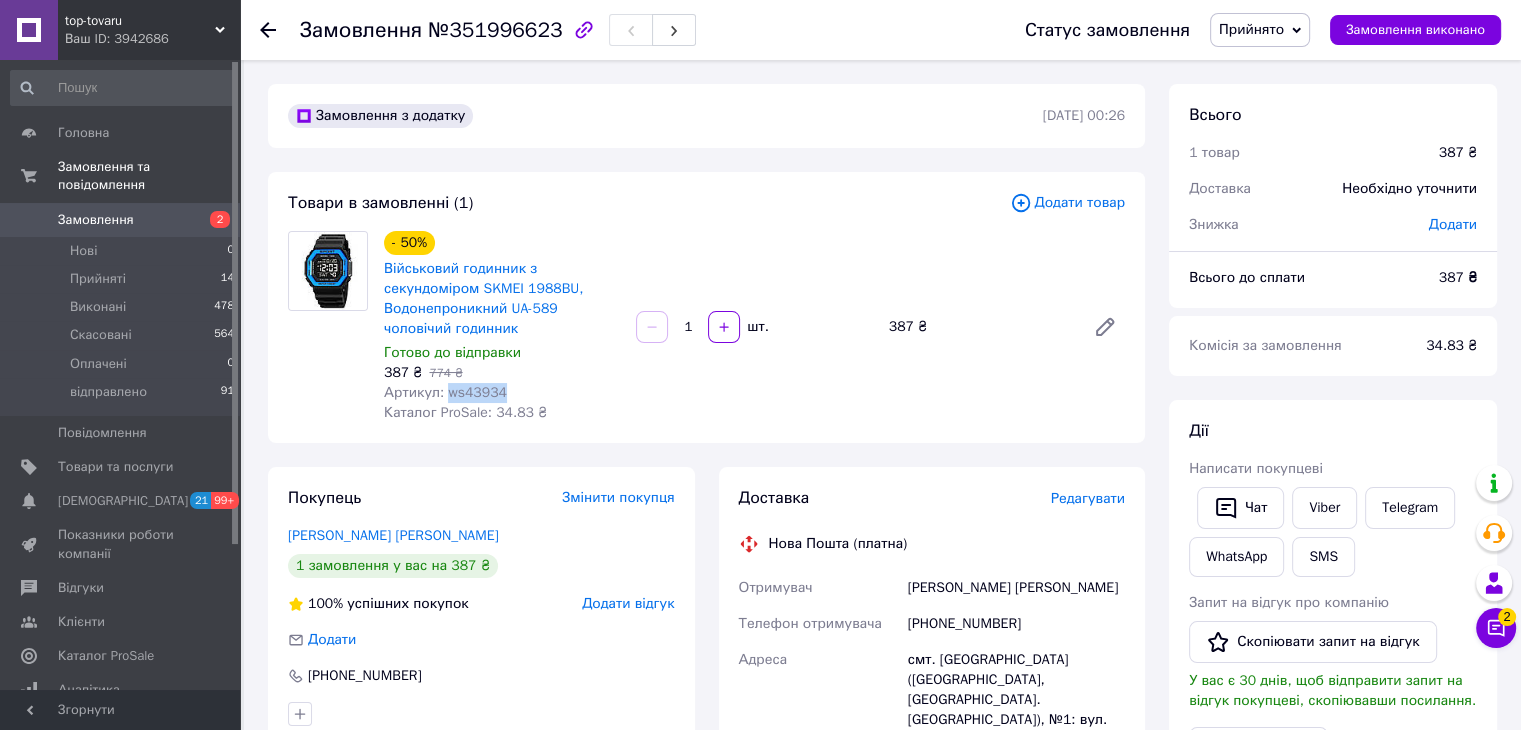 click on "Артикул: ws43934" at bounding box center [445, 392] 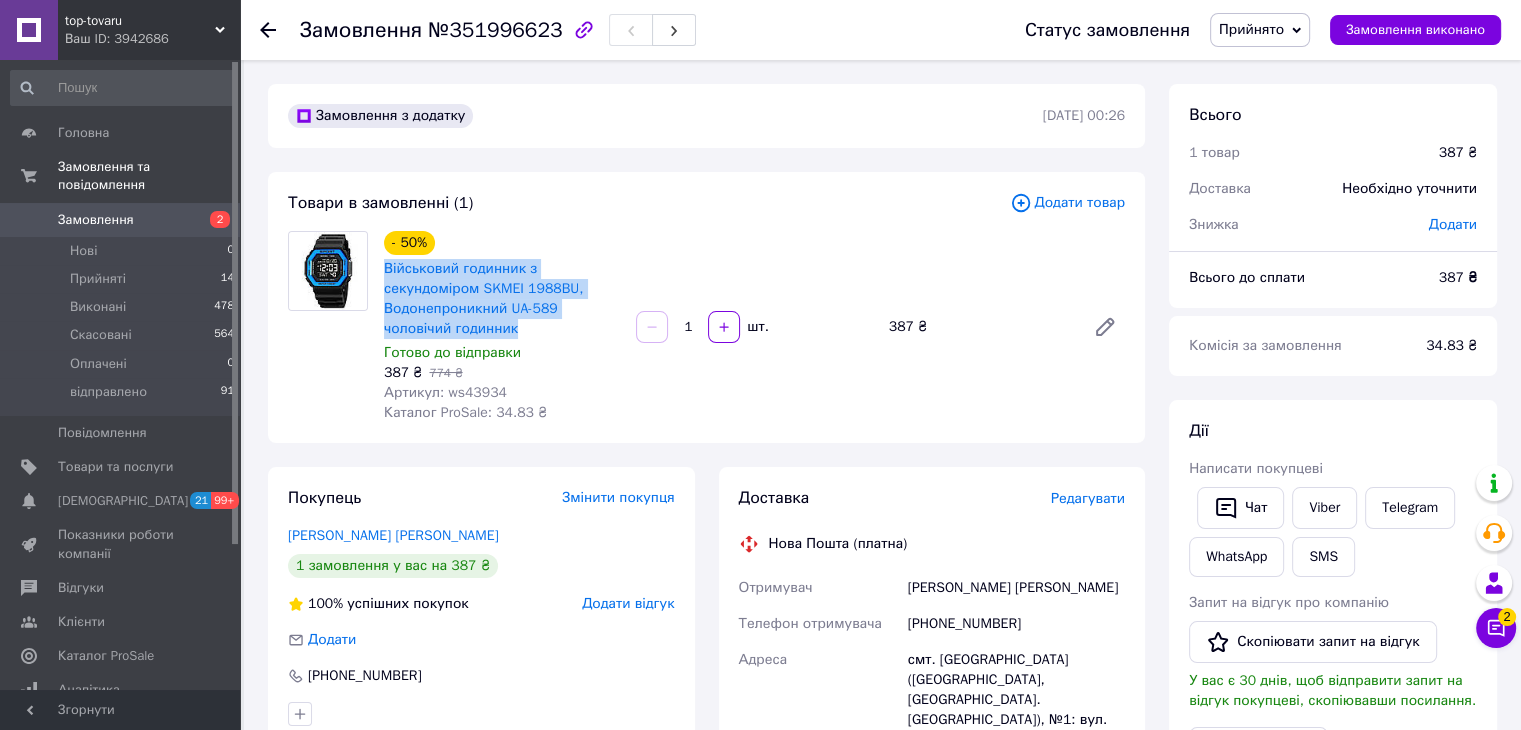 drag, startPoint x: 540, startPoint y: 329, endPoint x: 378, endPoint y: 277, distance: 170.14111 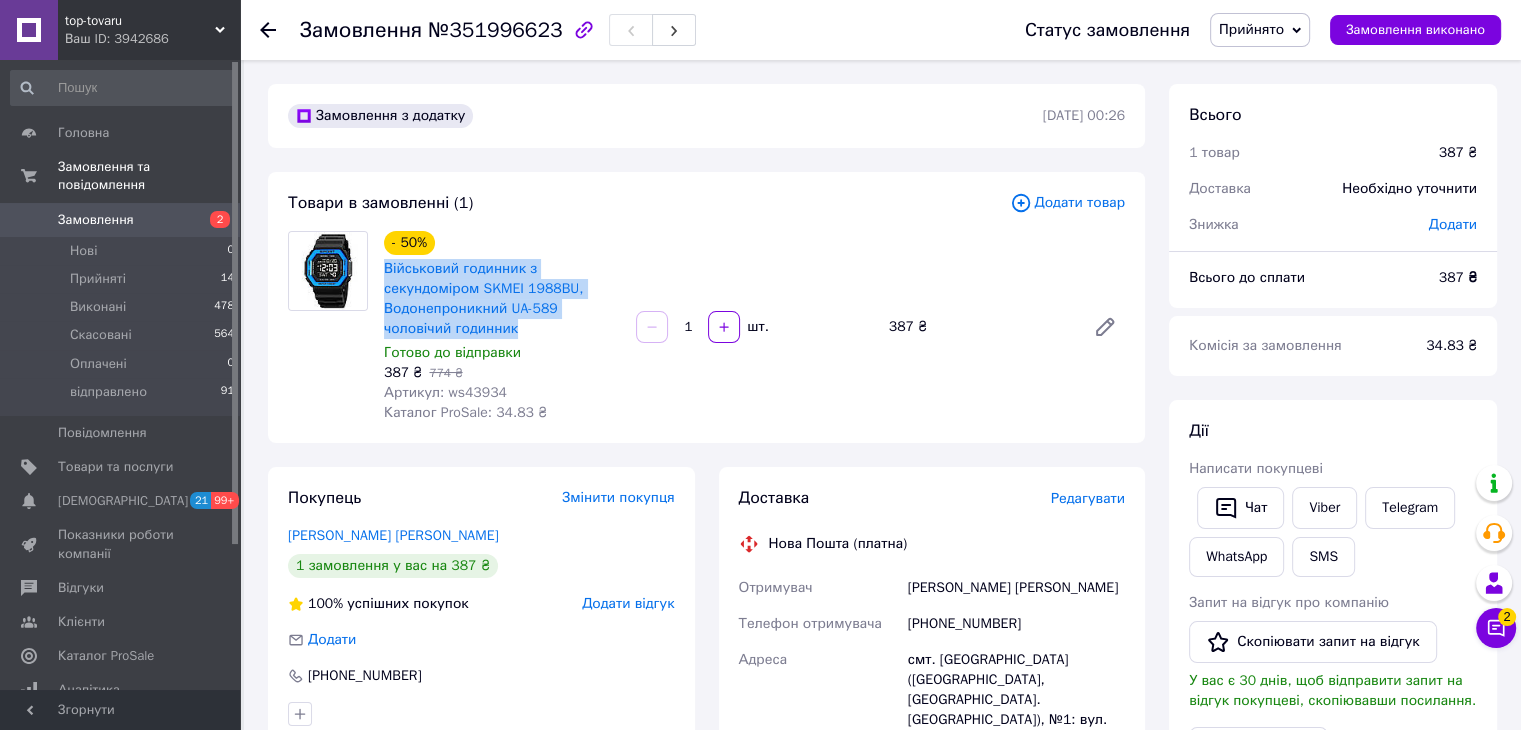 copy on "Військовий годинник з секундоміром SKMEI 1988BU, Водонепроникний UA-589 чоловічий годинник" 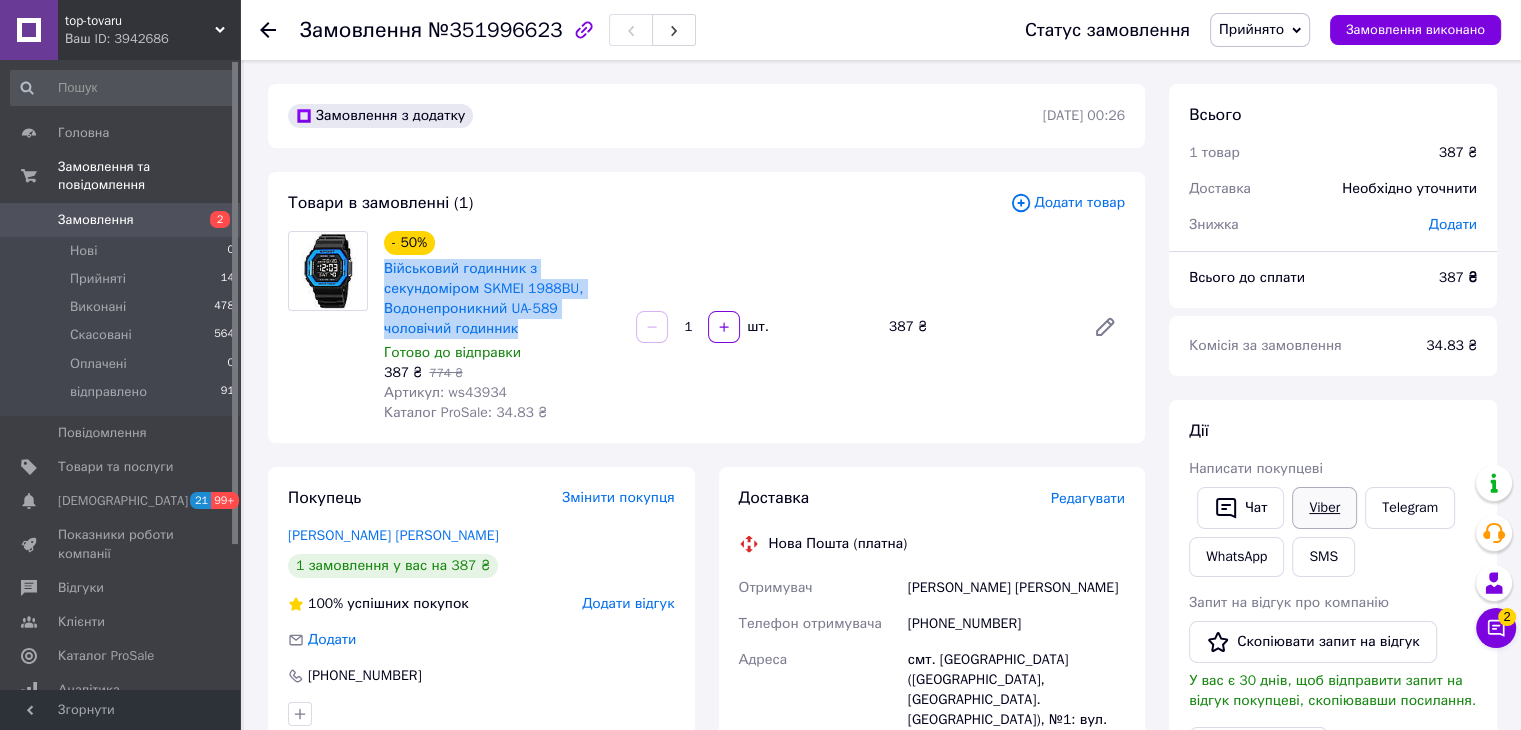 click on "Viber" at bounding box center [1324, 508] 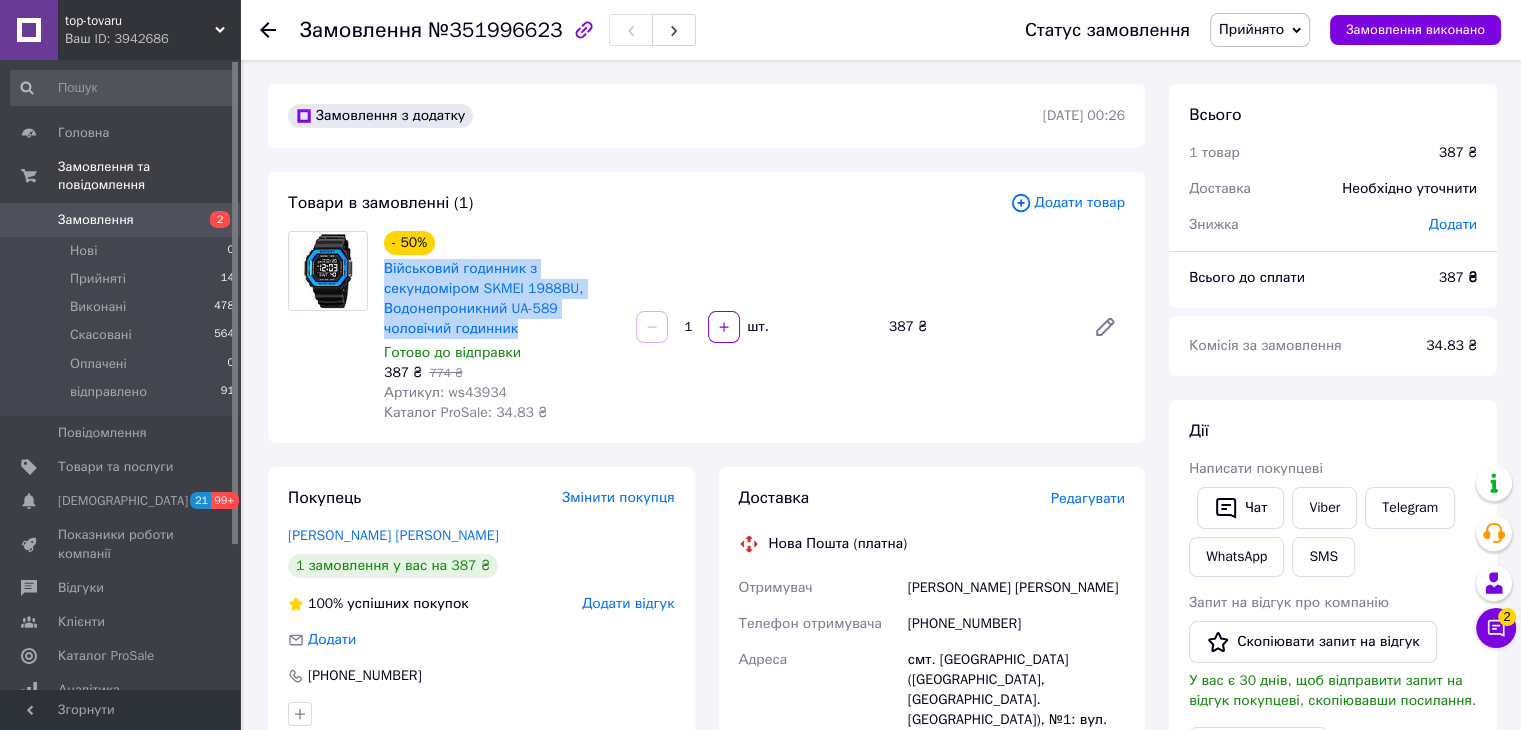 scroll, scrollTop: 100, scrollLeft: 0, axis: vertical 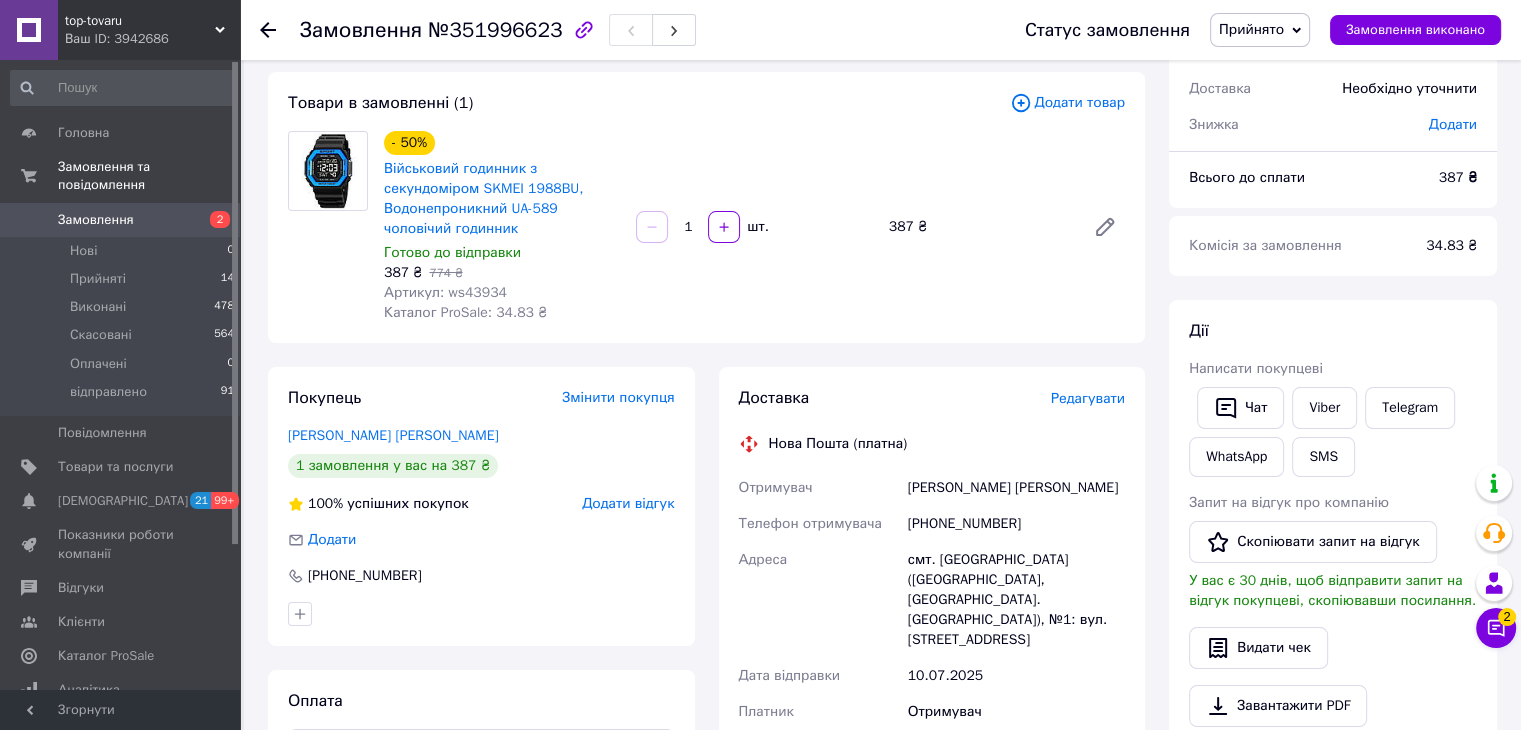 click on "Заверзаєва Лілія" at bounding box center (1016, 488) 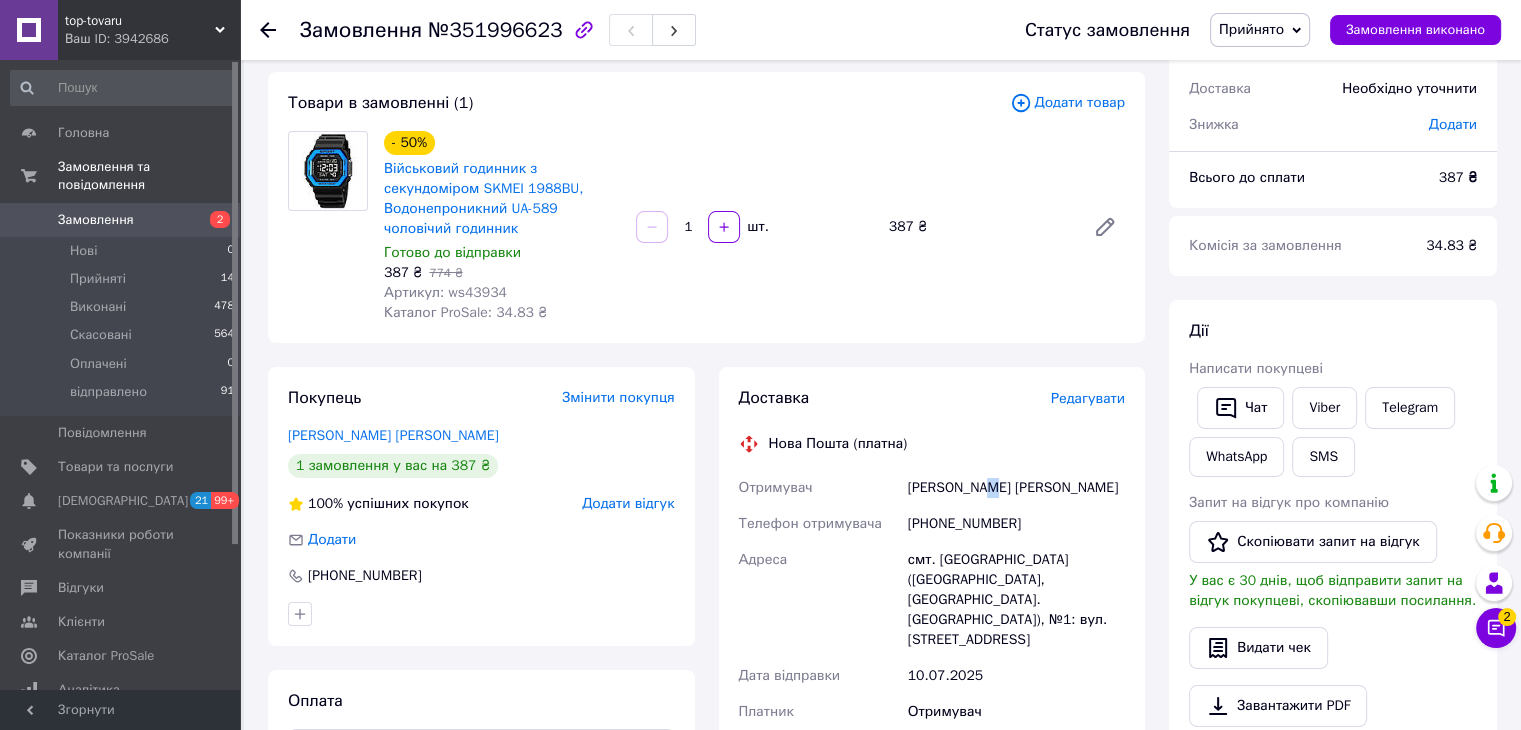 click on "Заверзаєва Лілія" at bounding box center [1016, 488] 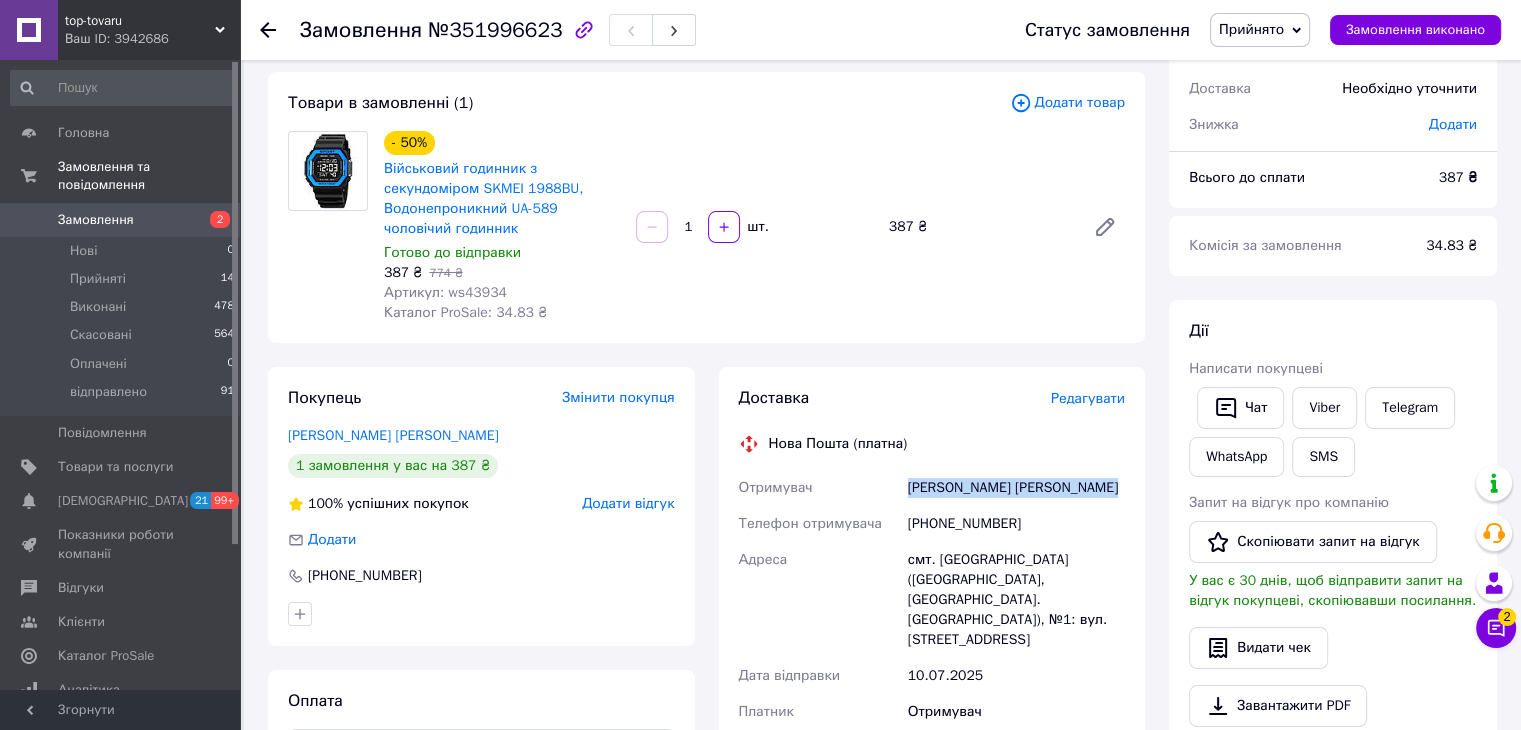 click on "Заверзаєва Лілія" at bounding box center [1016, 488] 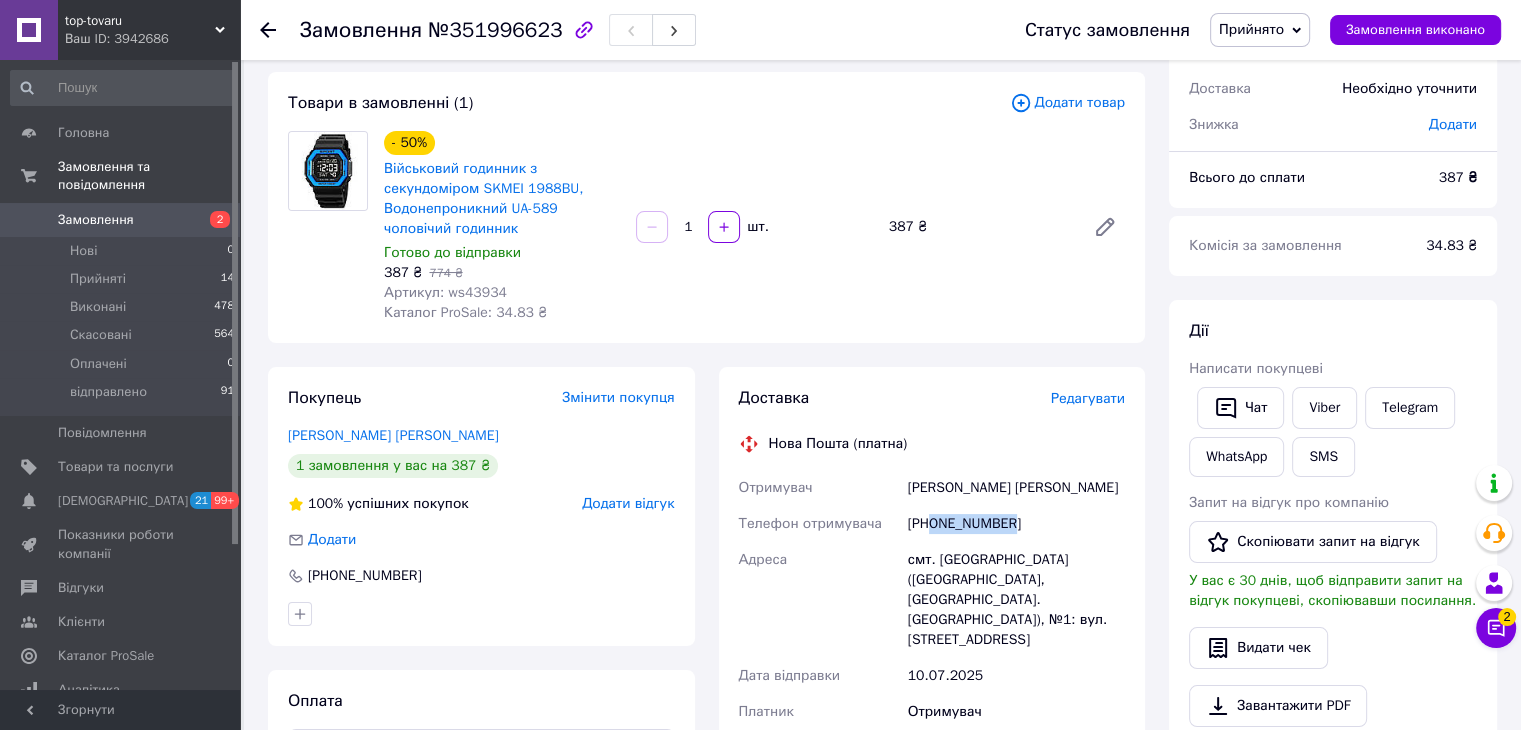 drag, startPoint x: 931, startPoint y: 528, endPoint x: 1014, endPoint y: 528, distance: 83 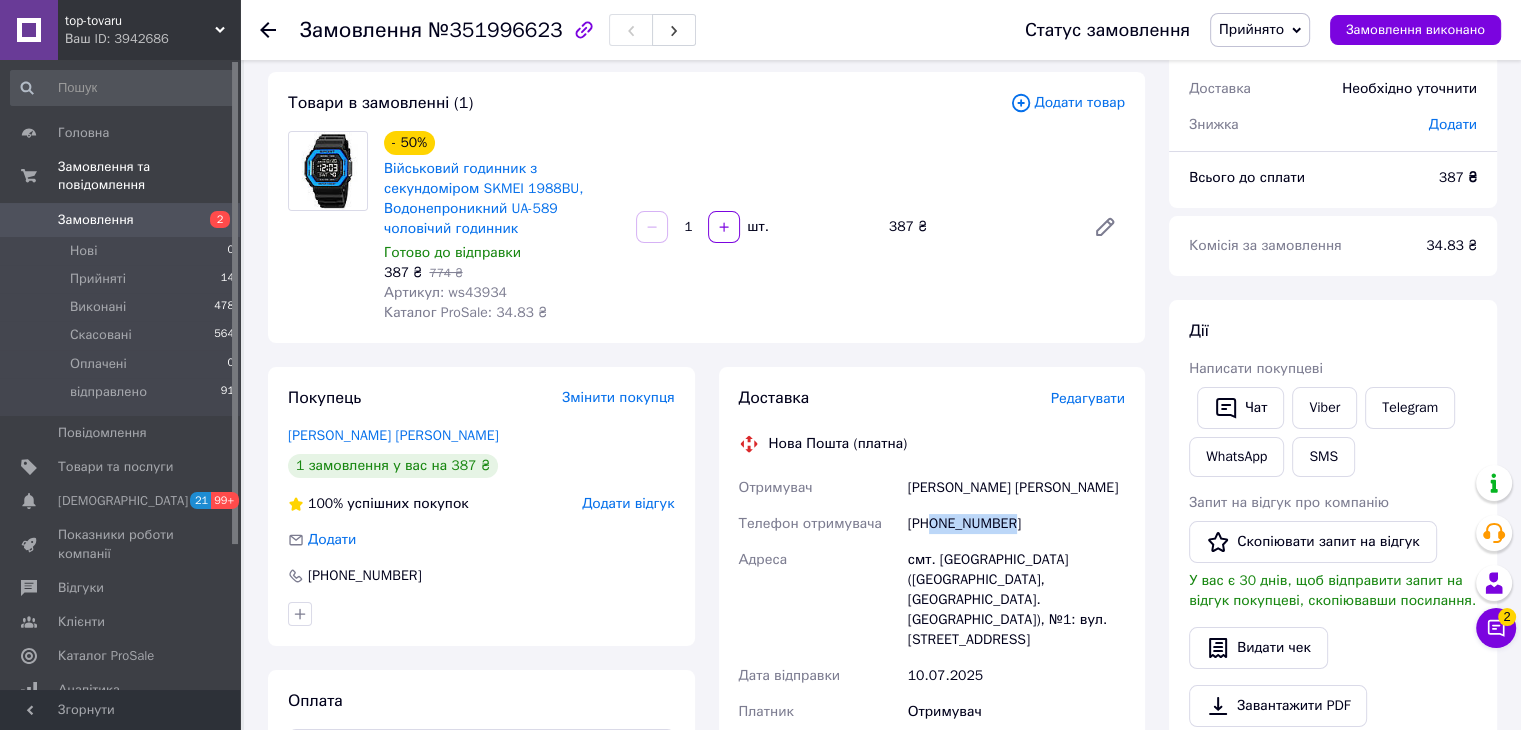 copy on "0506531973" 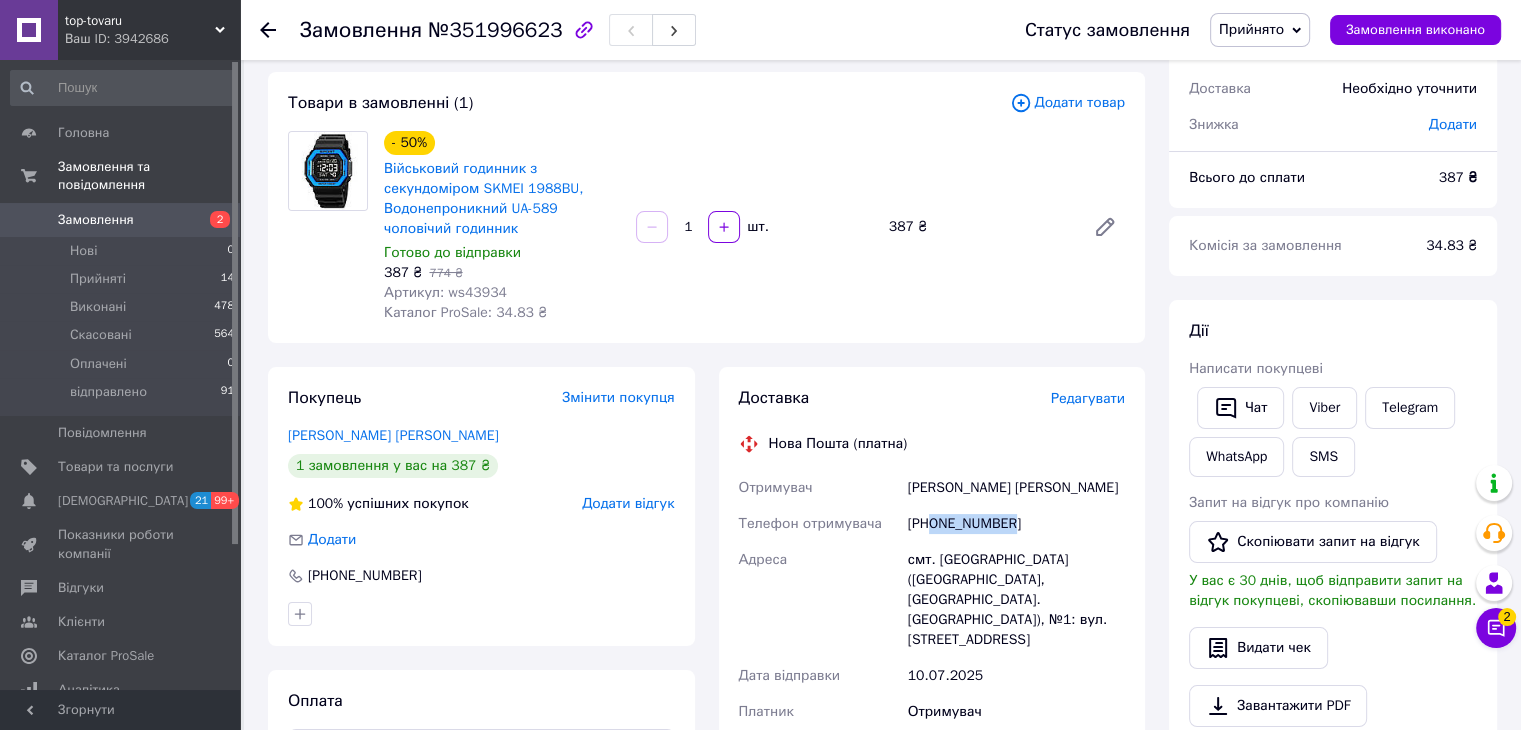 click on "Замовлення" at bounding box center [121, 220] 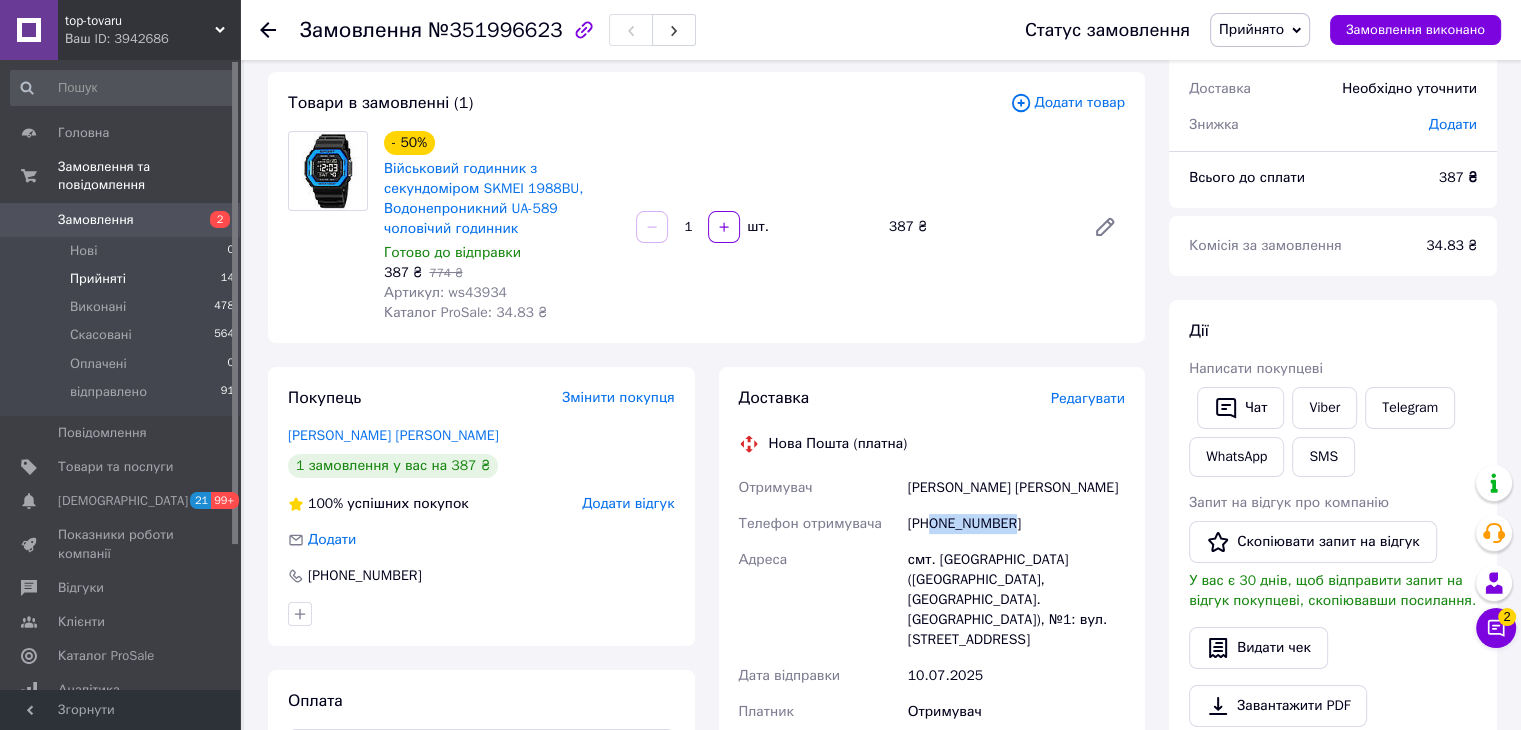 scroll, scrollTop: 0, scrollLeft: 0, axis: both 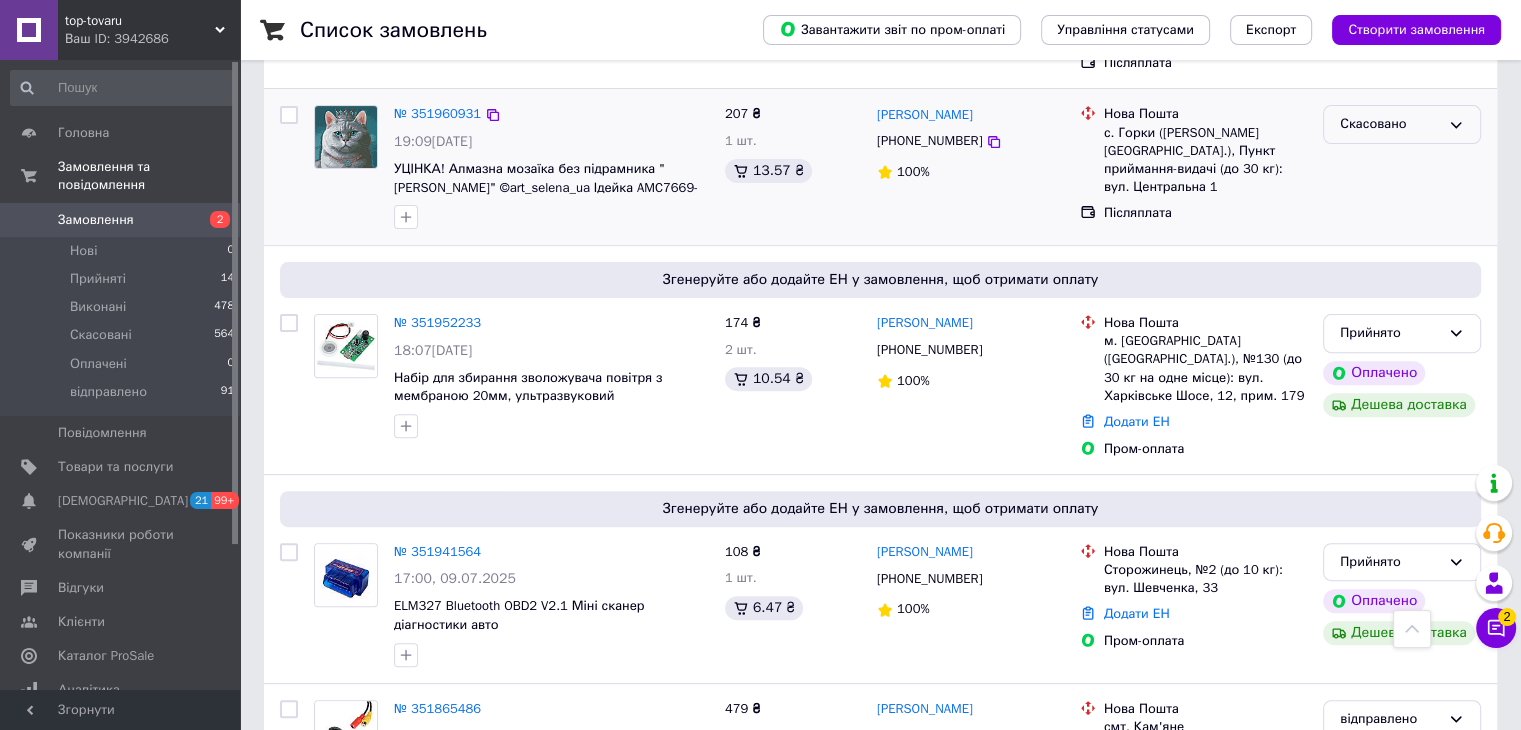 click on "Скасовано" at bounding box center [1402, 124] 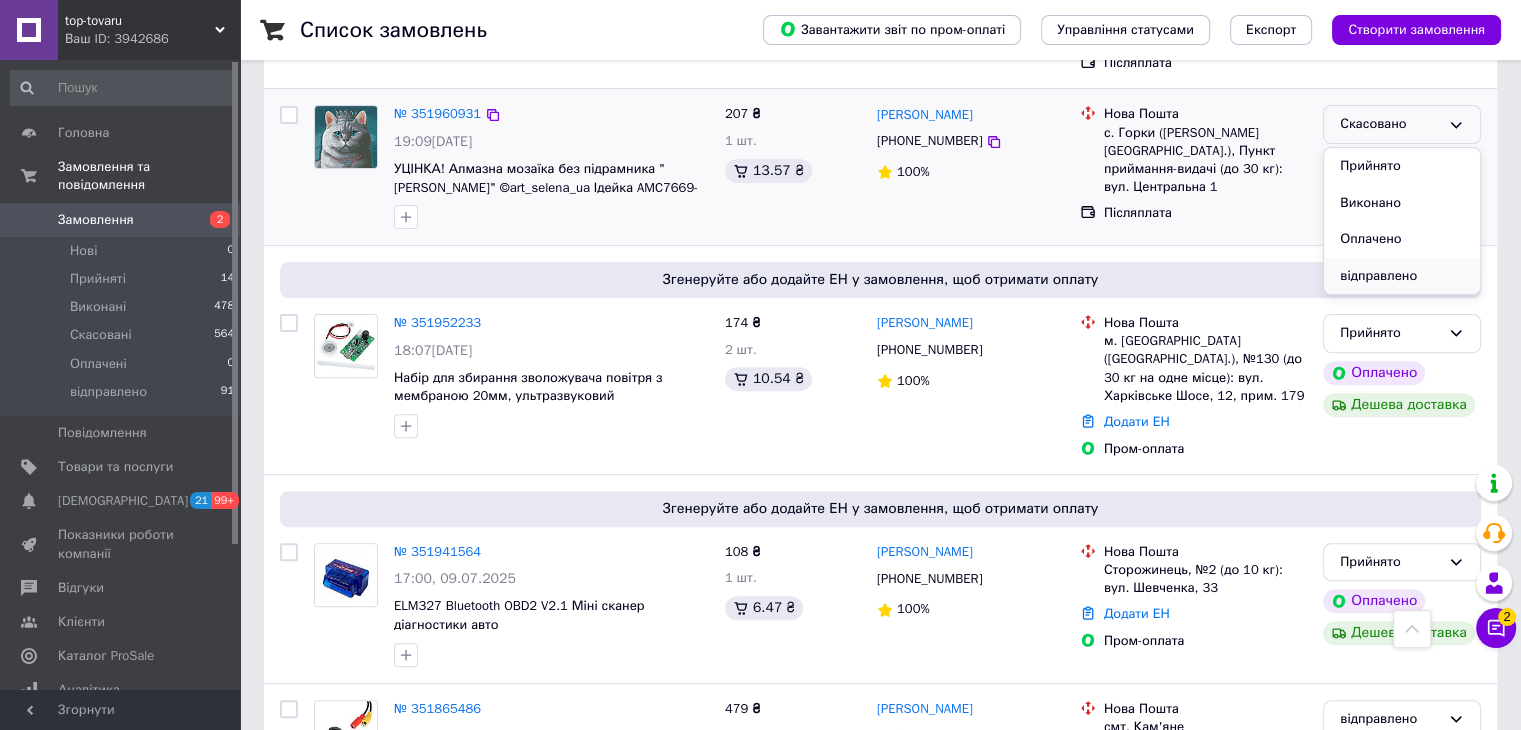 click on "відправлено" at bounding box center [1402, 276] 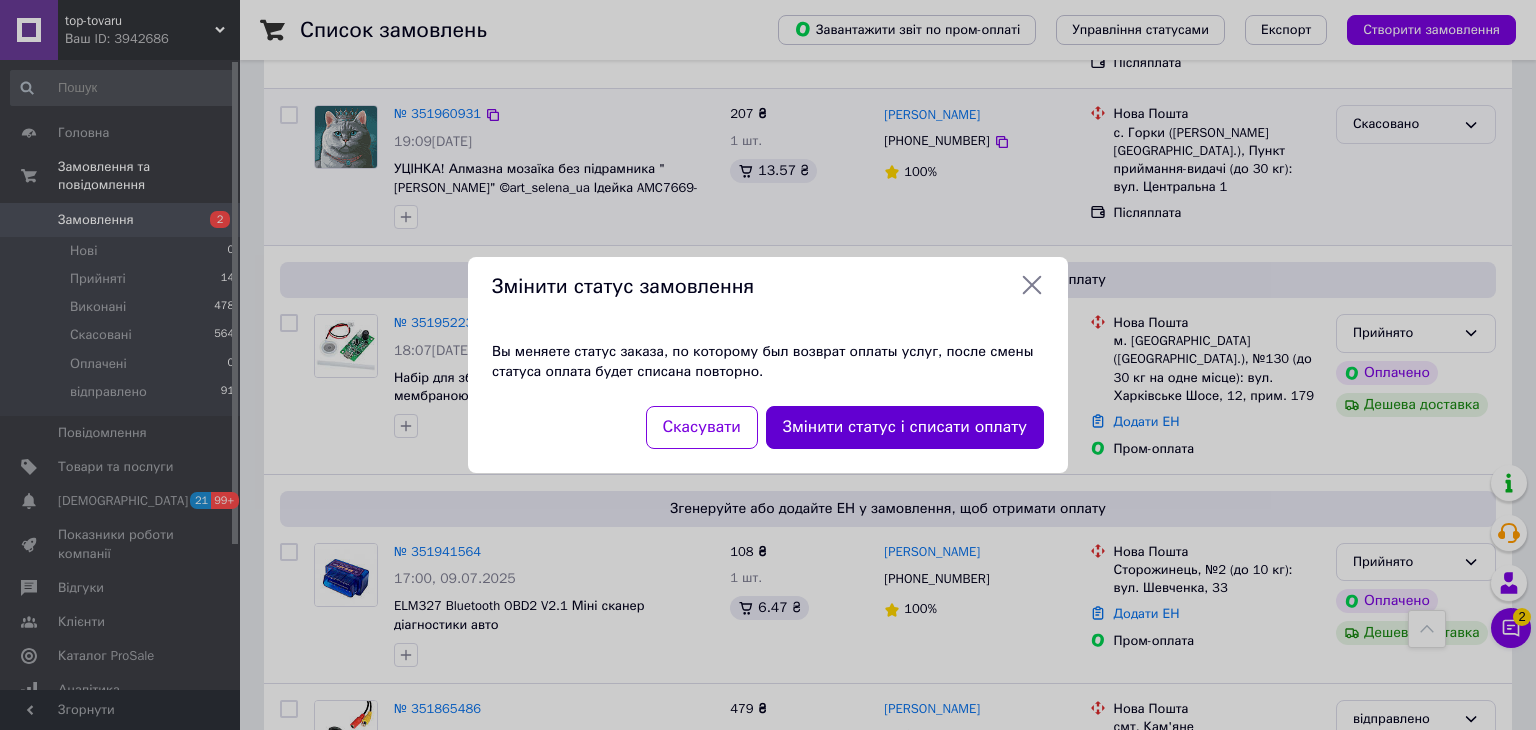 click on "Змінити статус і списати оплату" at bounding box center [905, 427] 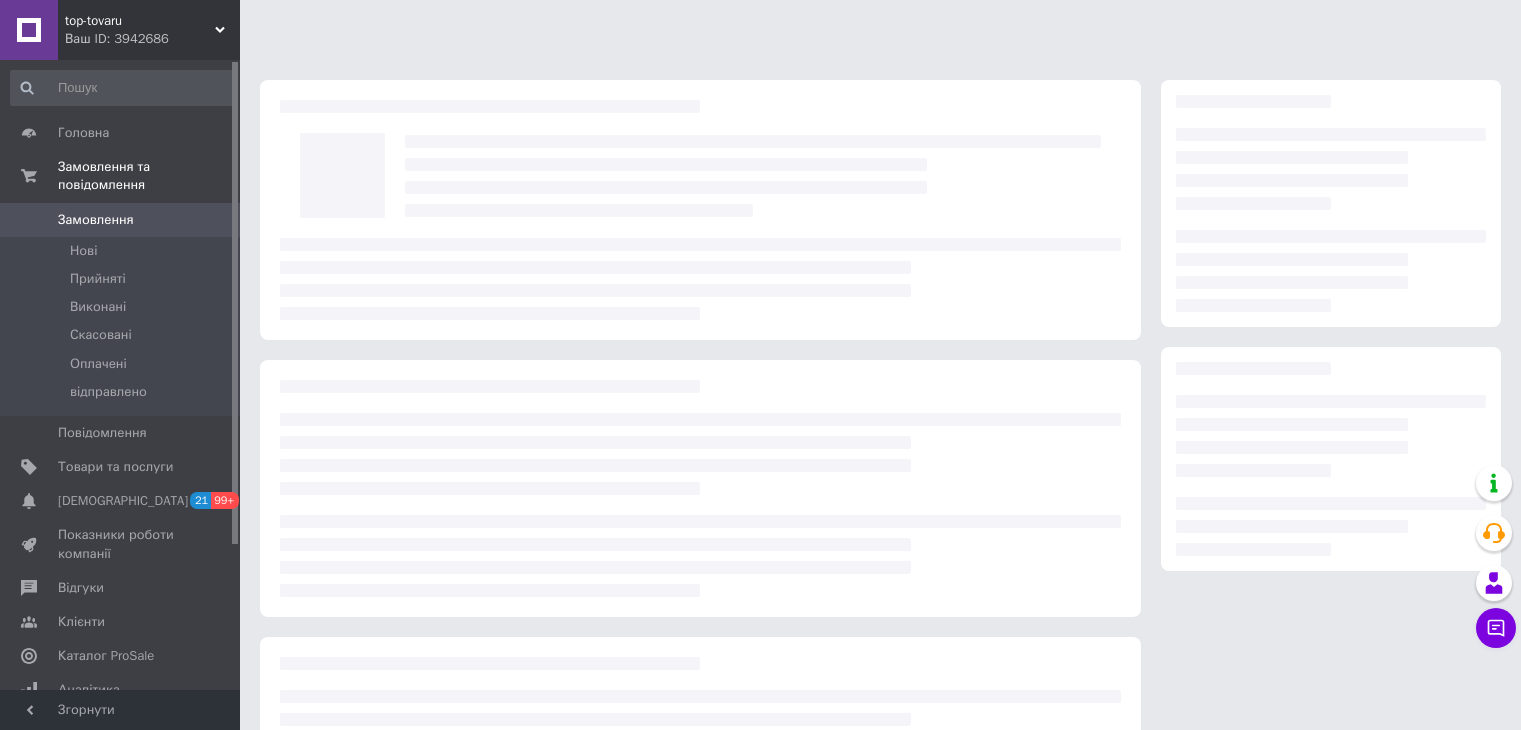 scroll, scrollTop: 0, scrollLeft: 0, axis: both 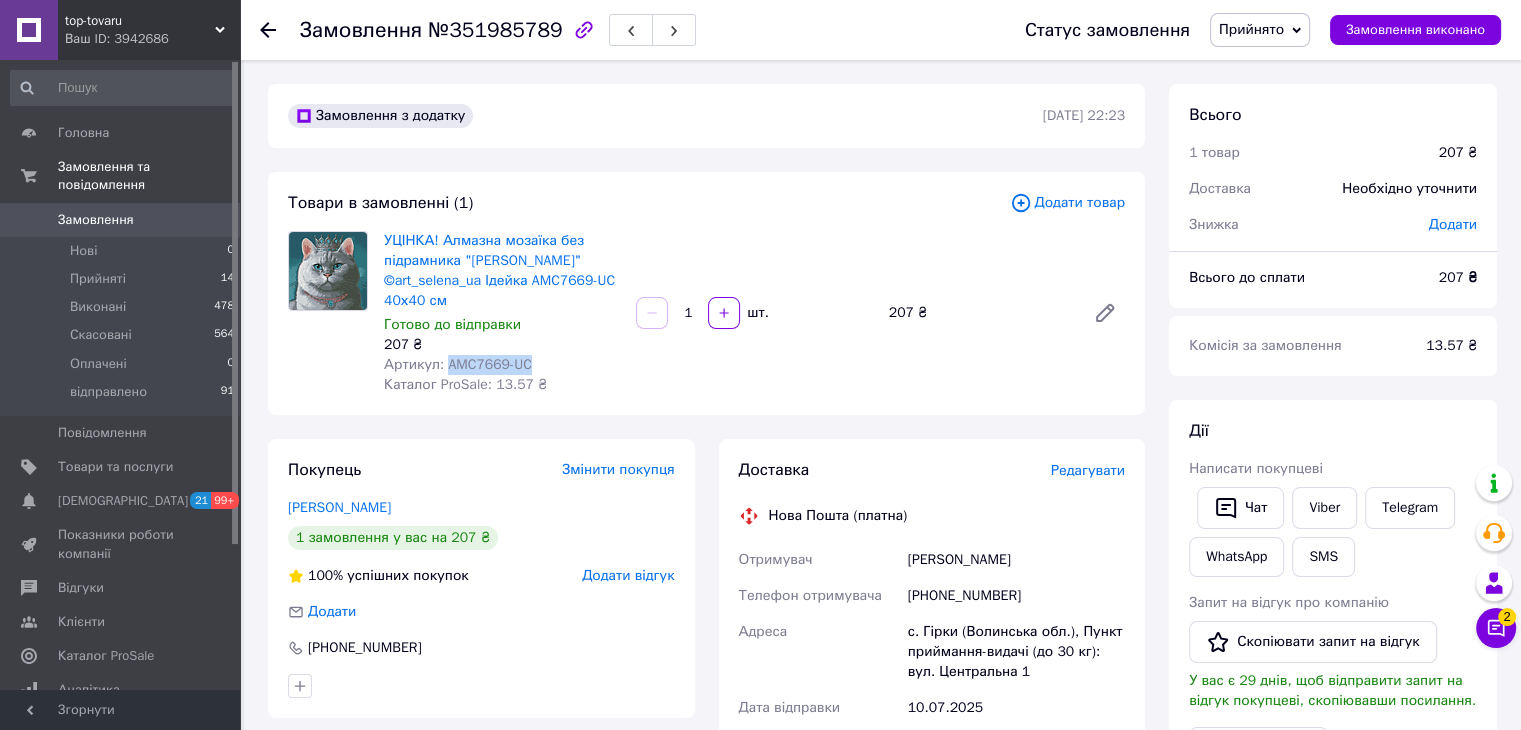 drag, startPoint x: 443, startPoint y: 362, endPoint x: 552, endPoint y: 362, distance: 109 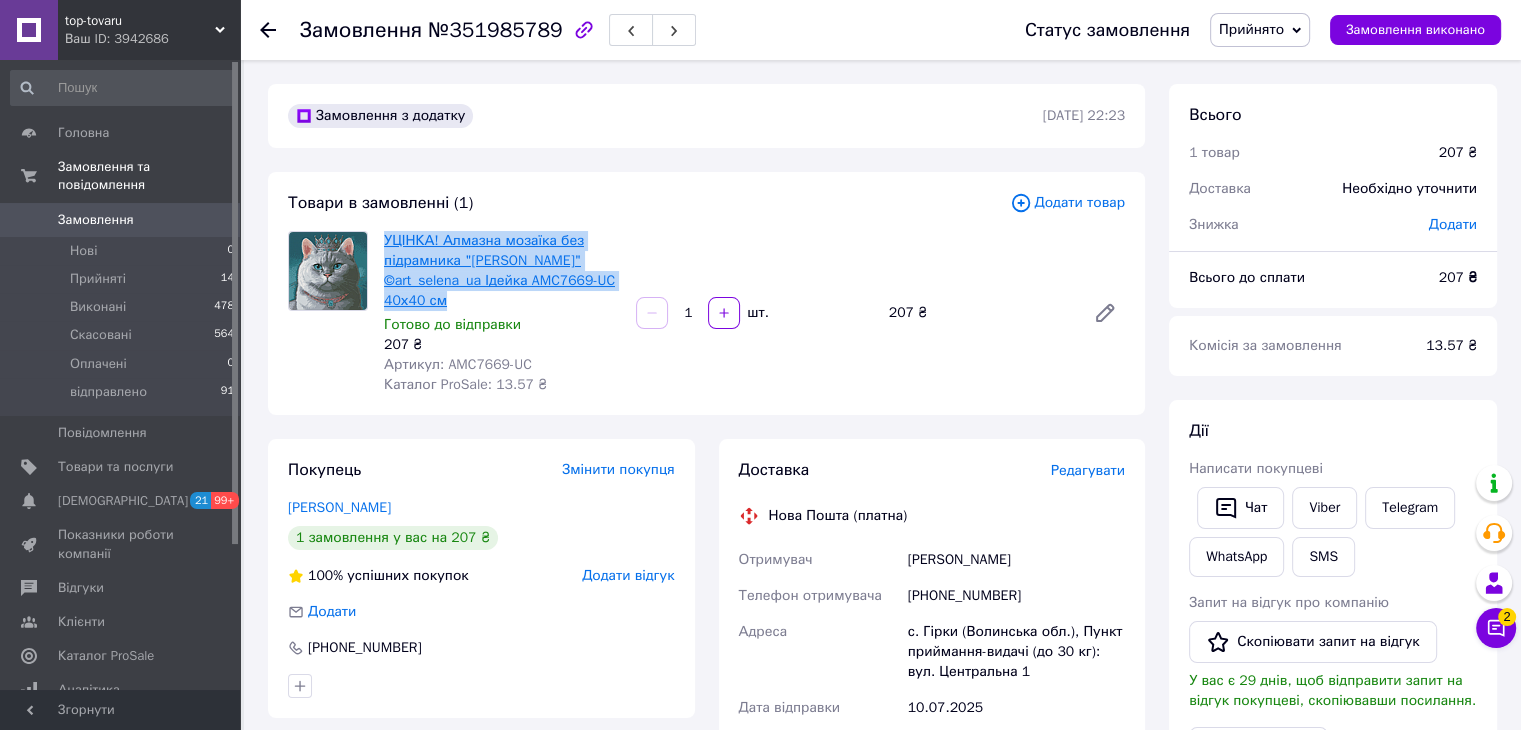 drag, startPoint x: 448, startPoint y: 296, endPoint x: 386, endPoint y: 242, distance: 82.219215 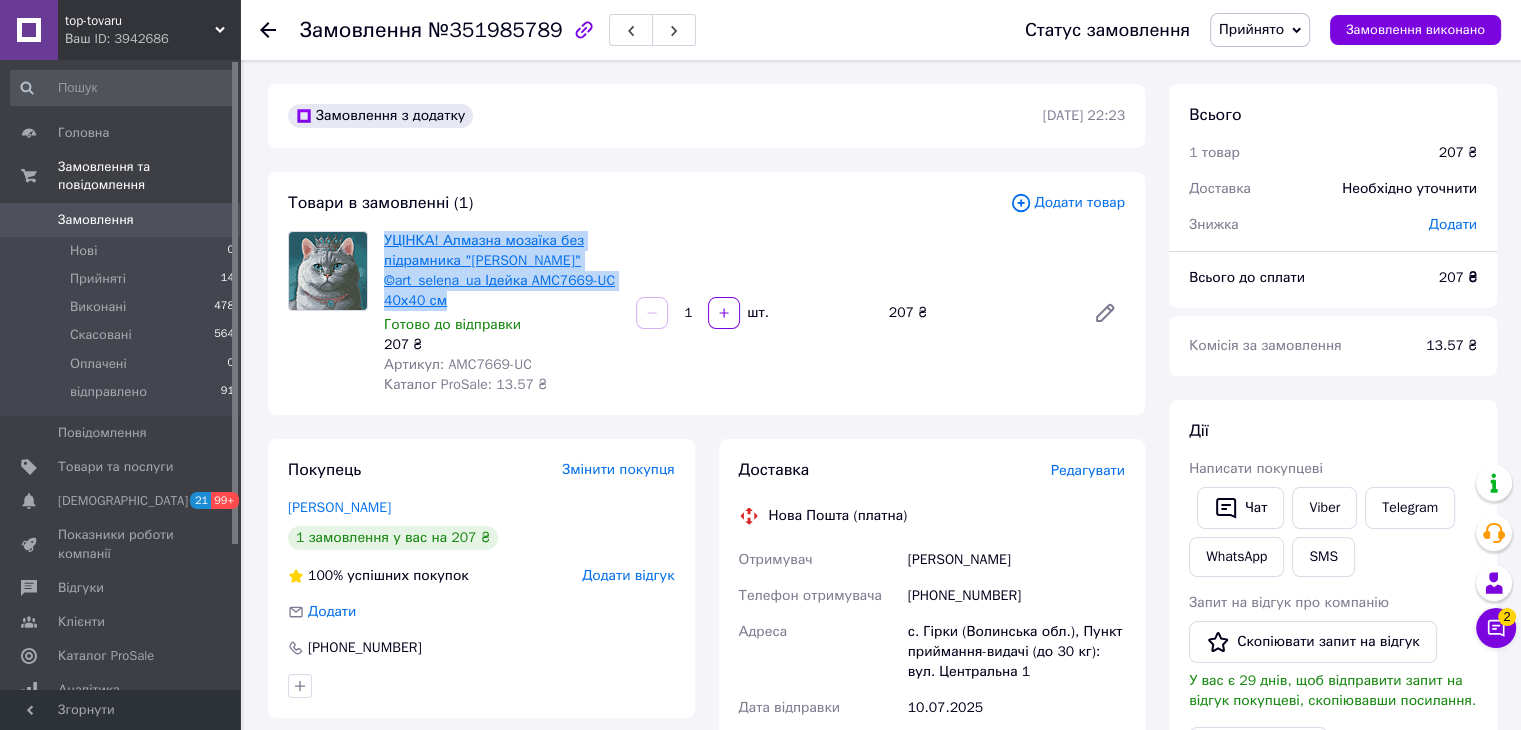 click on "УЦІНКА! Алмазна мозаїка без підрамника "Гордий король" ©art_selena_ua Ідейка AMC7669-UC 40х40 см" at bounding box center [502, 271] 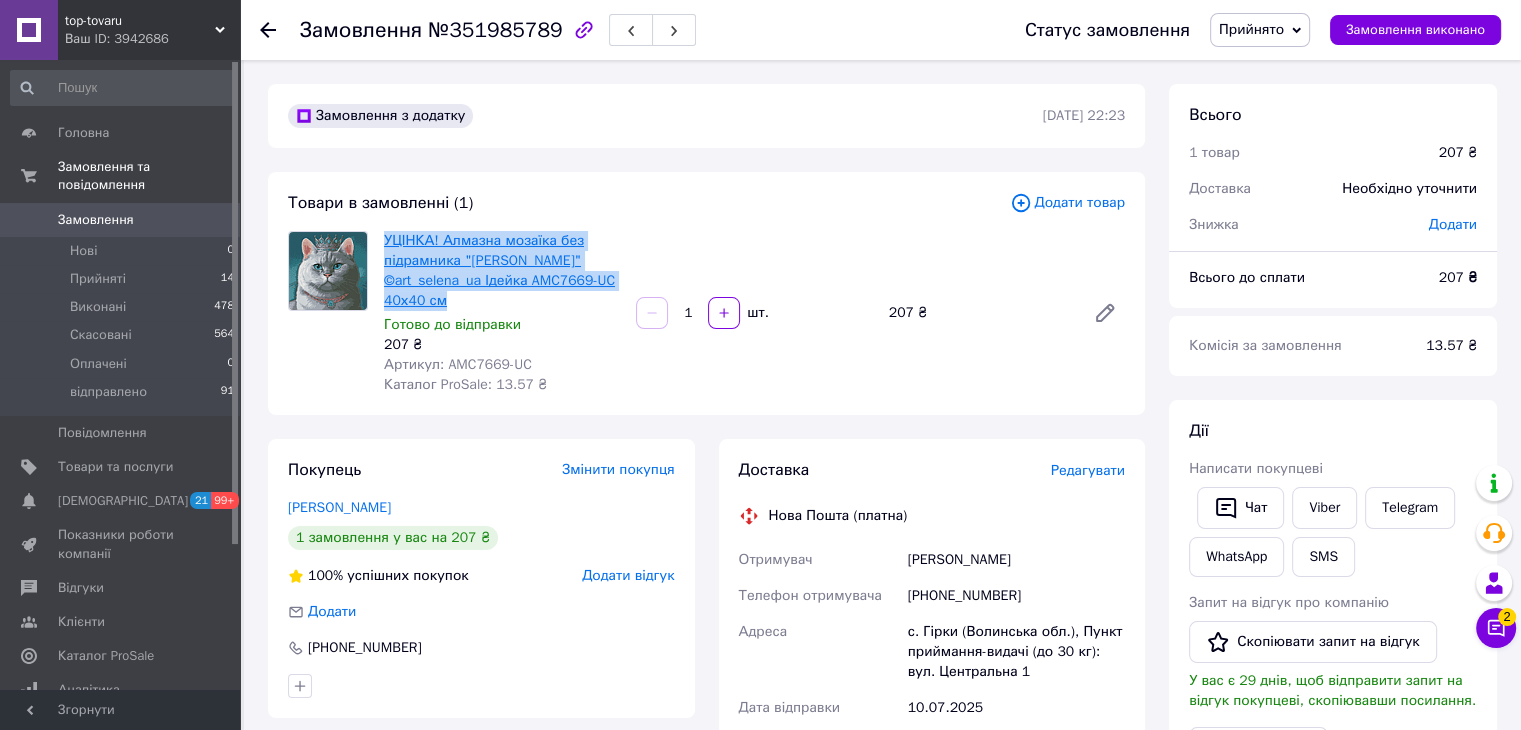 copy on "УЦІНКА! Алмазна мозаїка без підрамника "Гордий король" ©art_selena_ua Ідейка AMC7669-UC 40х40 см" 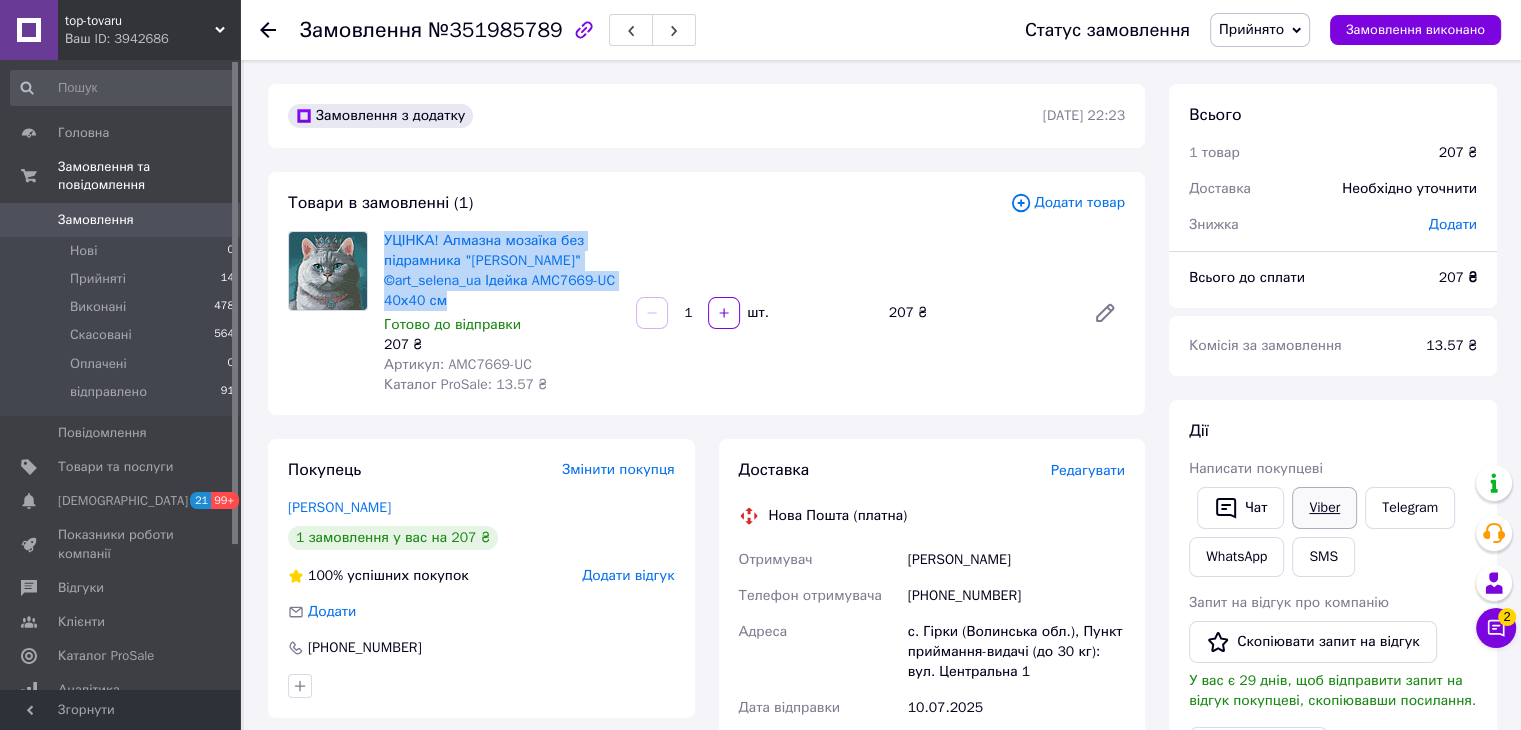 click on "Viber" at bounding box center [1324, 508] 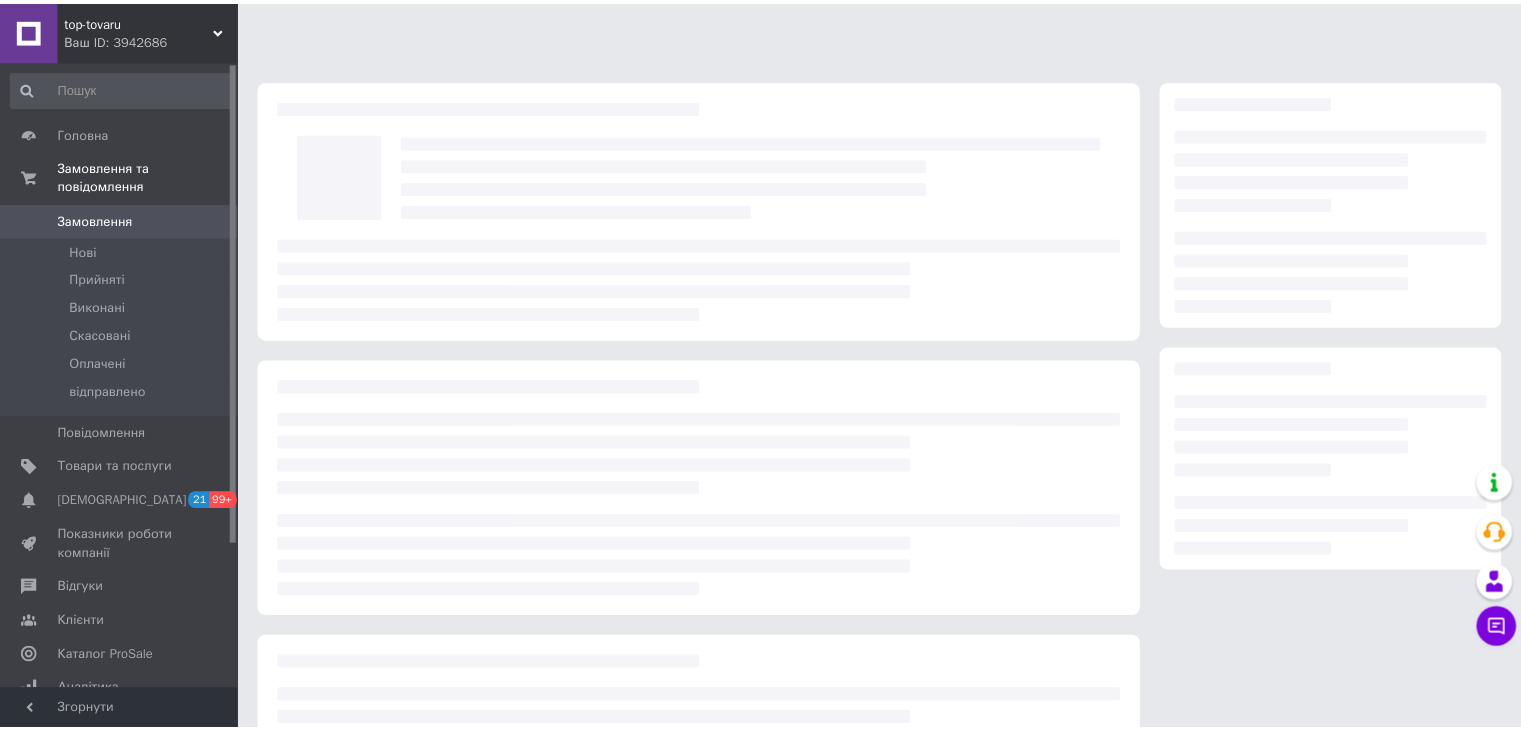 scroll, scrollTop: 0, scrollLeft: 0, axis: both 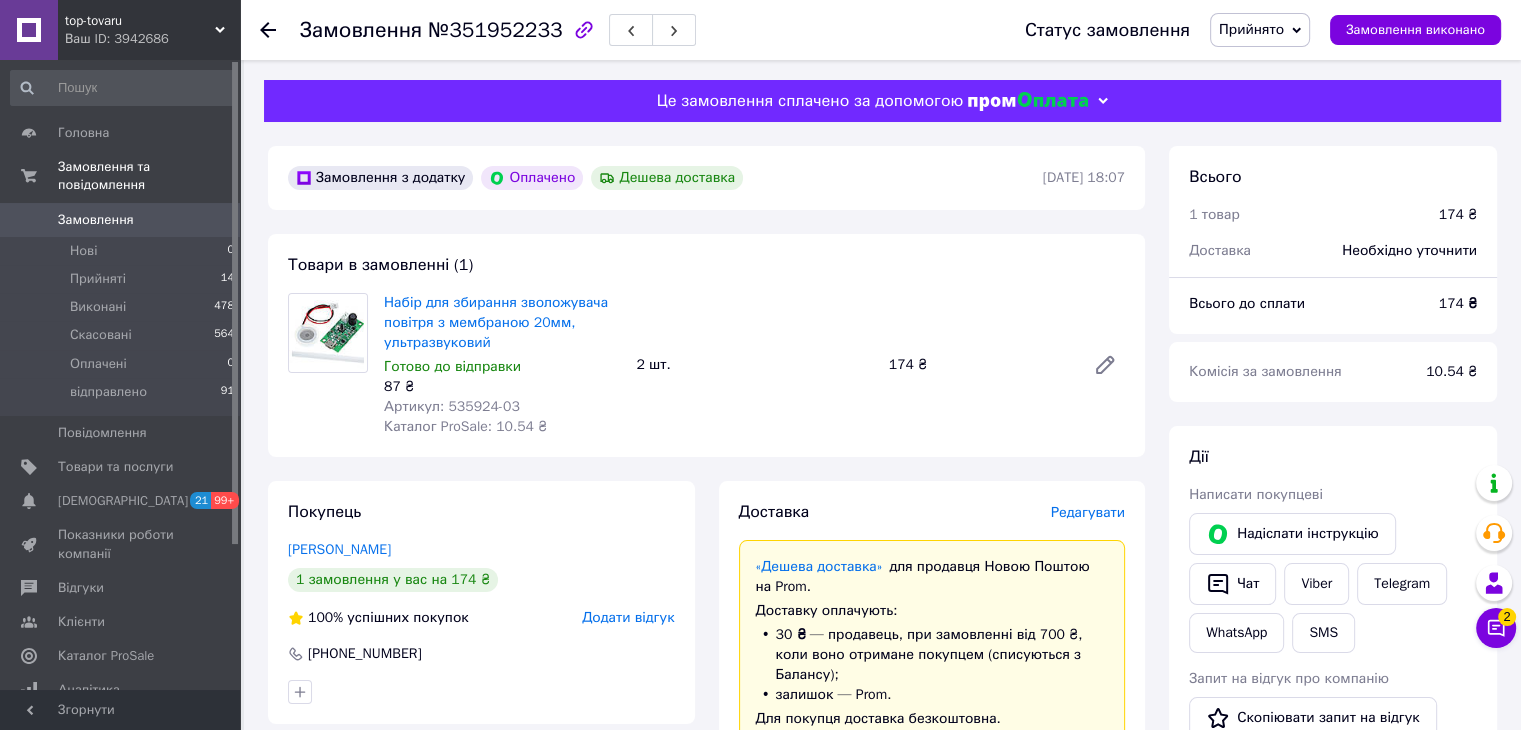 click on "Артикул: 535924-03" at bounding box center (452, 406) 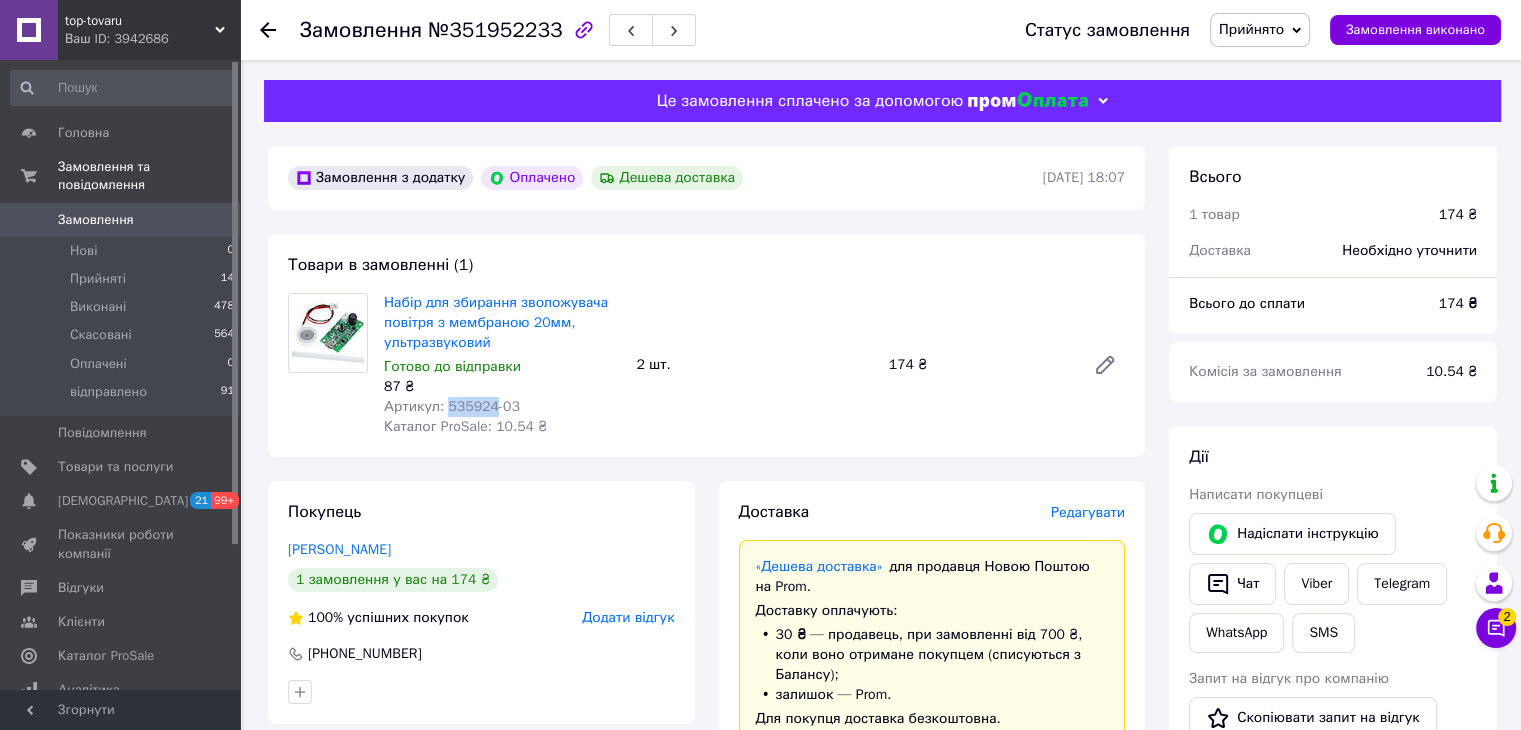 click on "Артикул: 535924-03" at bounding box center [452, 406] 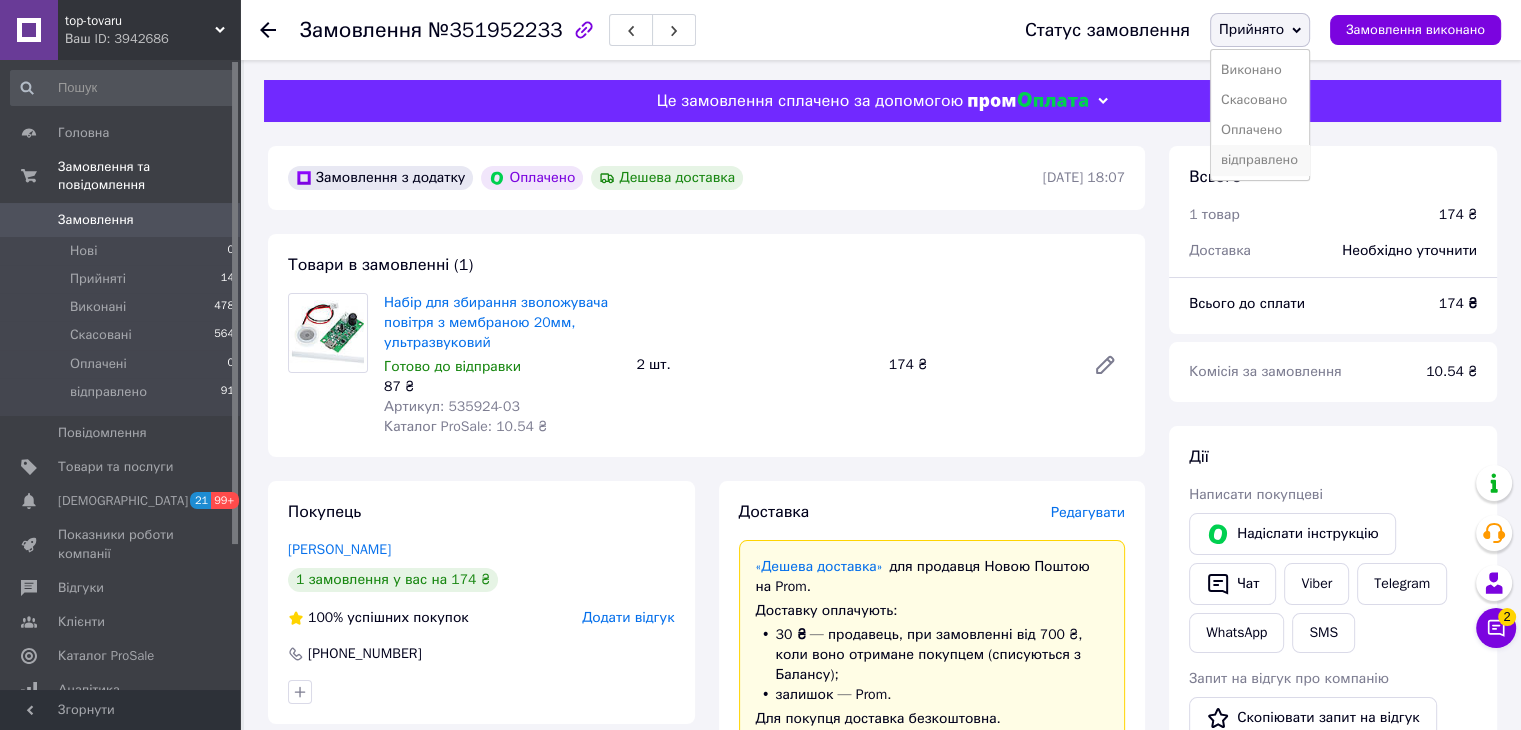 click on "відправлено" at bounding box center (1260, 160) 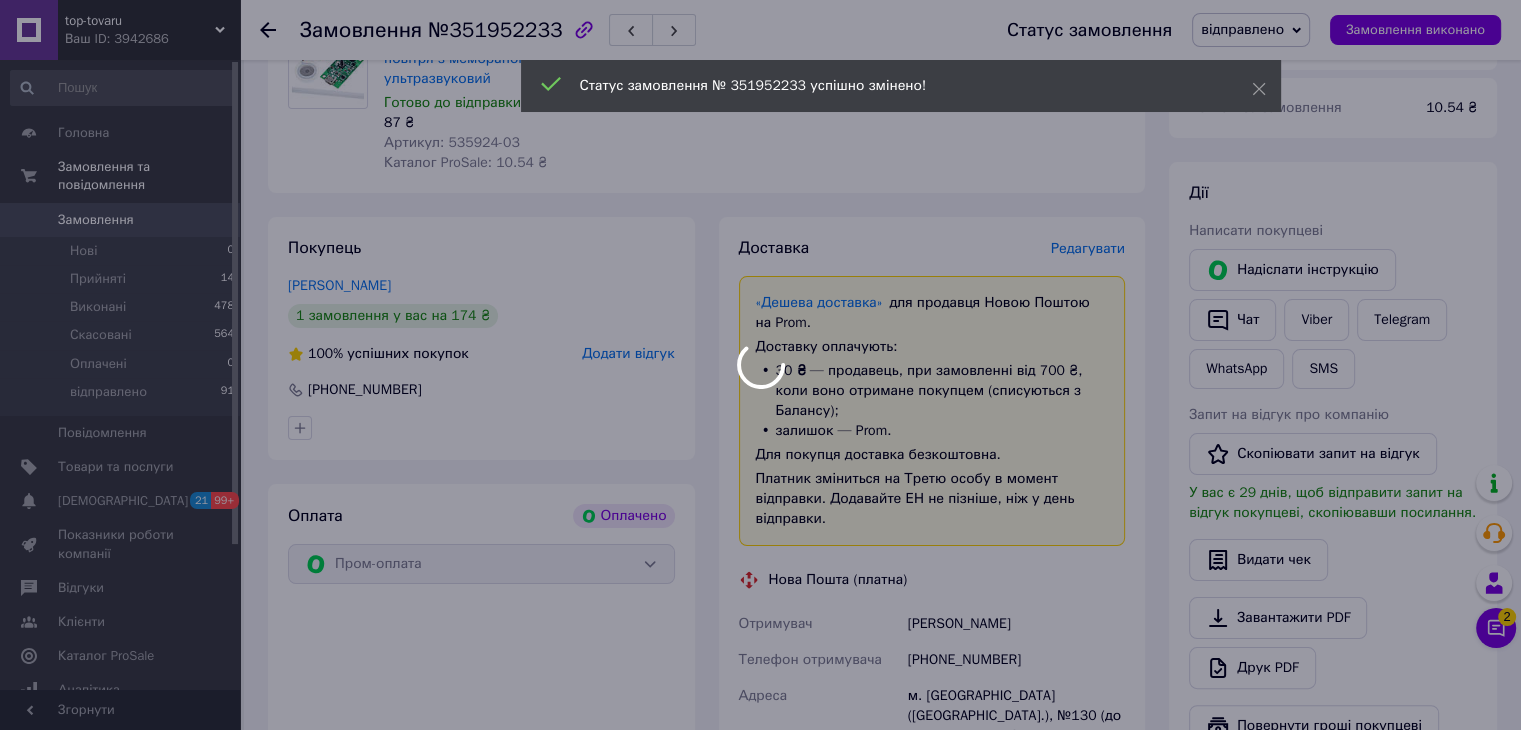 scroll, scrollTop: 300, scrollLeft: 0, axis: vertical 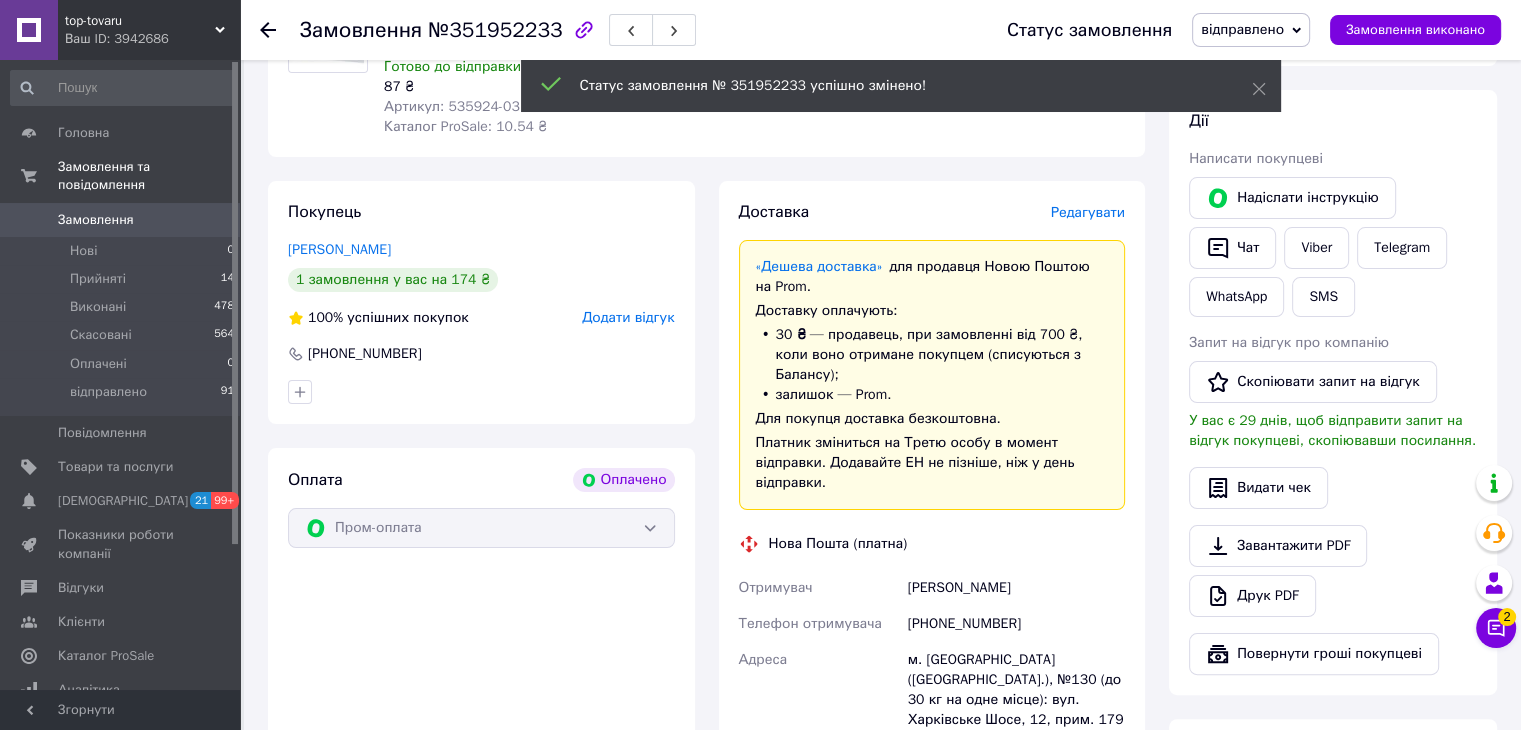 click on "Талько Виктор" at bounding box center [1016, 588] 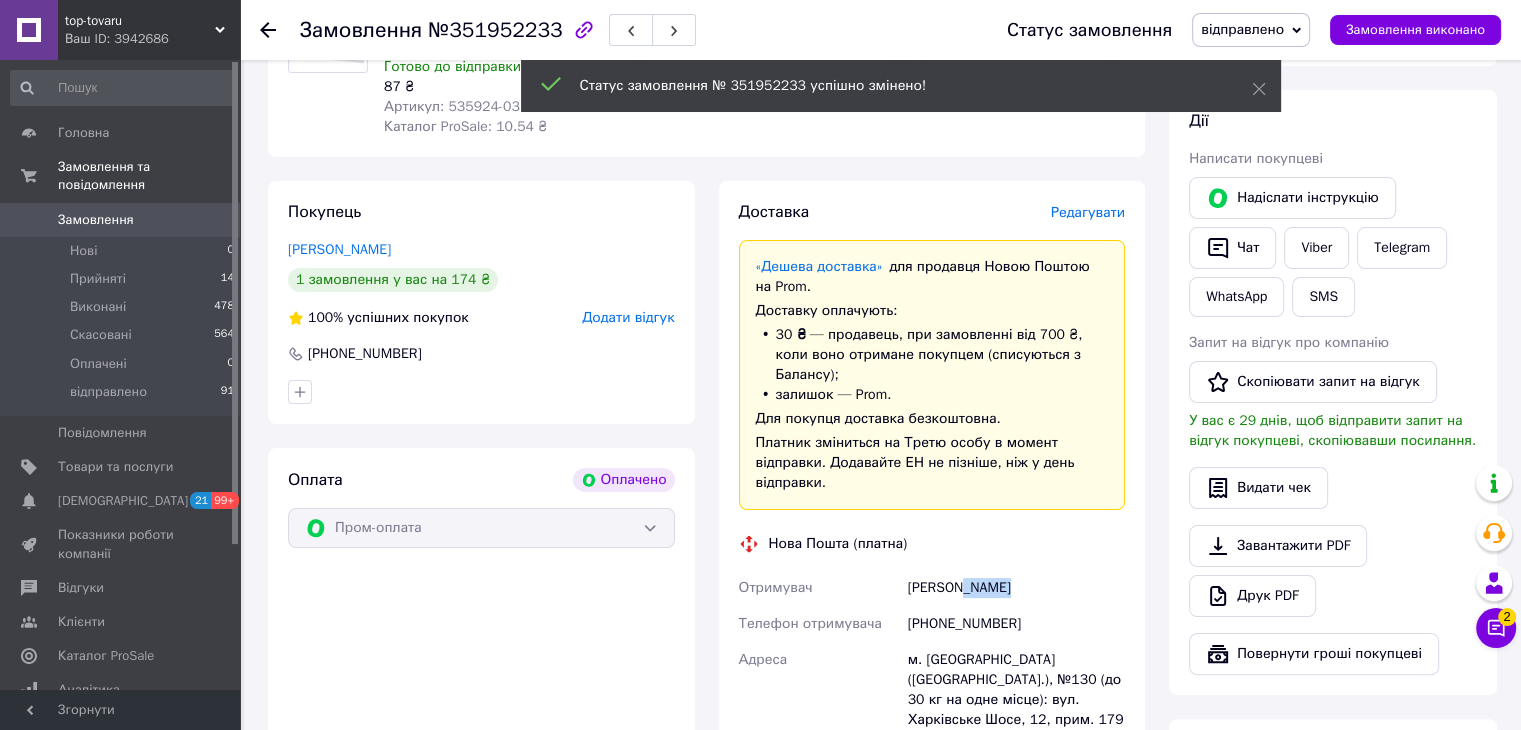 click on "Талько Виктор" at bounding box center [1016, 588] 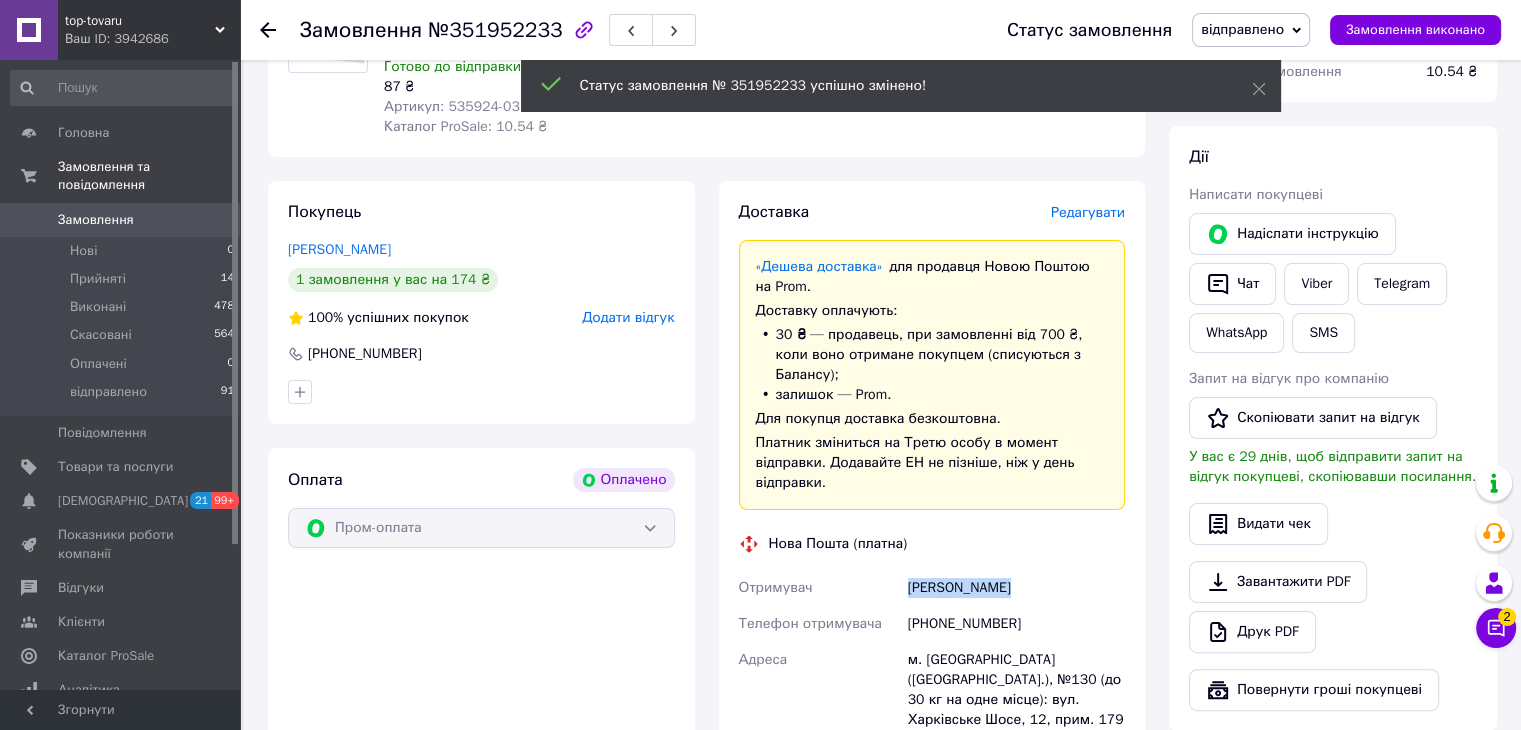 click on "Талько Виктор" at bounding box center (1016, 588) 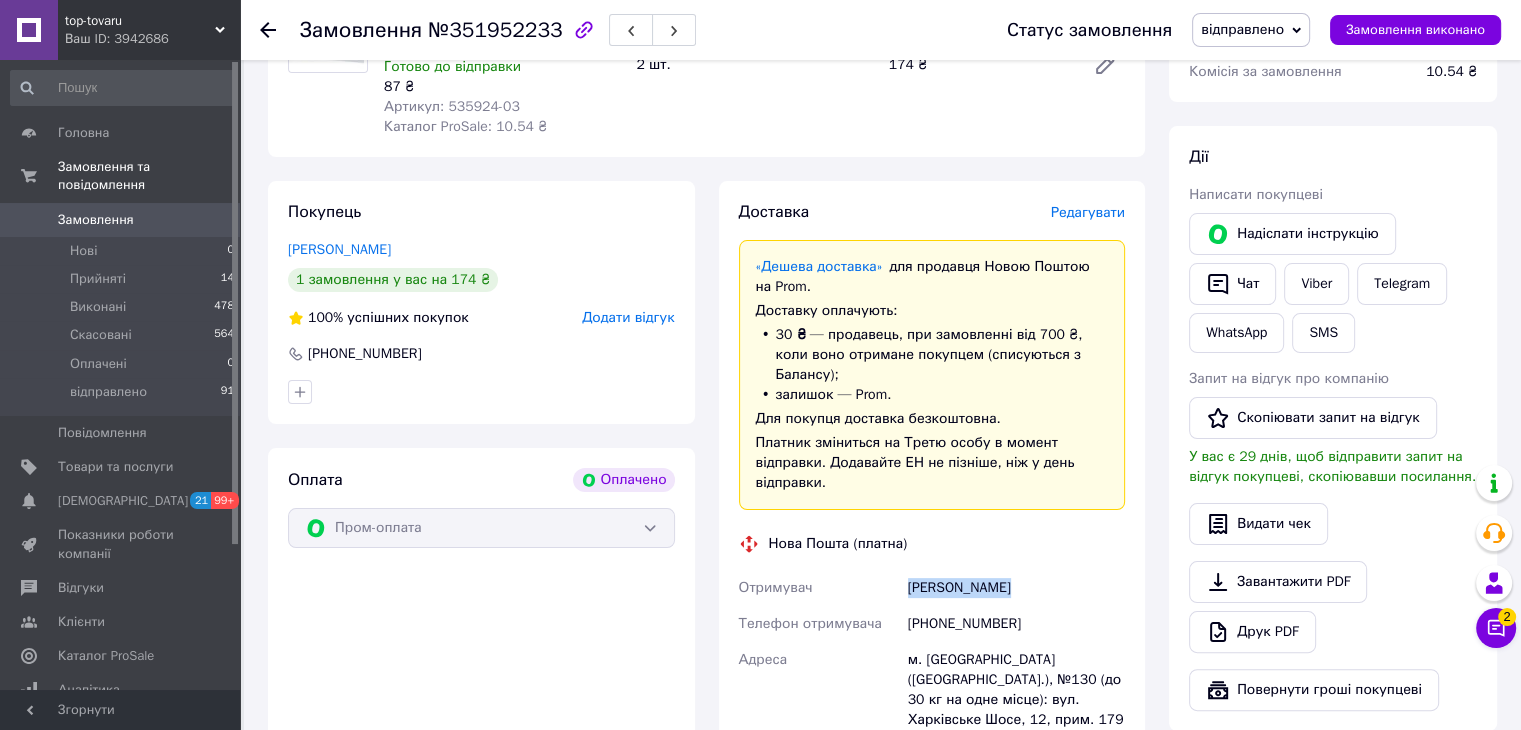 copy on "Талько Виктор" 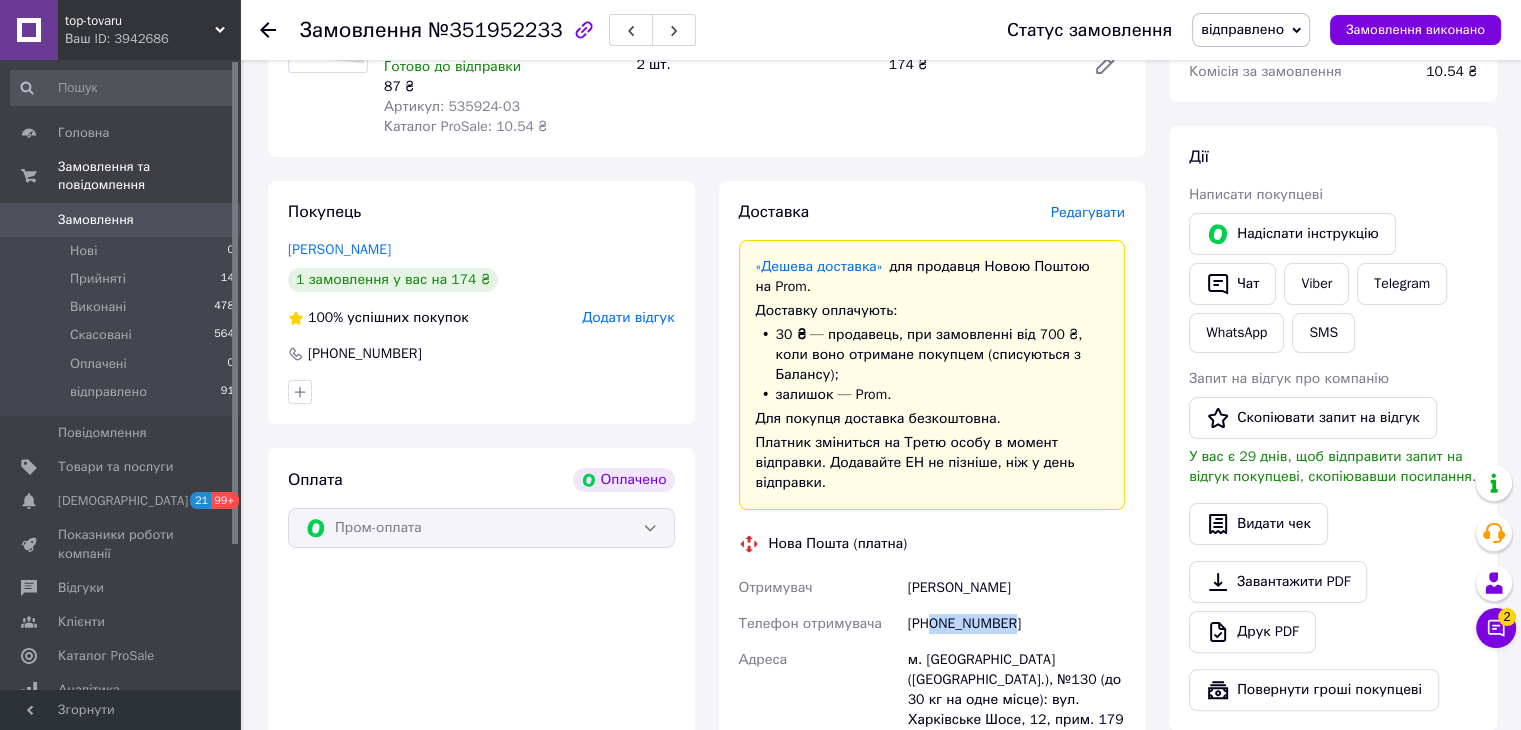 drag, startPoint x: 933, startPoint y: 607, endPoint x: 1052, endPoint y: 593, distance: 119.8207 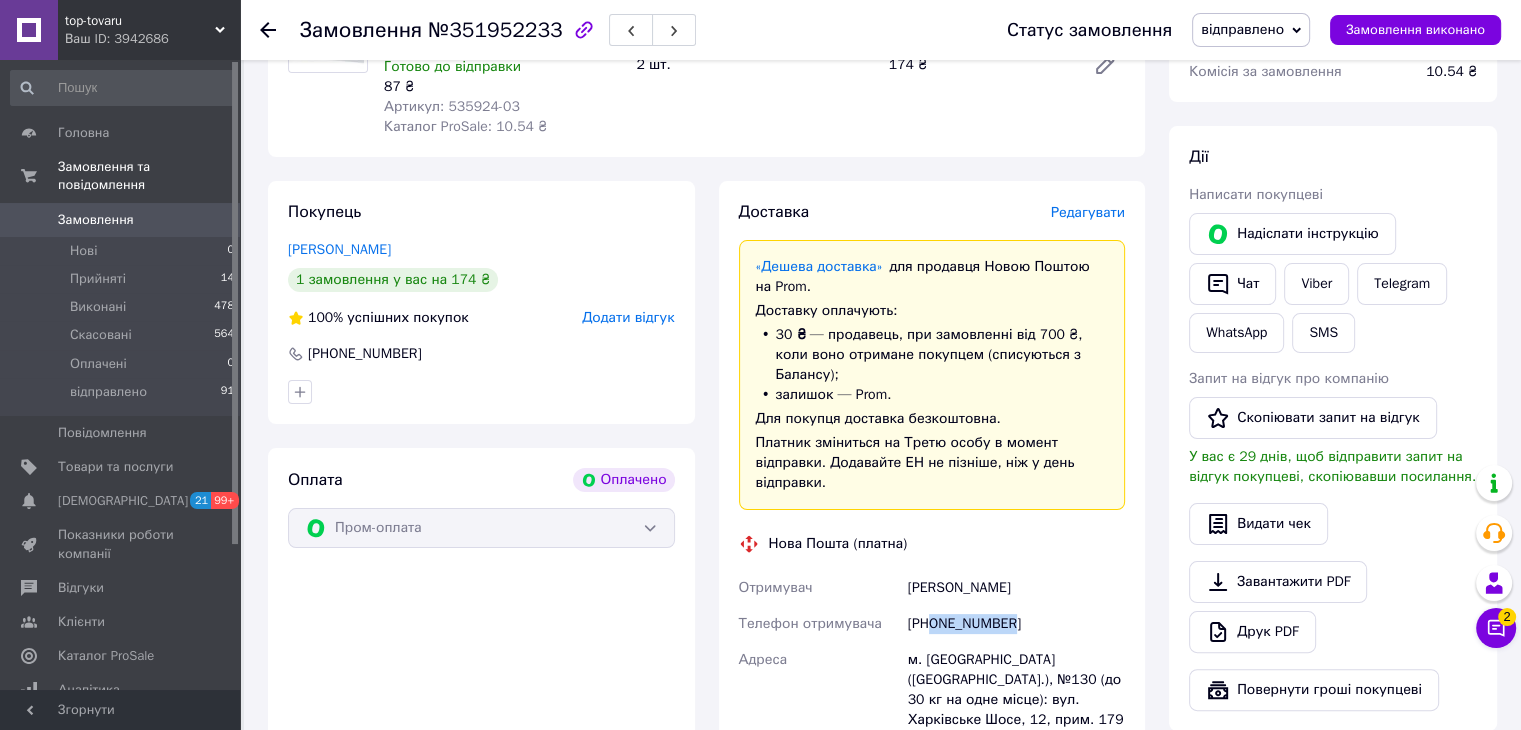 copy on "0684822174" 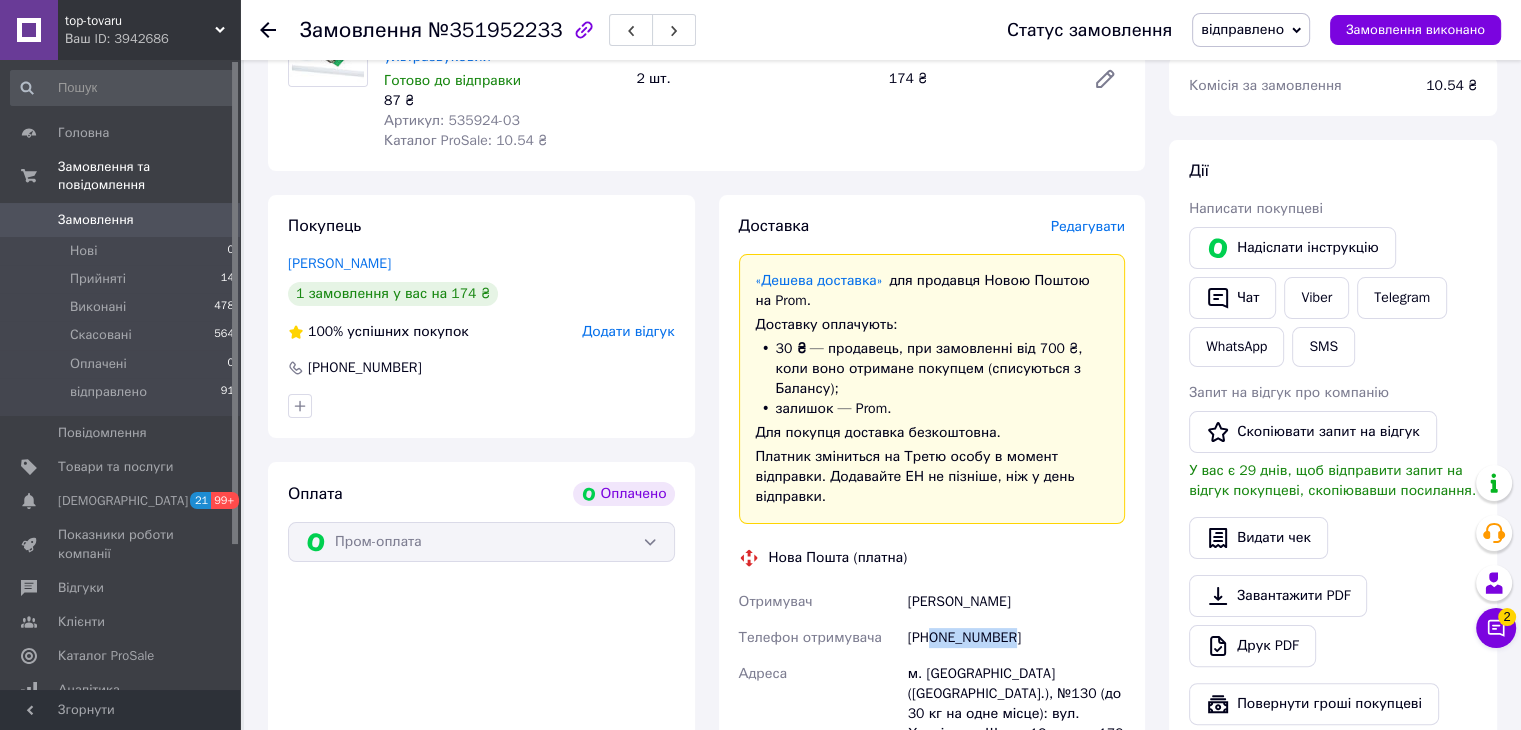 scroll, scrollTop: 100, scrollLeft: 0, axis: vertical 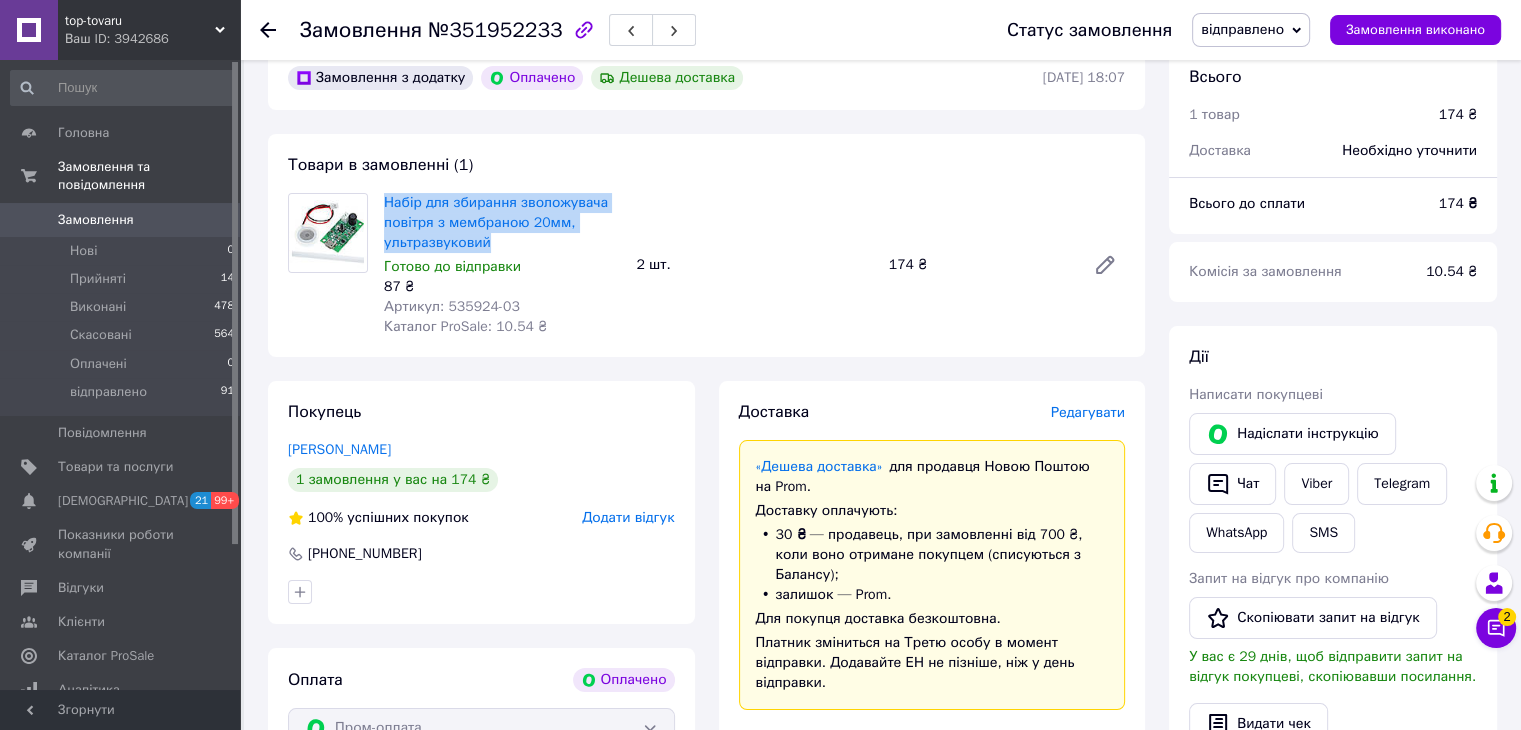 drag, startPoint x: 496, startPoint y: 245, endPoint x: 380, endPoint y: 198, distance: 125.1599 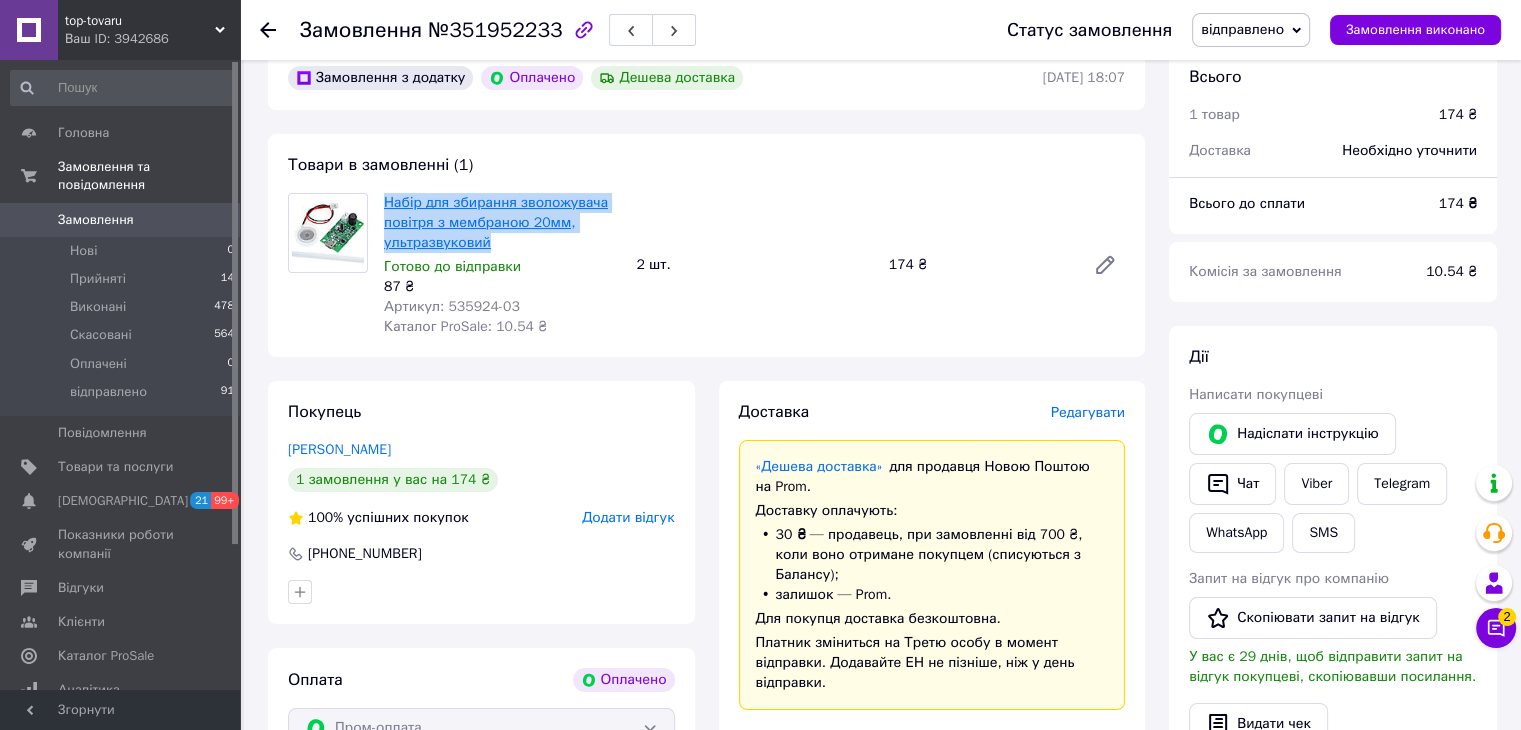 copy on "Набір для збирання зволожувача повітря з мембраною 20мм, ультразвуковий" 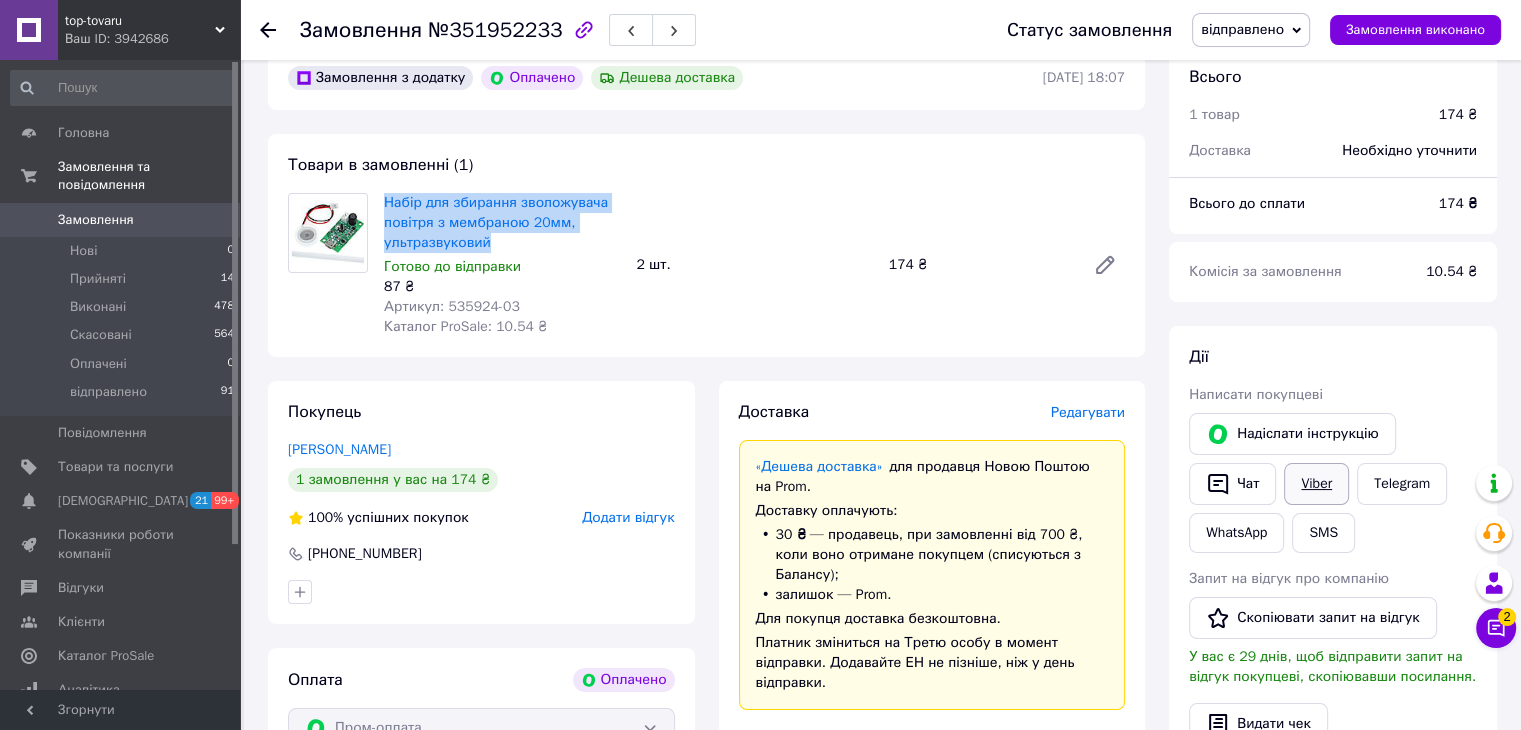 click on "Viber" at bounding box center (1316, 484) 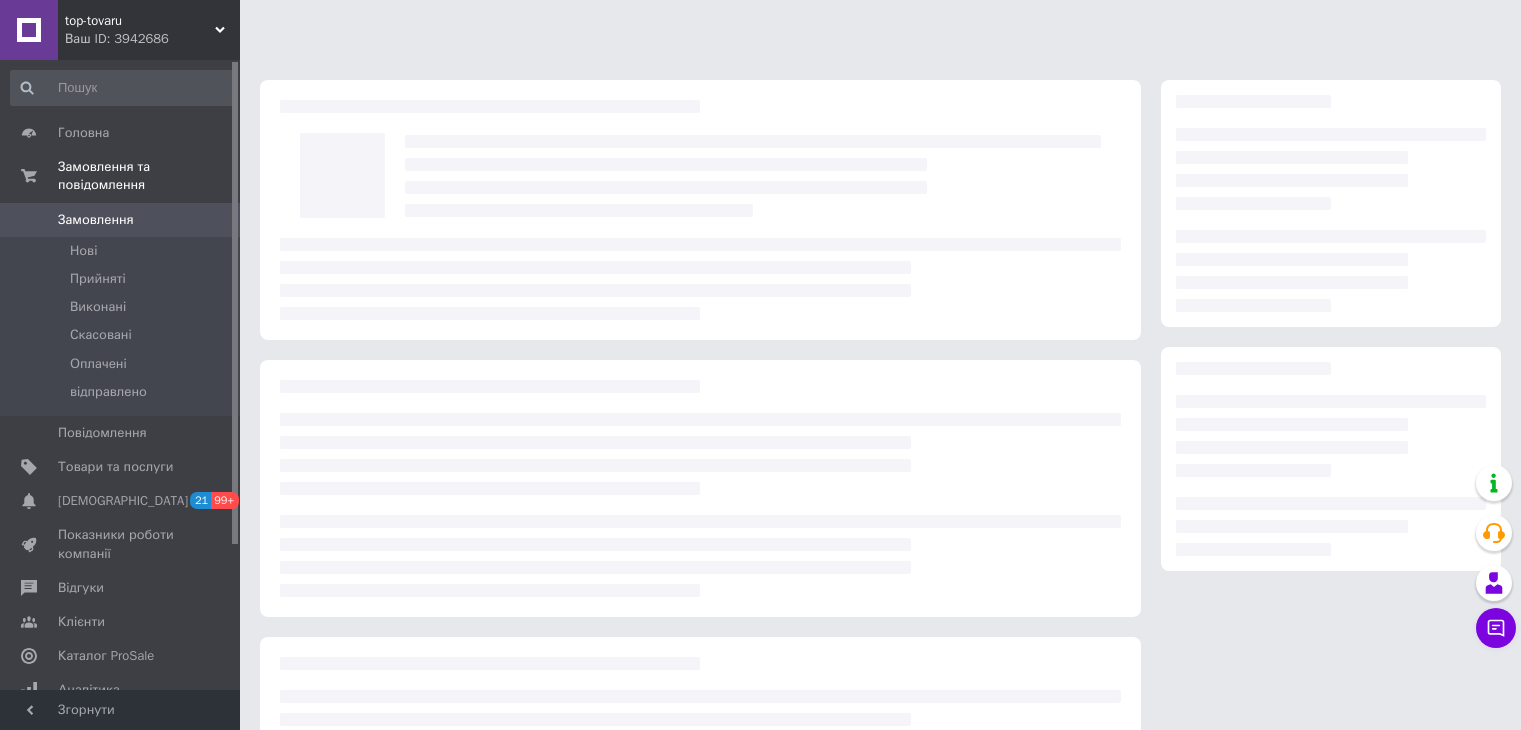 scroll, scrollTop: 0, scrollLeft: 0, axis: both 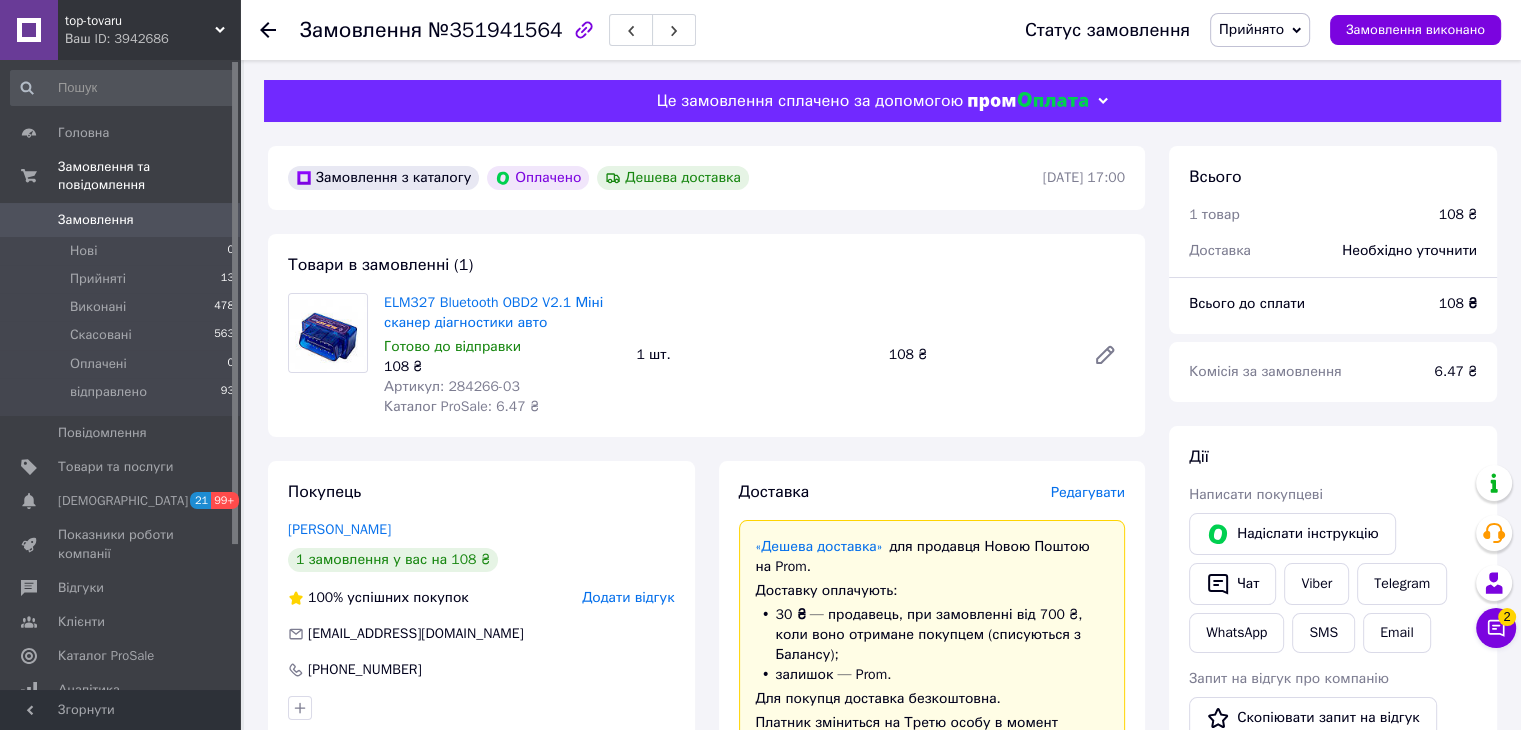 click on "Артикул: 284266-03" at bounding box center (452, 386) 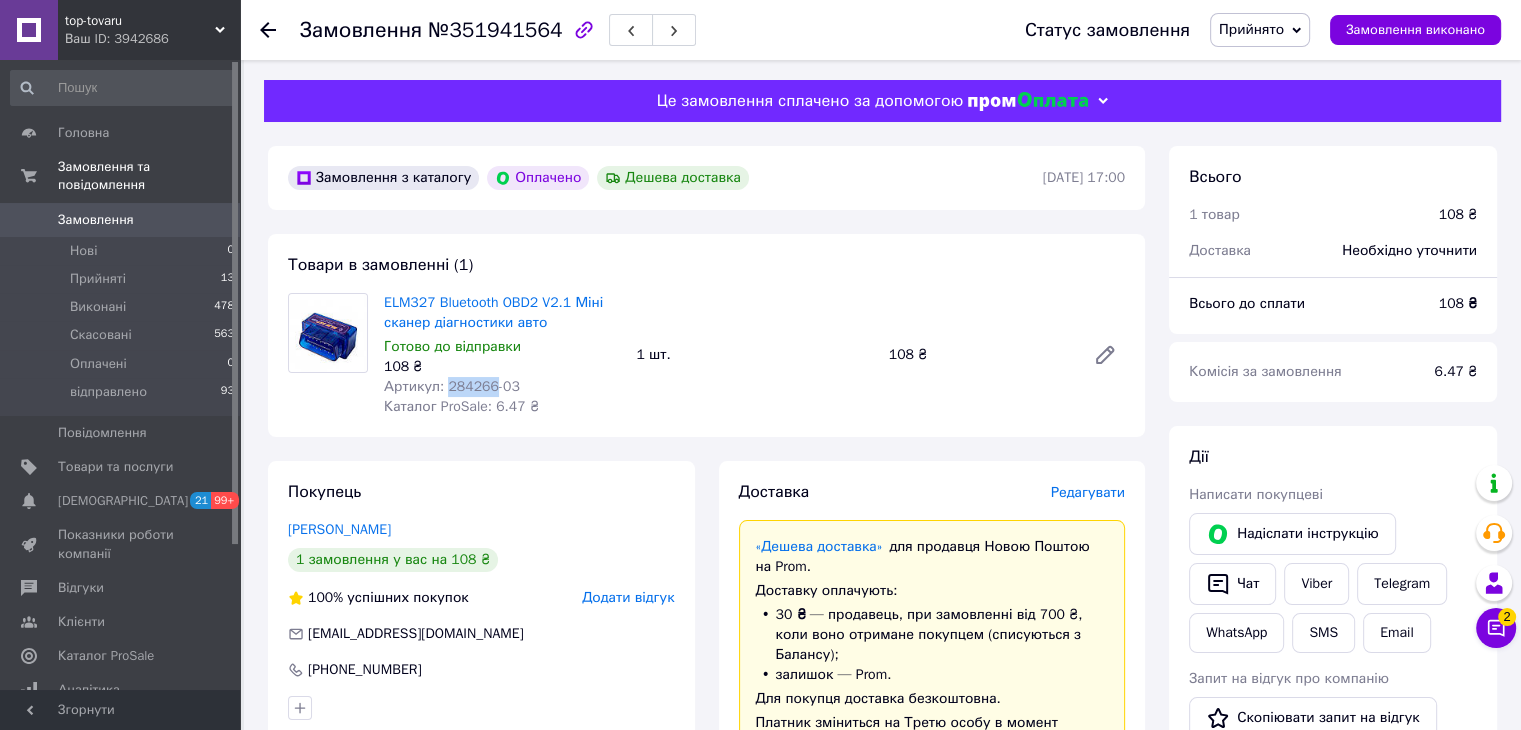 click on "Артикул: 284266-03" at bounding box center [452, 386] 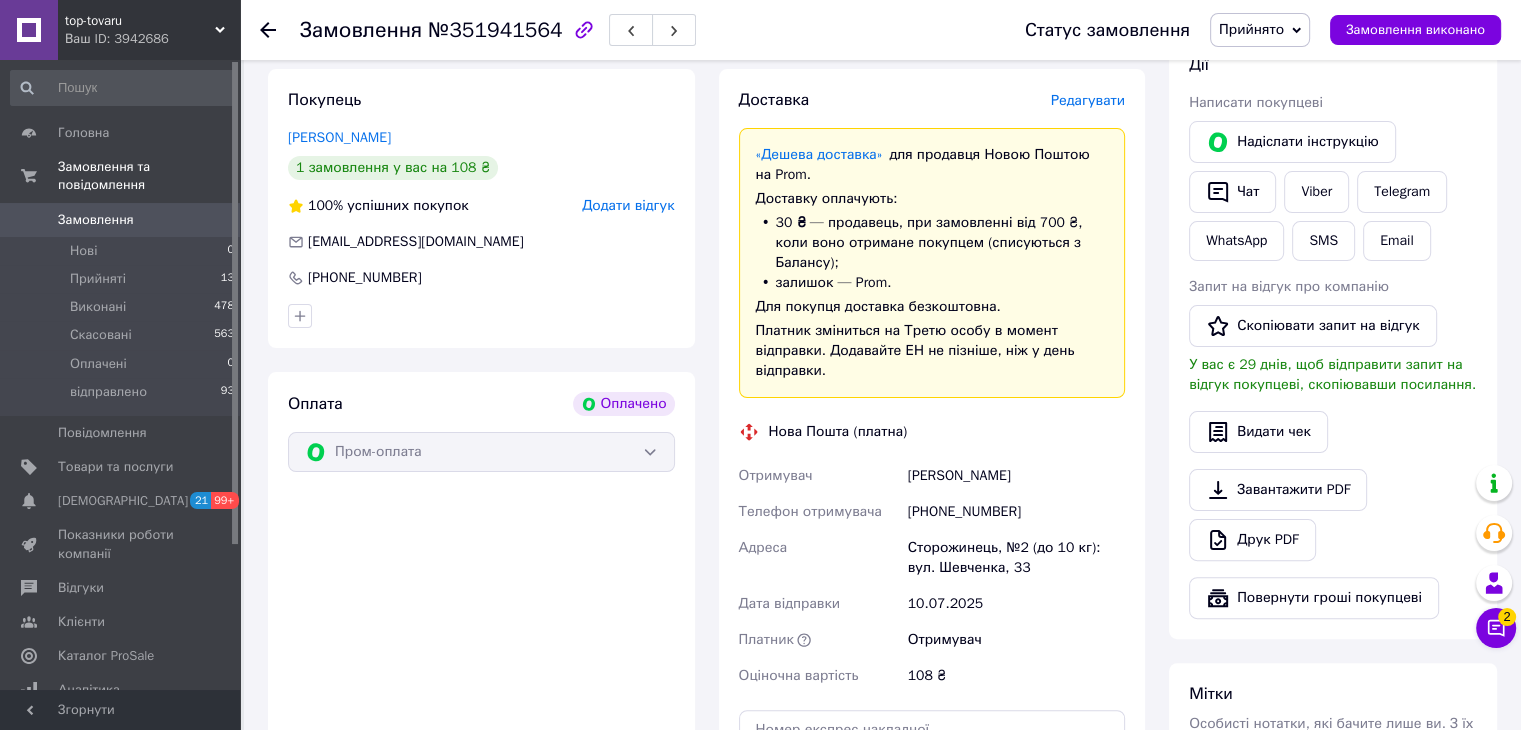 scroll, scrollTop: 400, scrollLeft: 0, axis: vertical 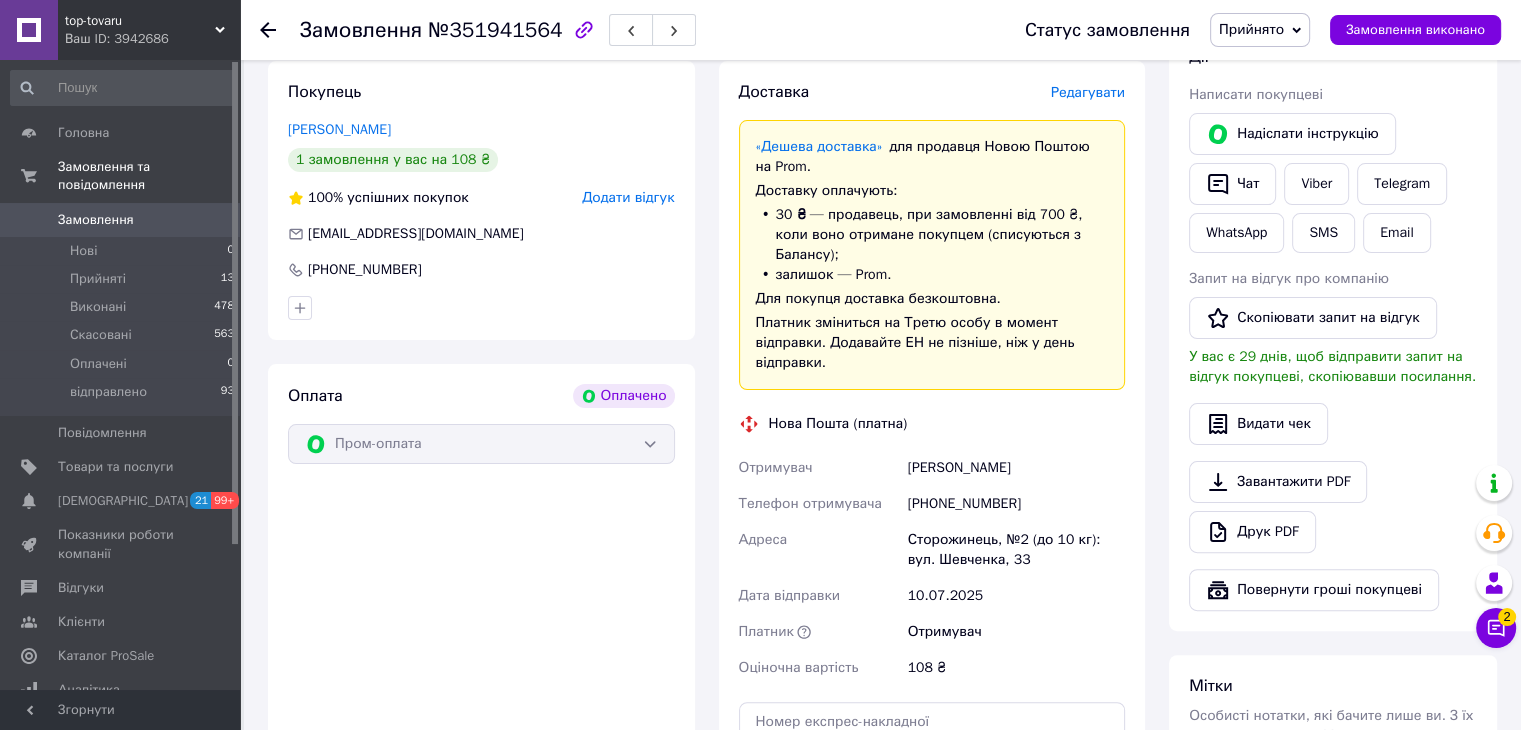 click on "Поліщук Віктор" at bounding box center (1016, 468) 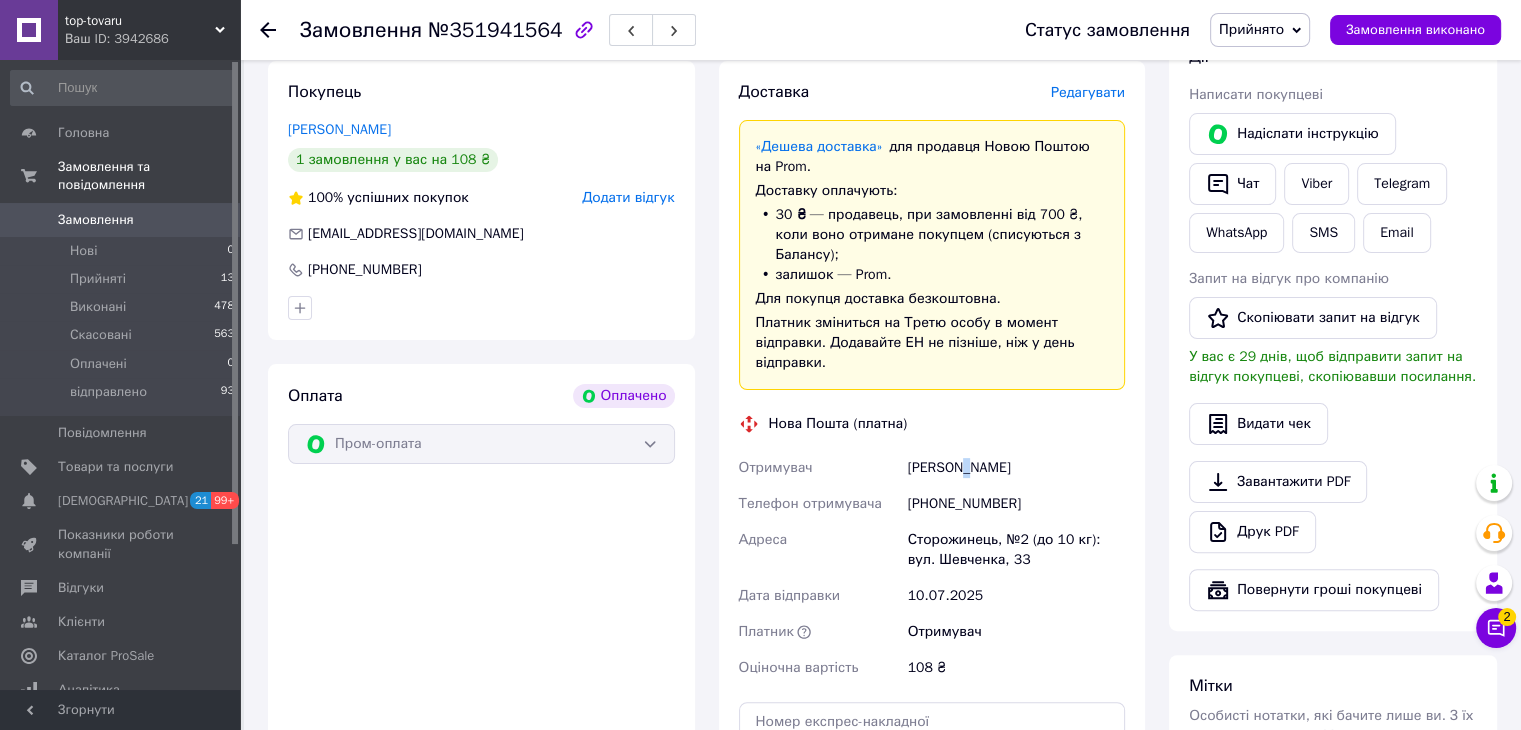 click on "Поліщук Віктор" at bounding box center (1016, 468) 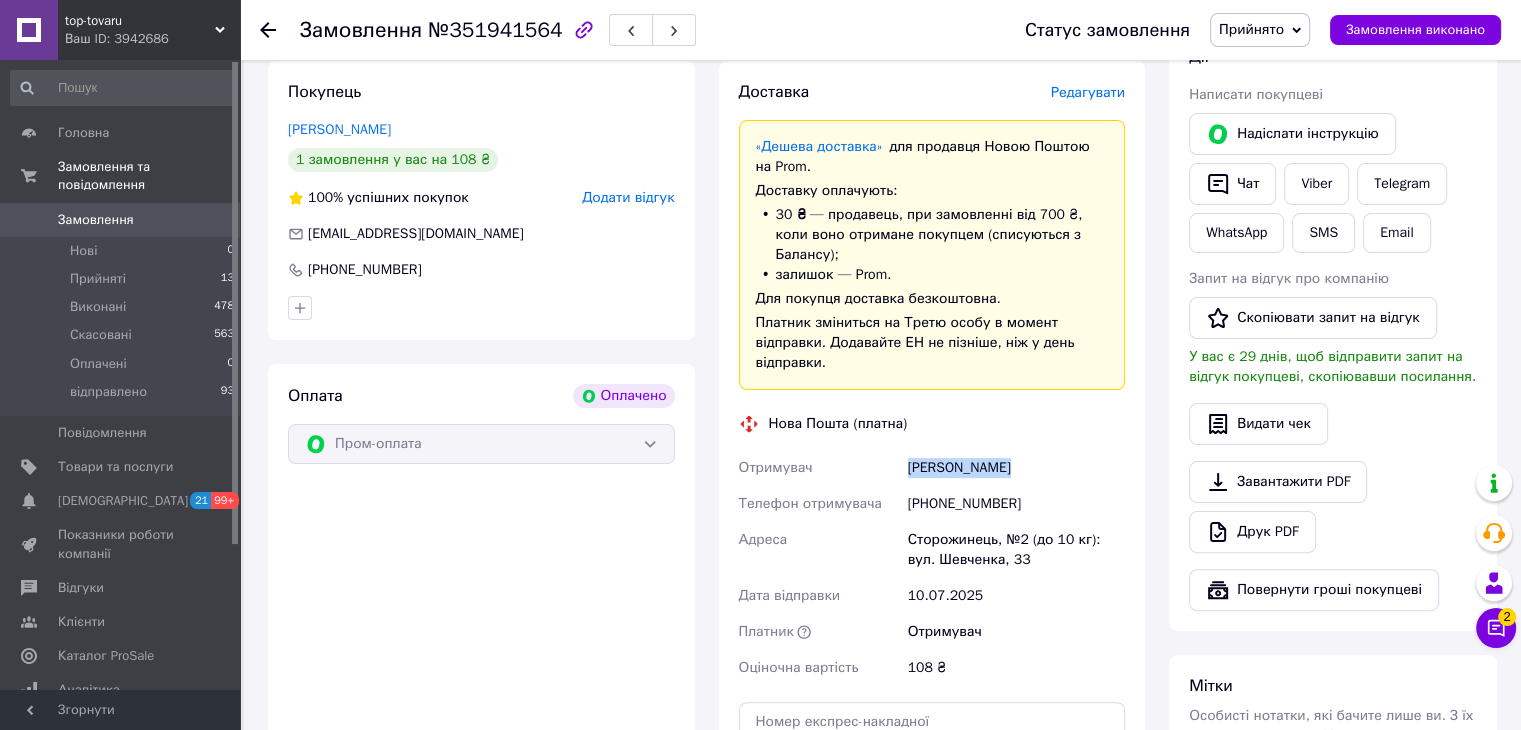 click on "Поліщук Віктор" at bounding box center (1016, 468) 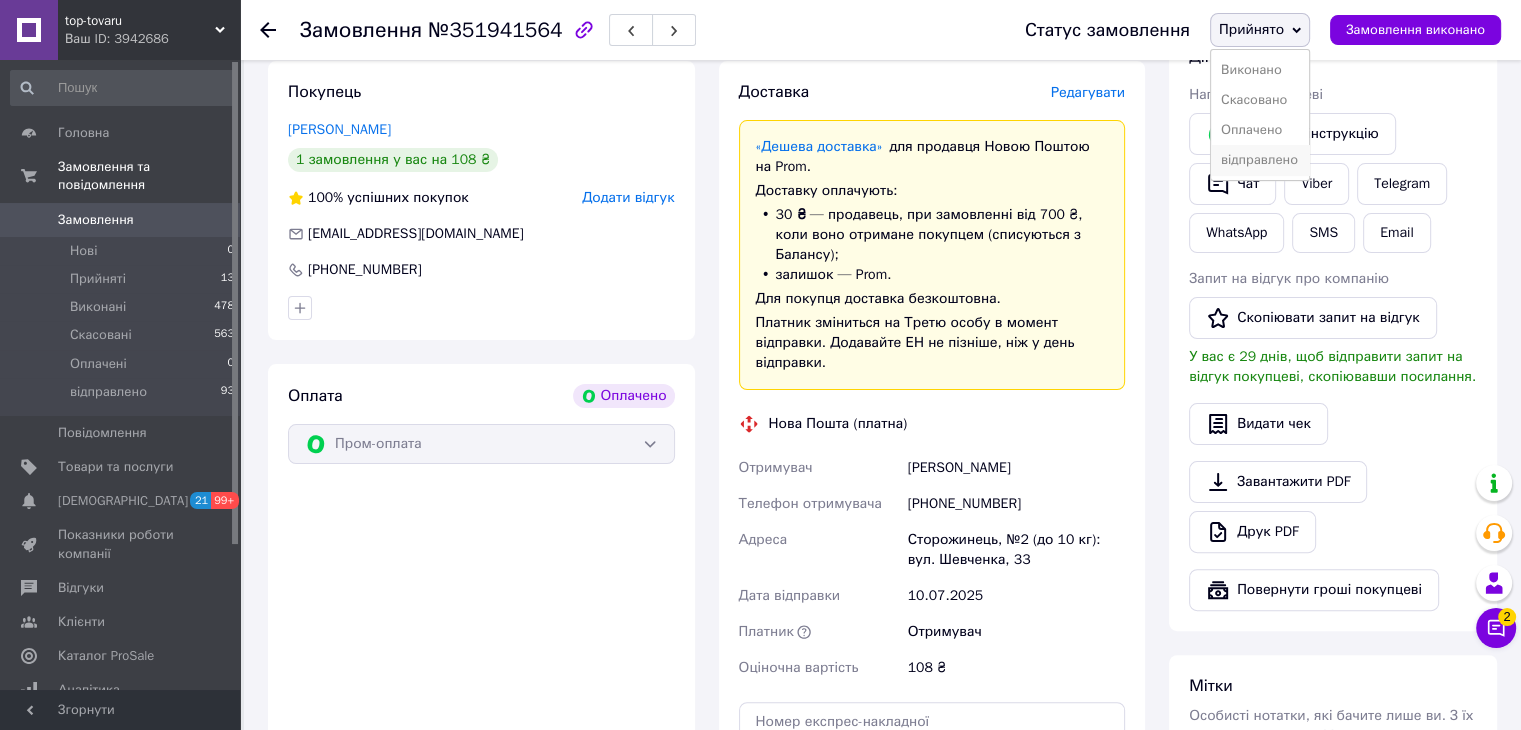 click on "відправлено" at bounding box center [1260, 160] 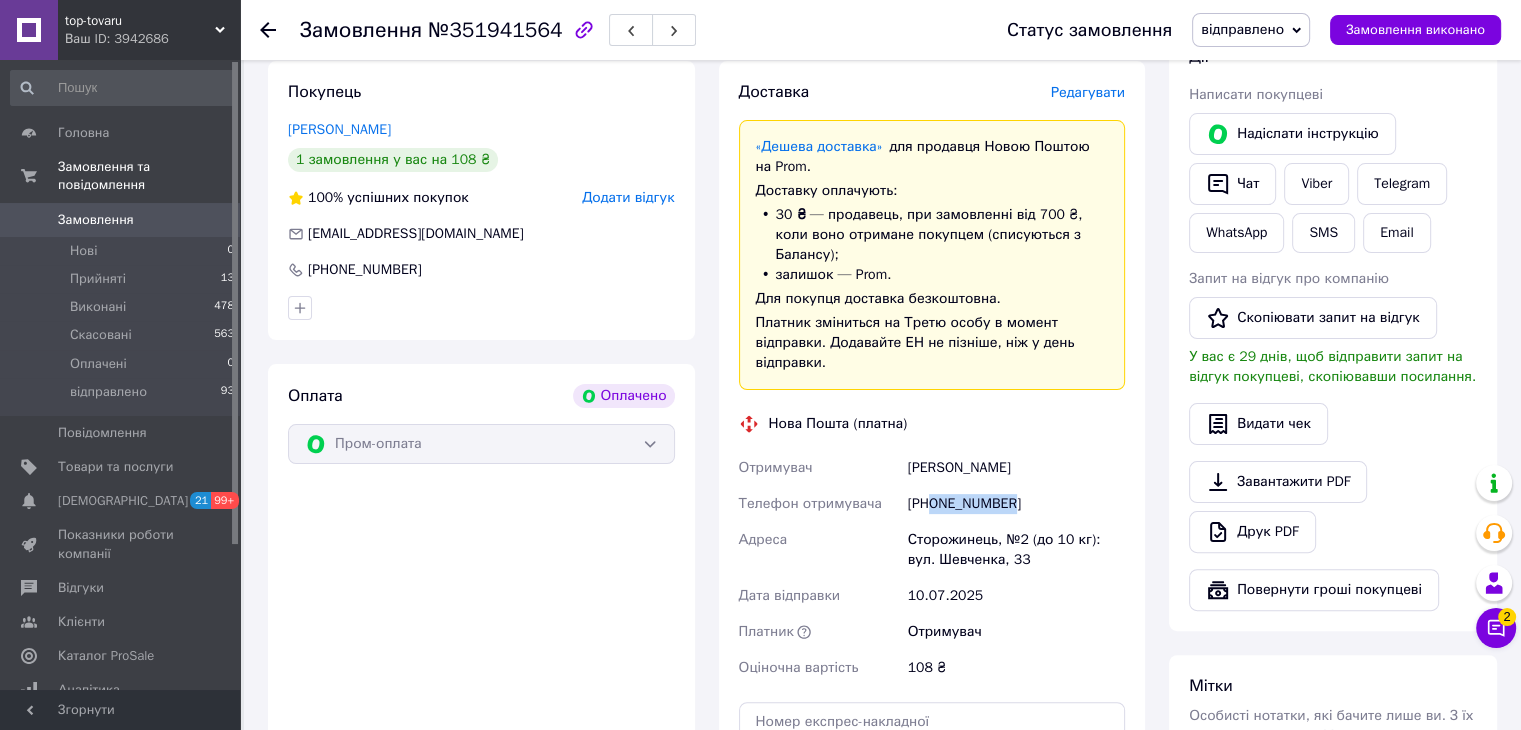 drag, startPoint x: 932, startPoint y: 489, endPoint x: 1021, endPoint y: 482, distance: 89.27486 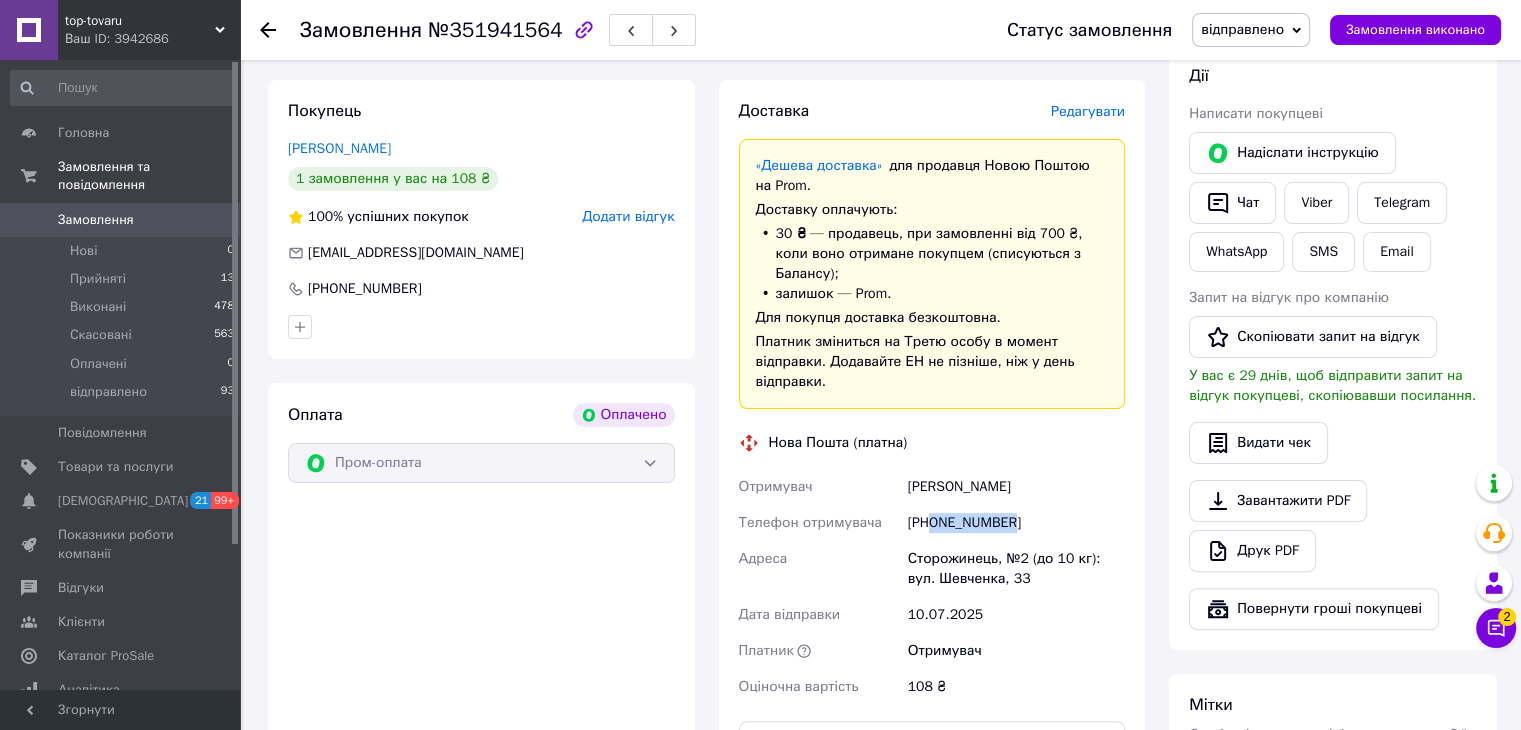 scroll, scrollTop: 0, scrollLeft: 0, axis: both 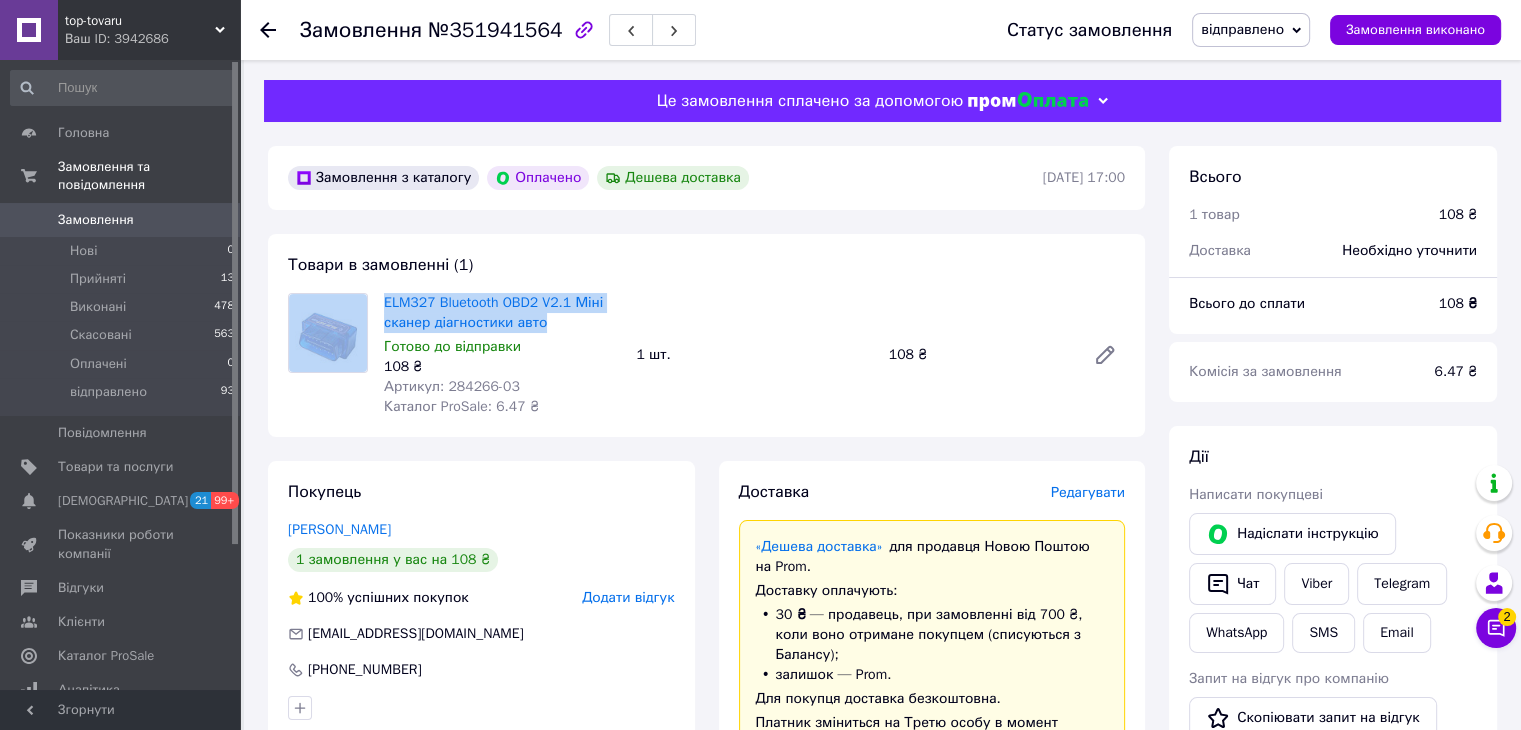 drag, startPoint x: 558, startPoint y: 329, endPoint x: 360, endPoint y: 301, distance: 199.97 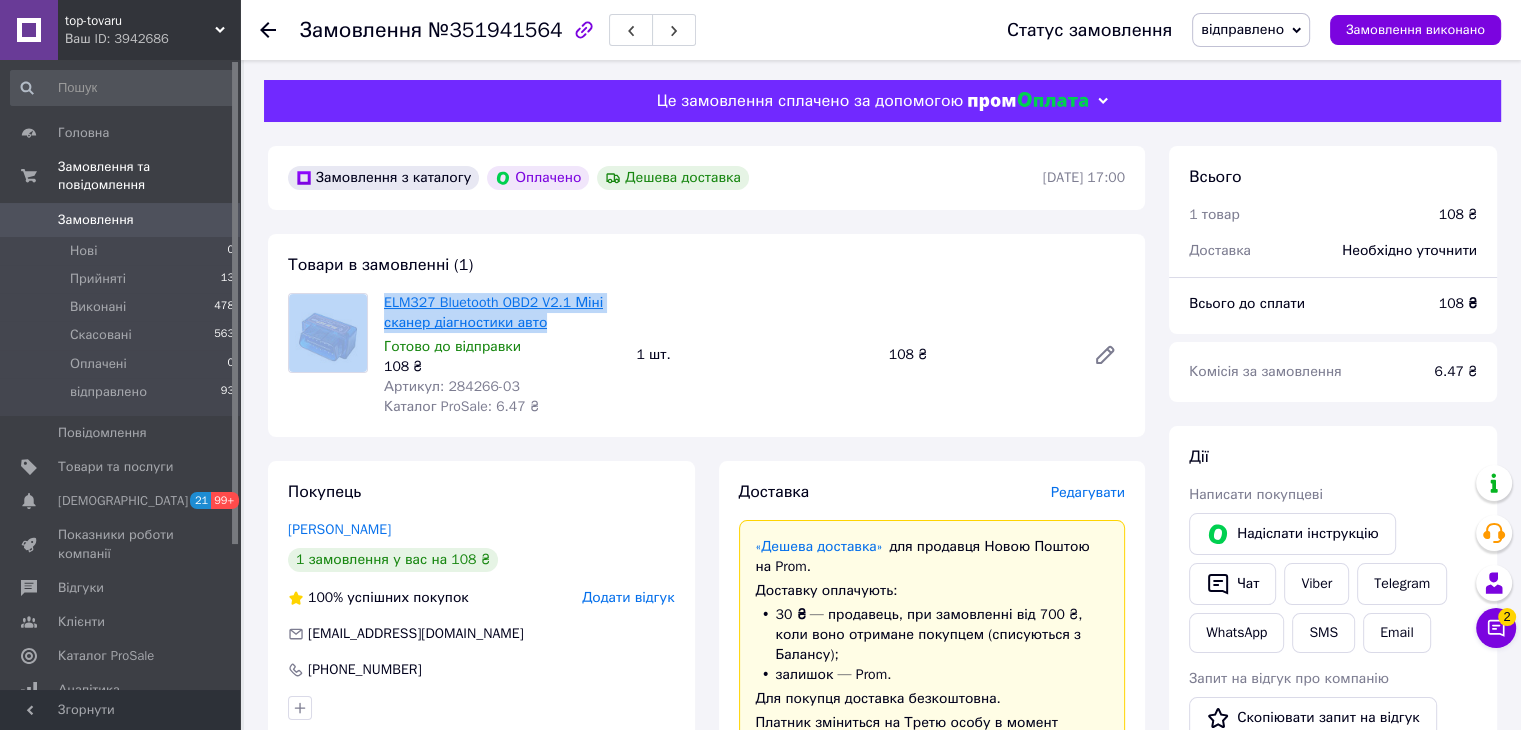 copy on "ELM327 Bluetooth OBD2 V2.1 Міні сканер діагностики авто" 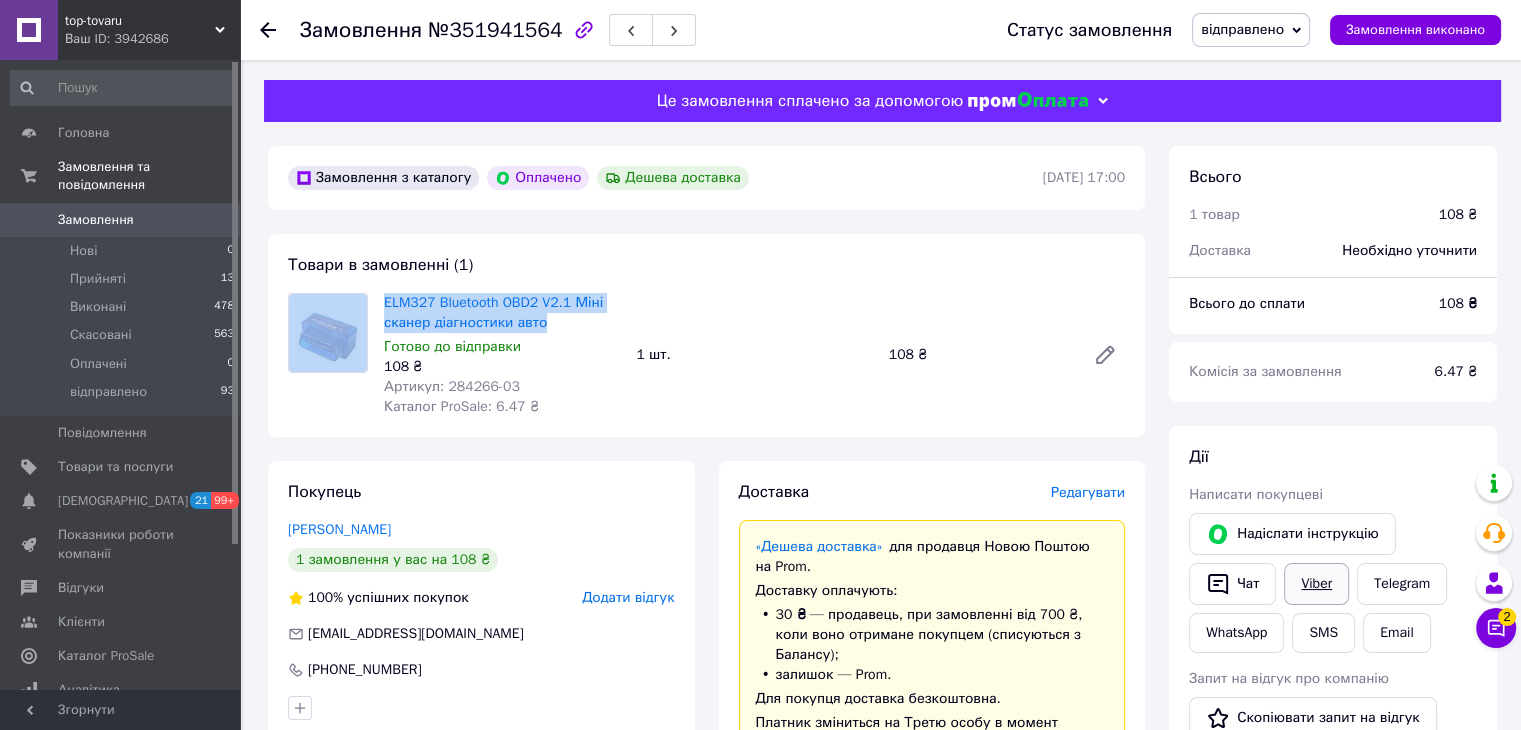 click on "Viber" at bounding box center (1316, 584) 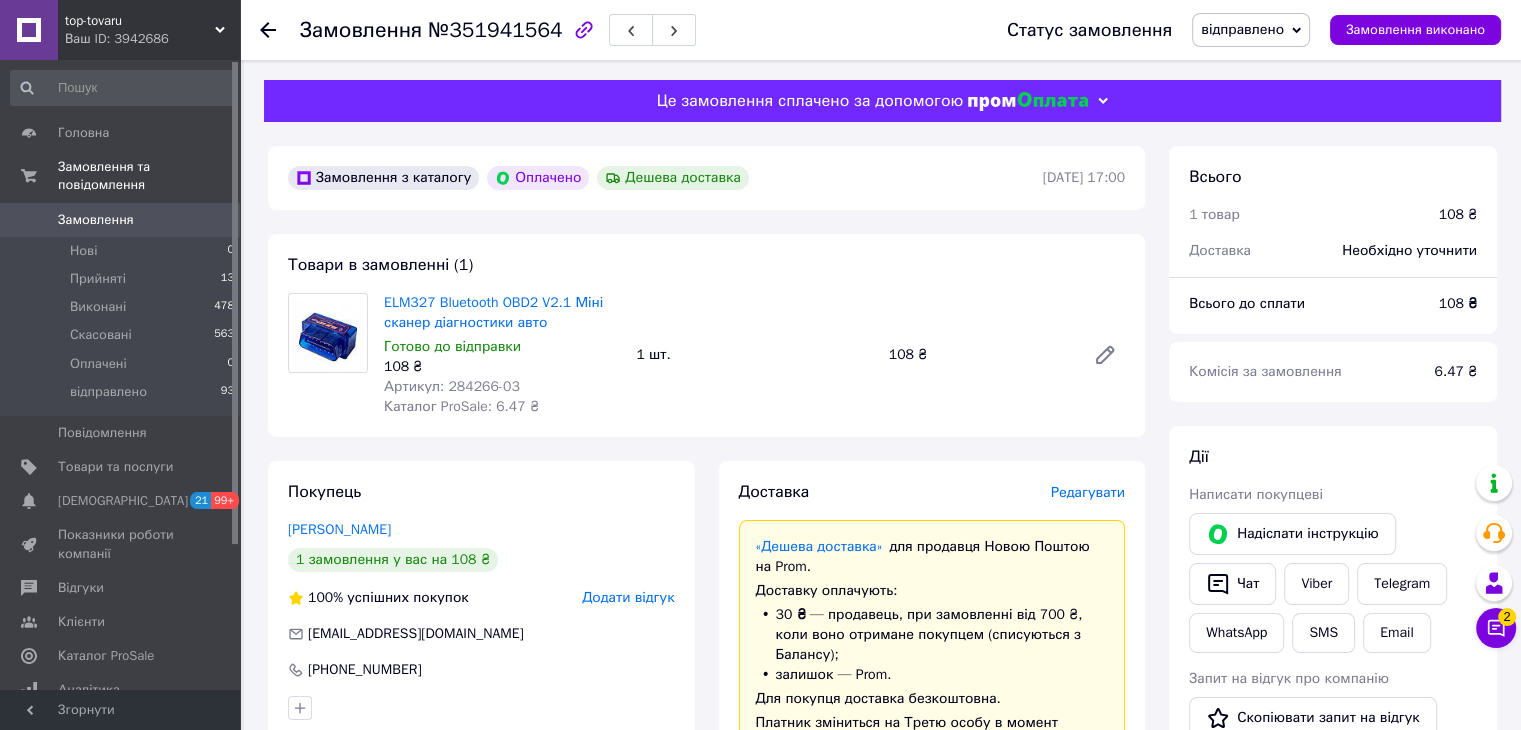 click on "№351941564" at bounding box center [495, 30] 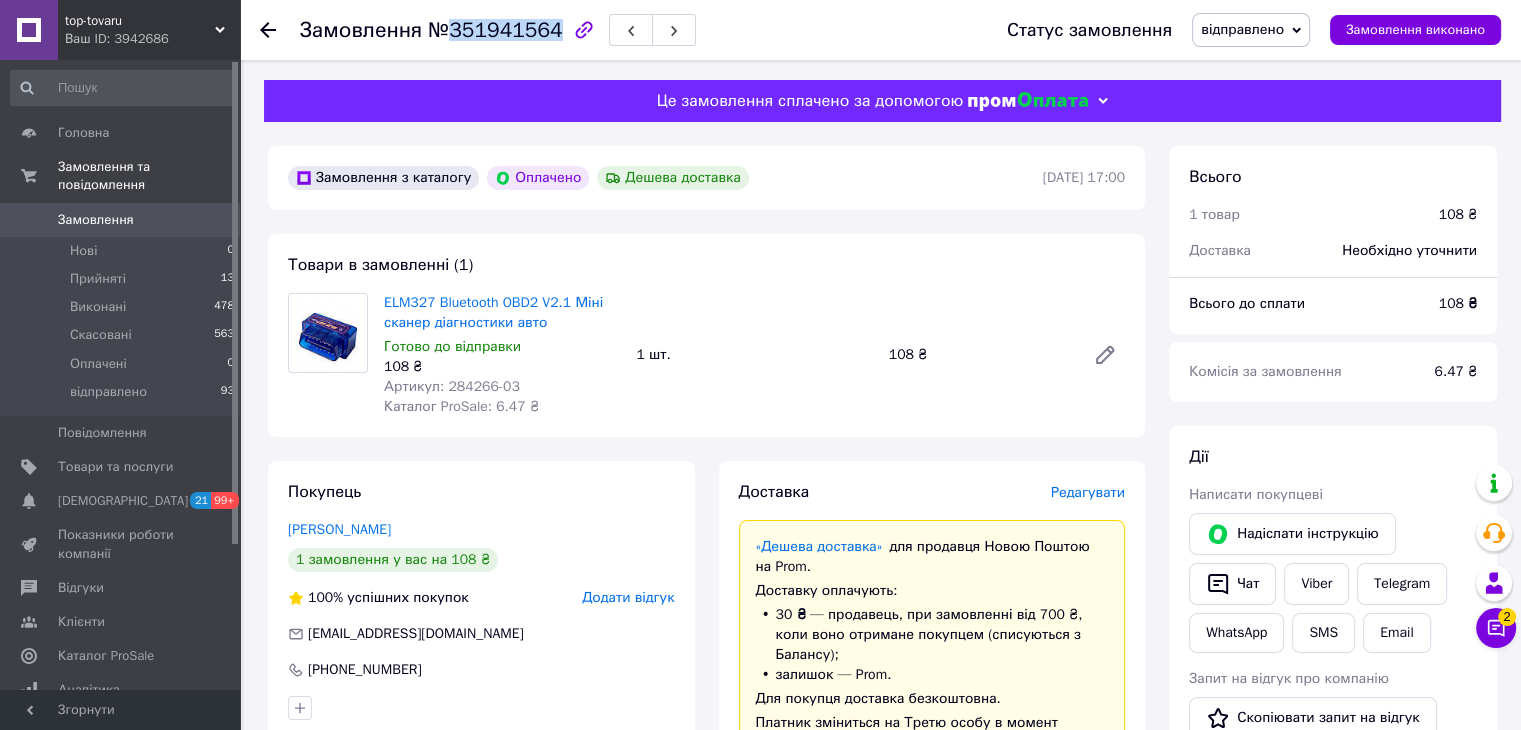 click on "№351941564" at bounding box center [495, 30] 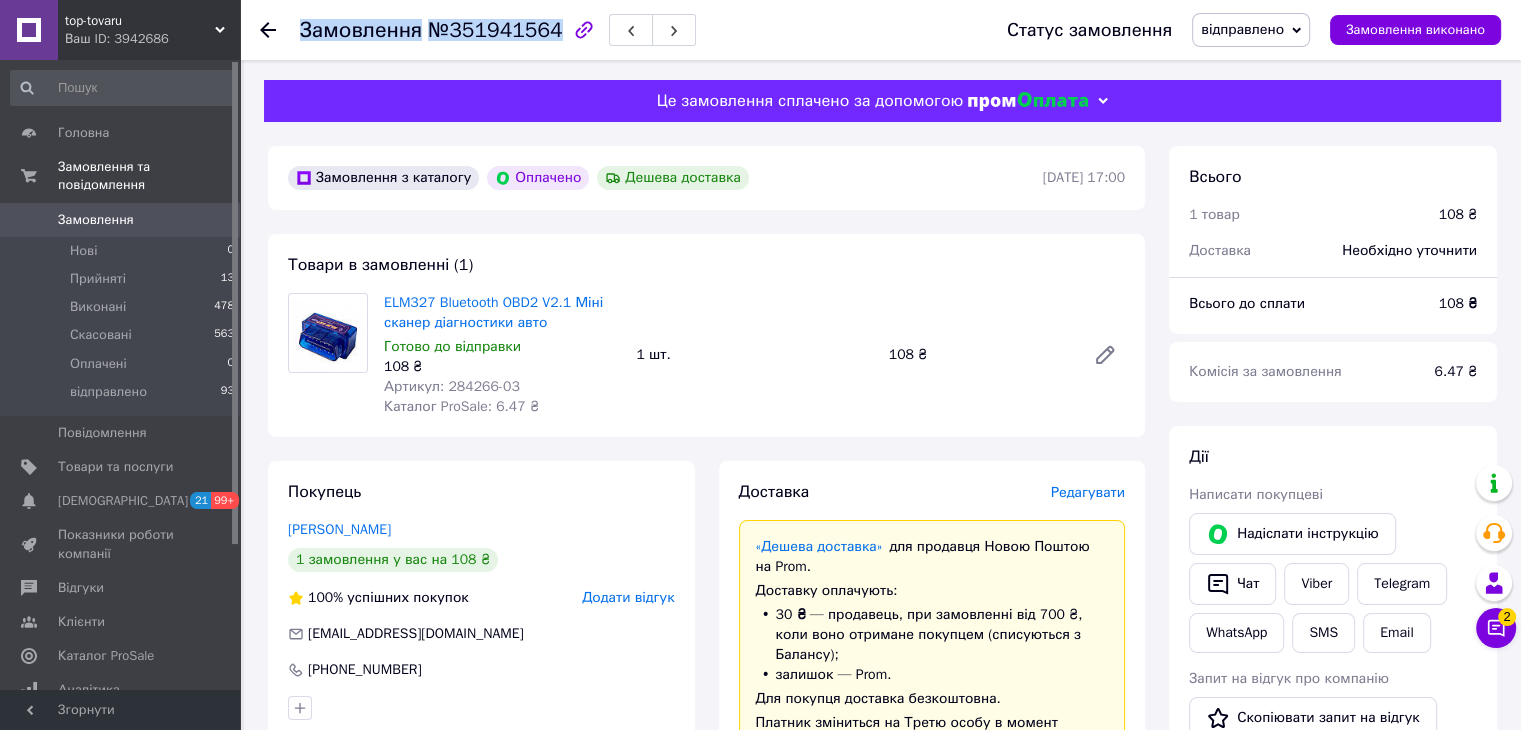 click on "№351941564" at bounding box center (495, 30) 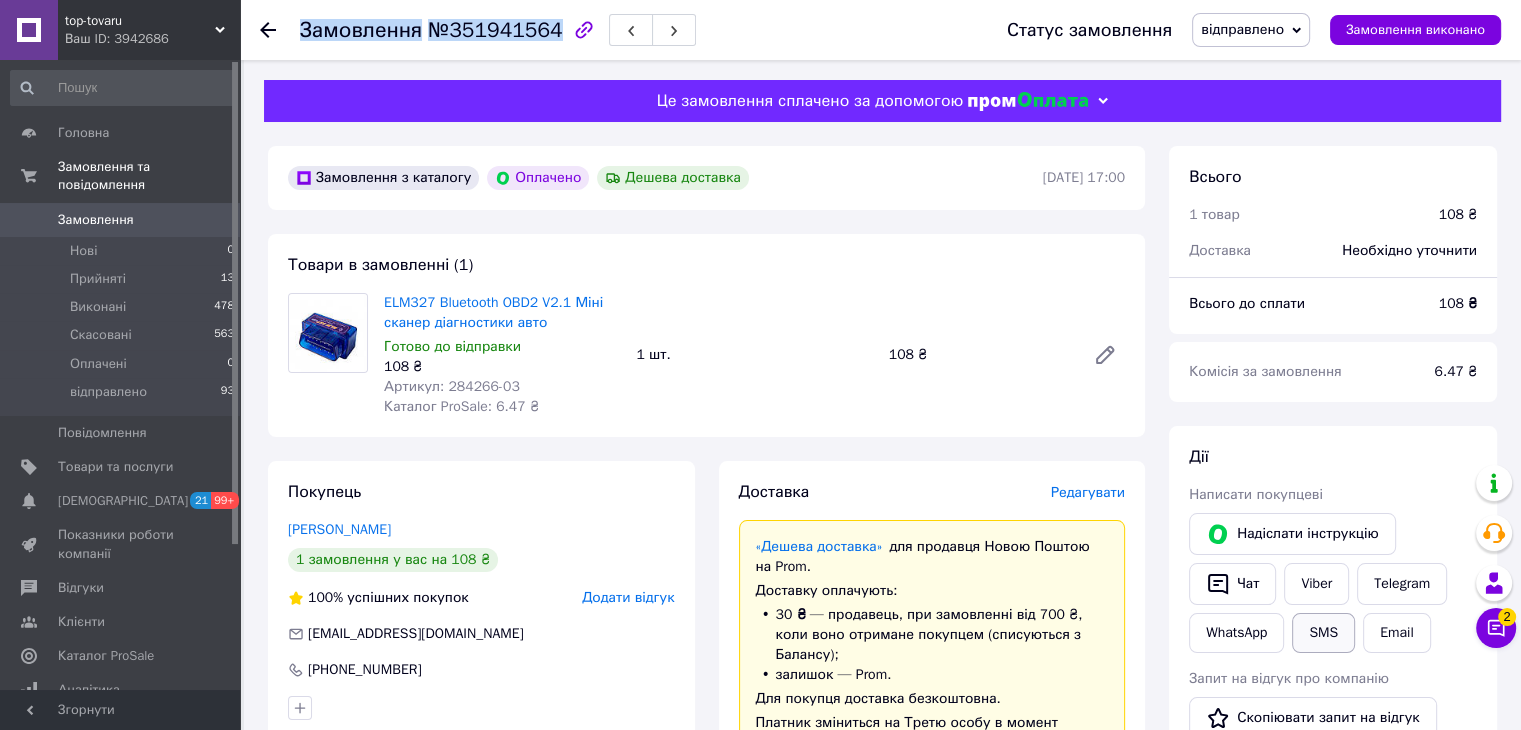 click on "SMS" at bounding box center (1323, 633) 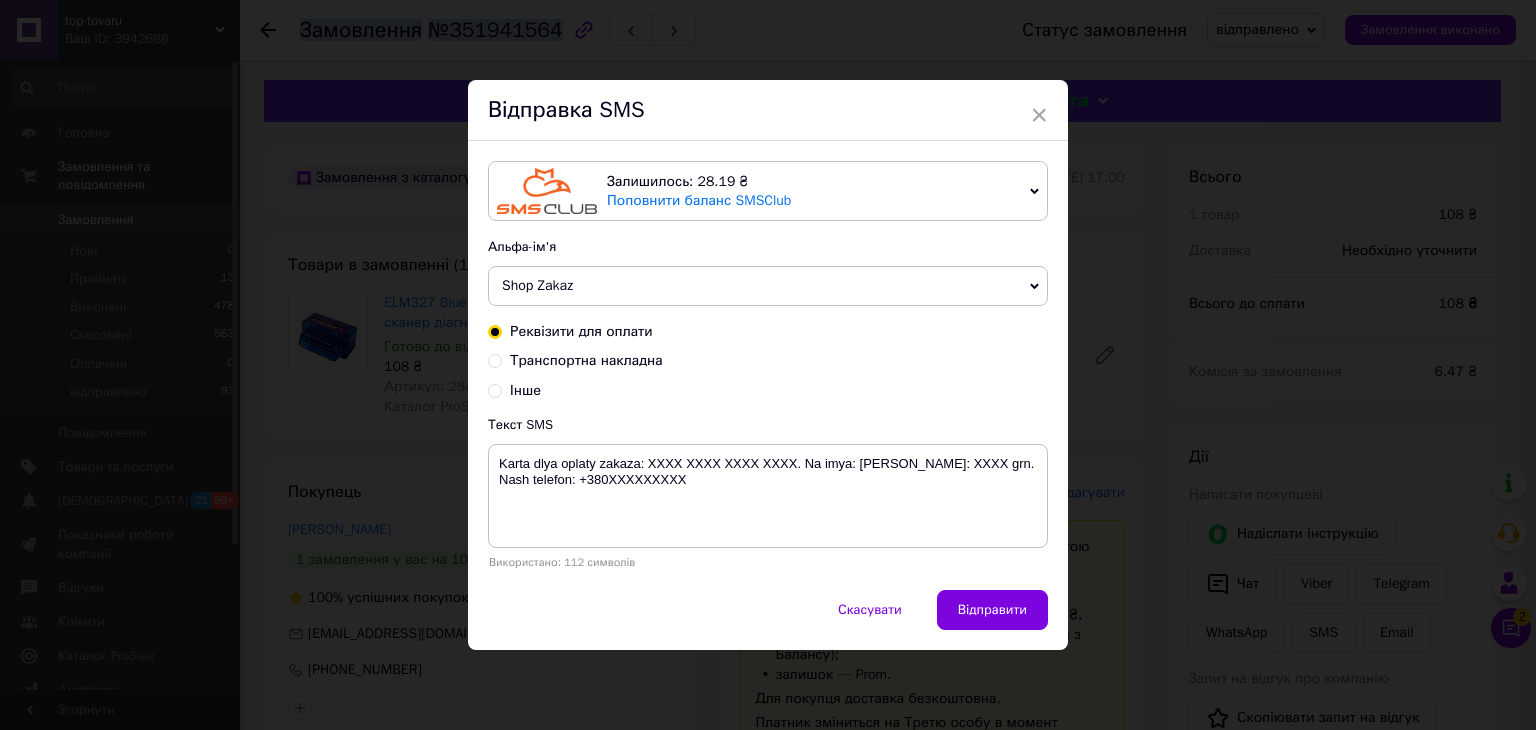 click on "Залишилось: 28.19 ₴ Поповнити баланс SMSClub" at bounding box center (768, 191) 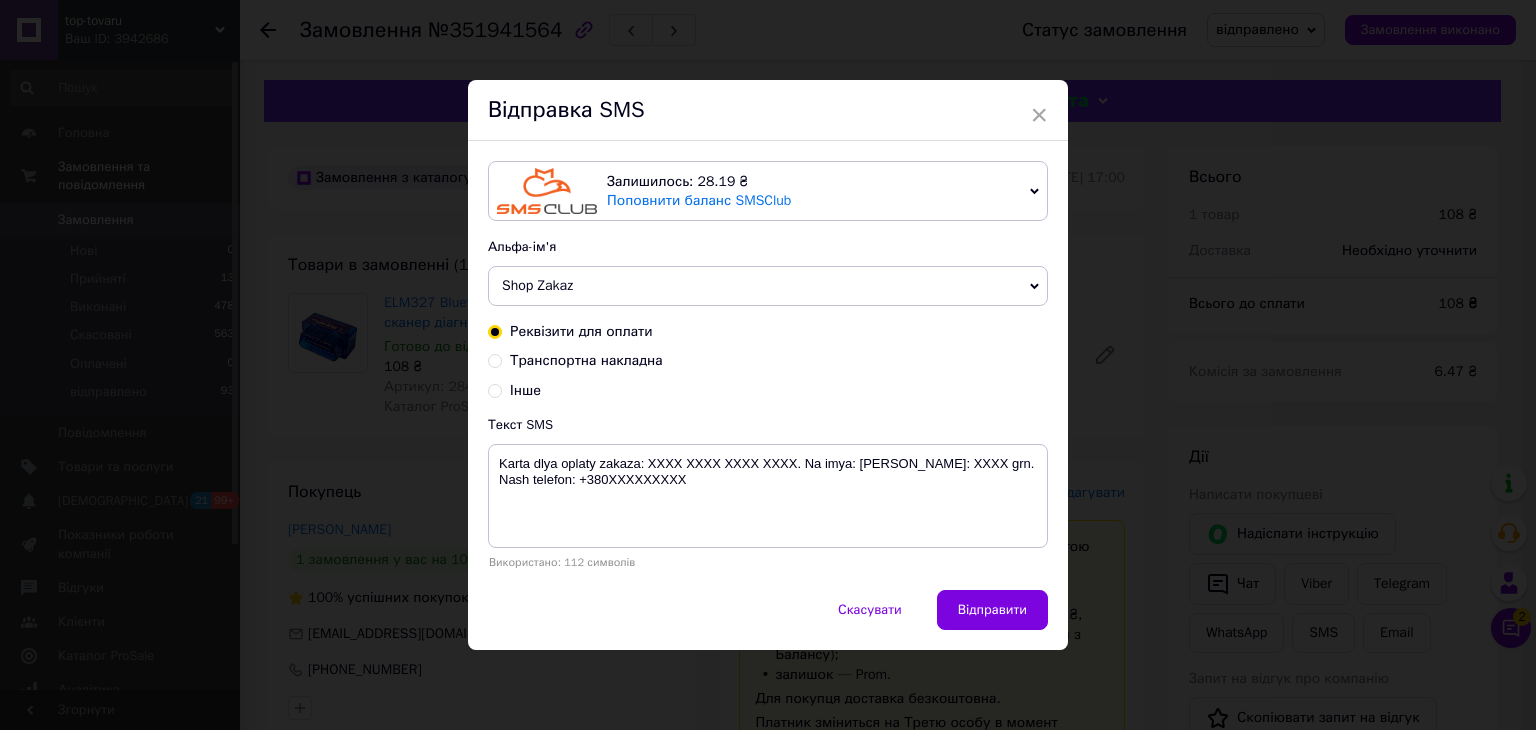 click on "Інше" at bounding box center [768, 391] 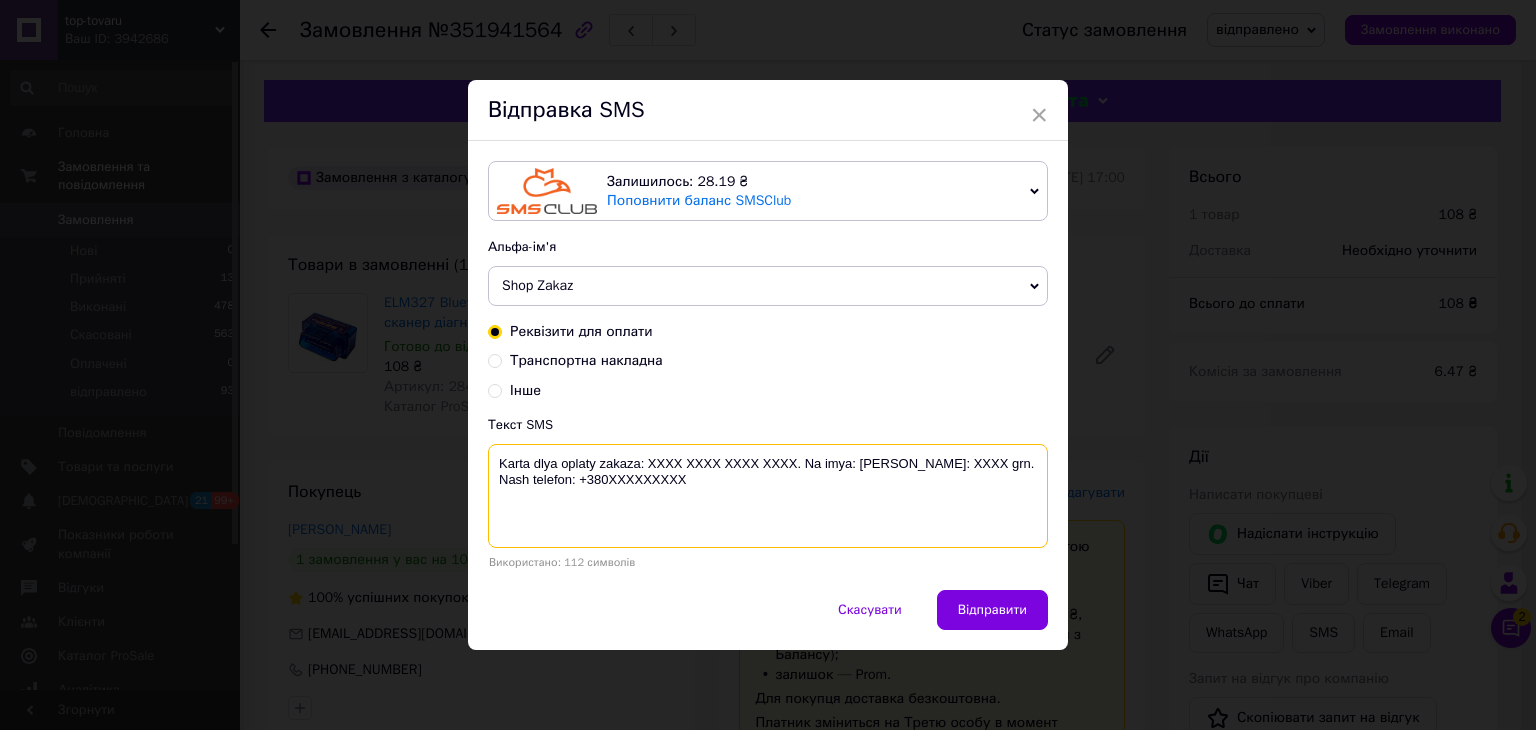 click on "Karta dlya oplaty zakaza: XXXX XXXX XXXX XXXX. Na imya: Ivanov A.A. Summa: XXXX grn. Nash telefon: +380XXXXXXXXX" at bounding box center [768, 496] 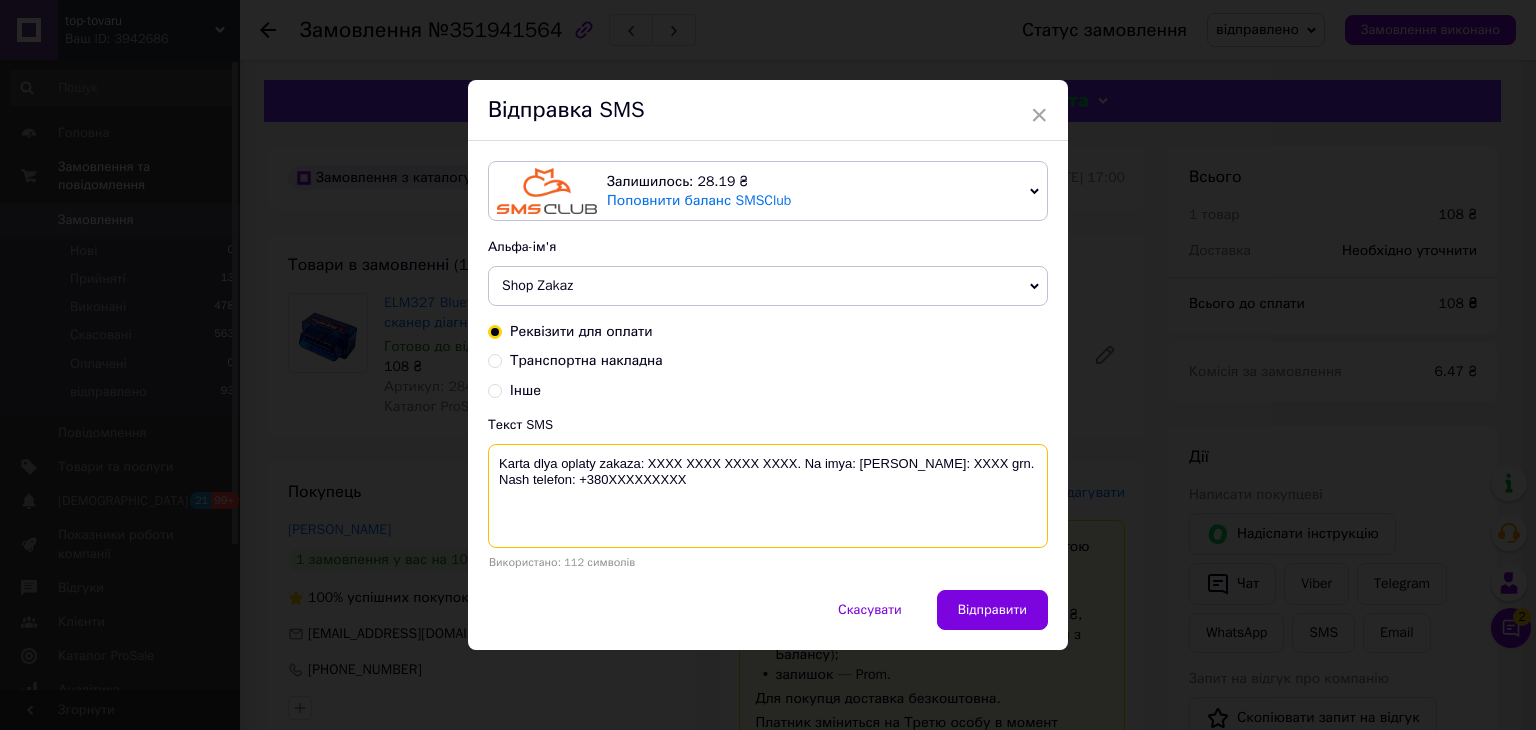 paste on "Замовлення№351941564" 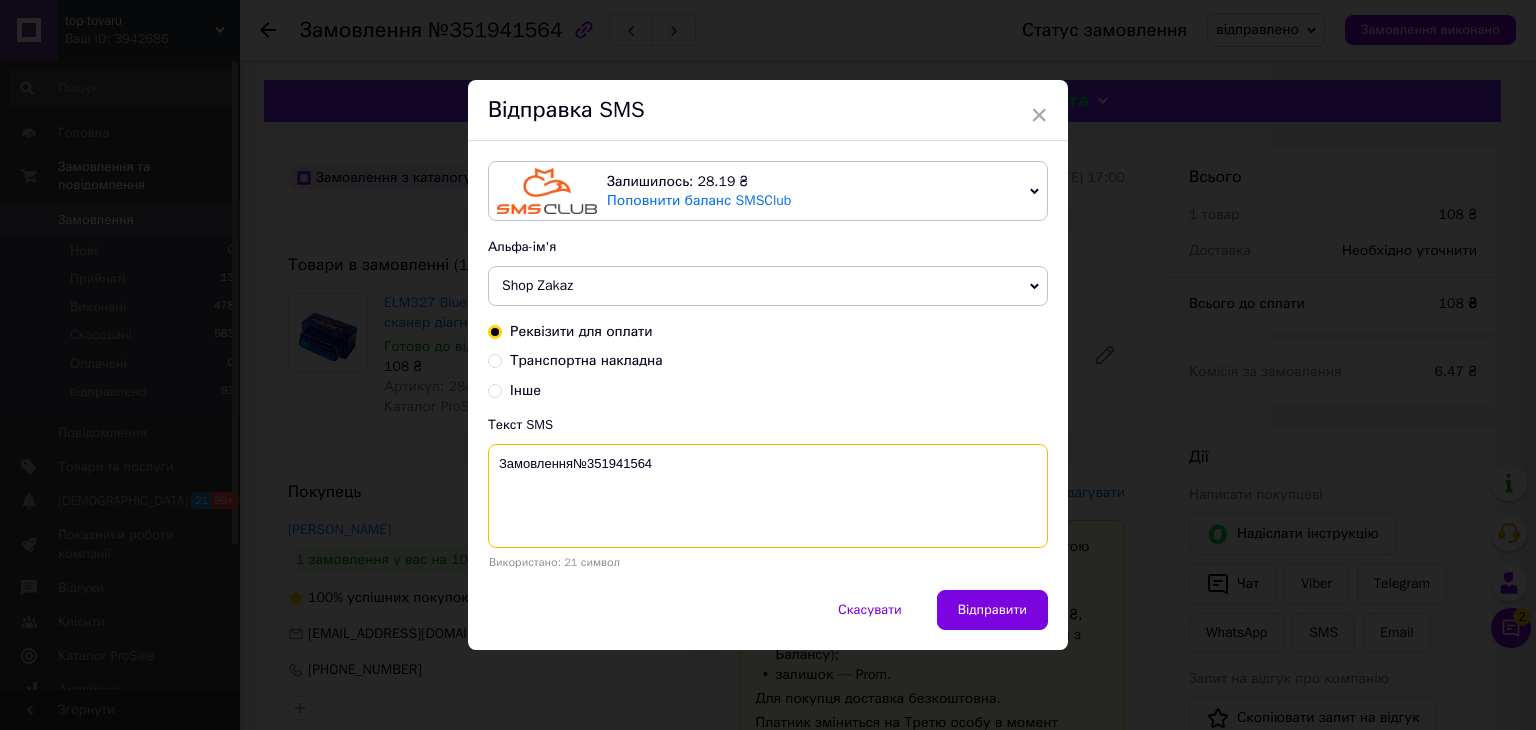 click on "Замовлення№351941564" at bounding box center [768, 496] 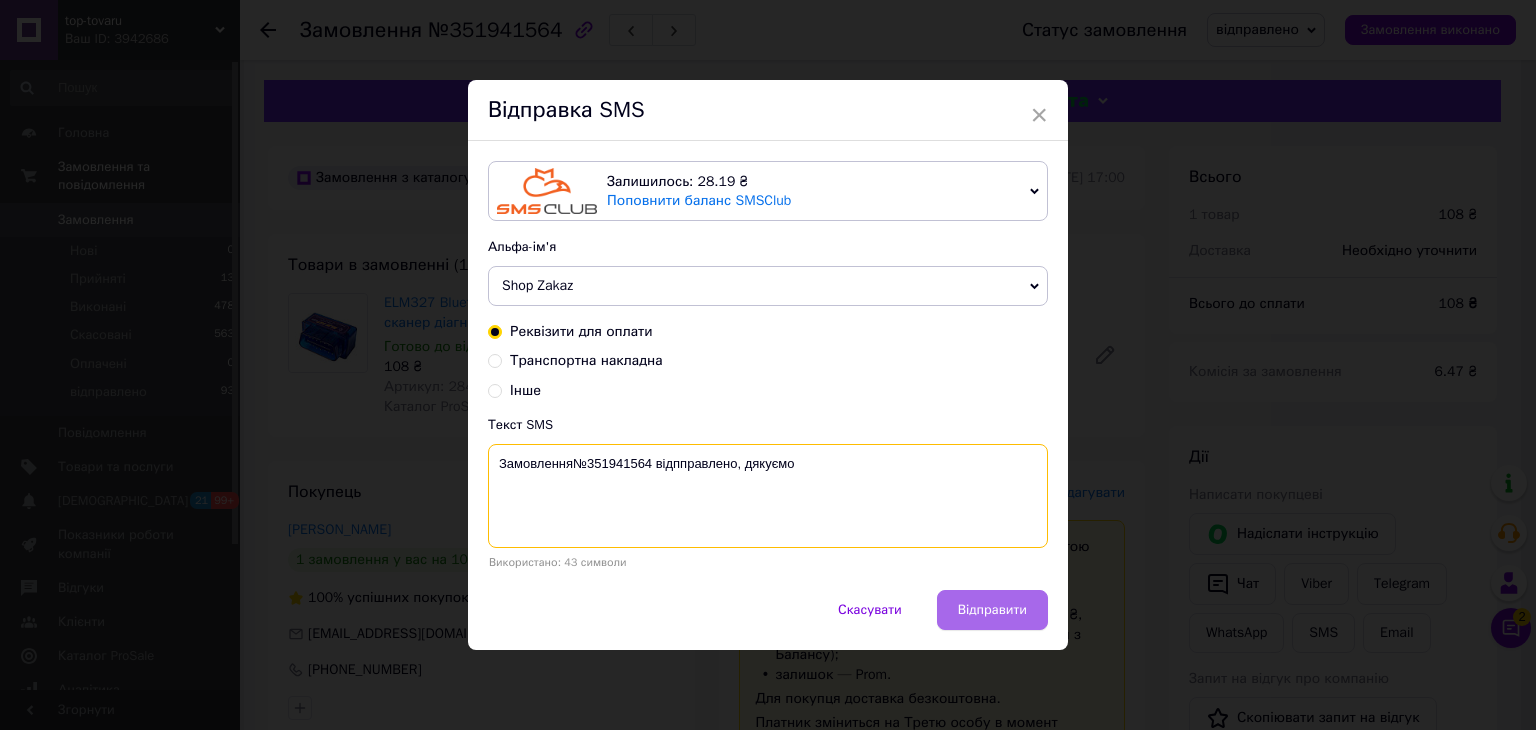 type on "Замовлення№351941564 відпправлено, дякуємо" 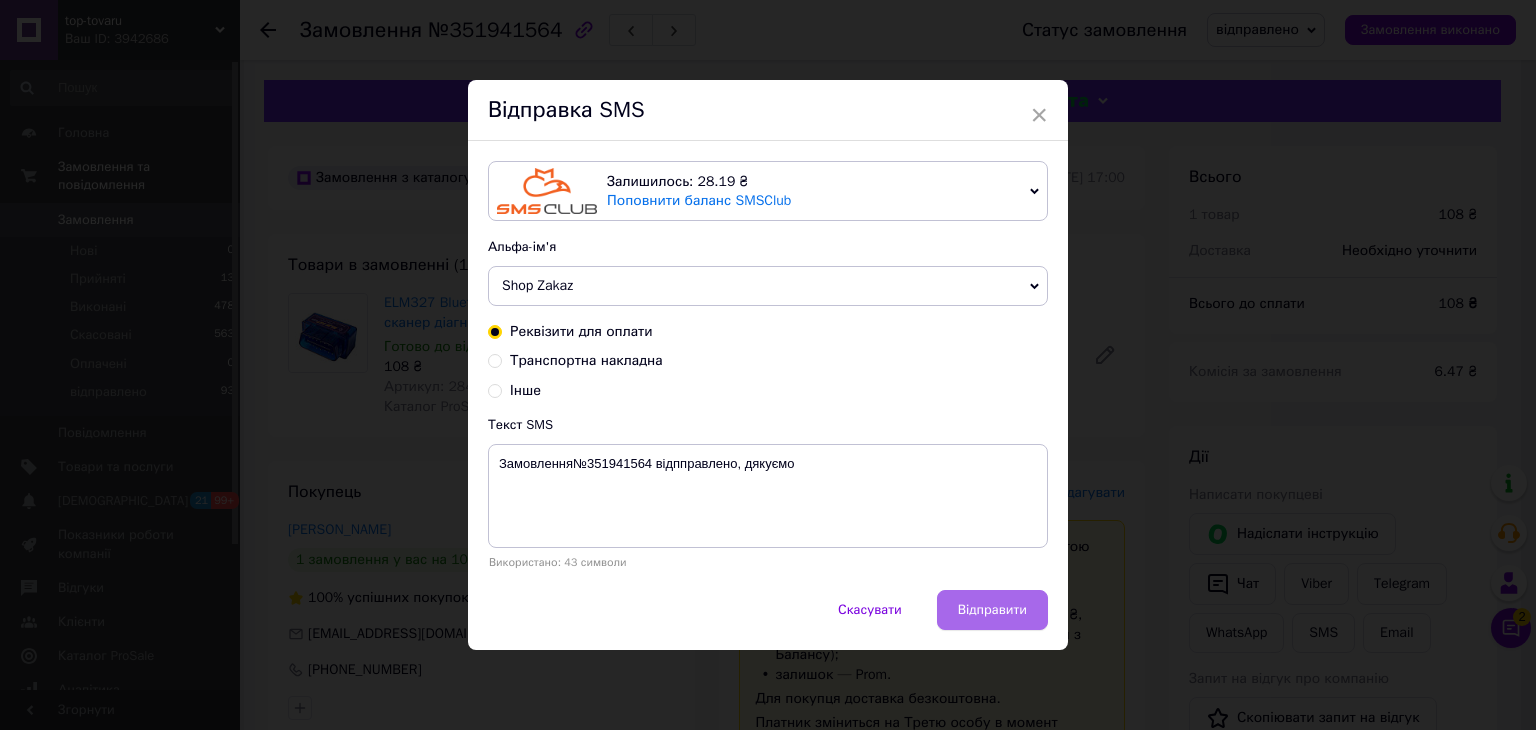 click on "Відправити" at bounding box center [992, 610] 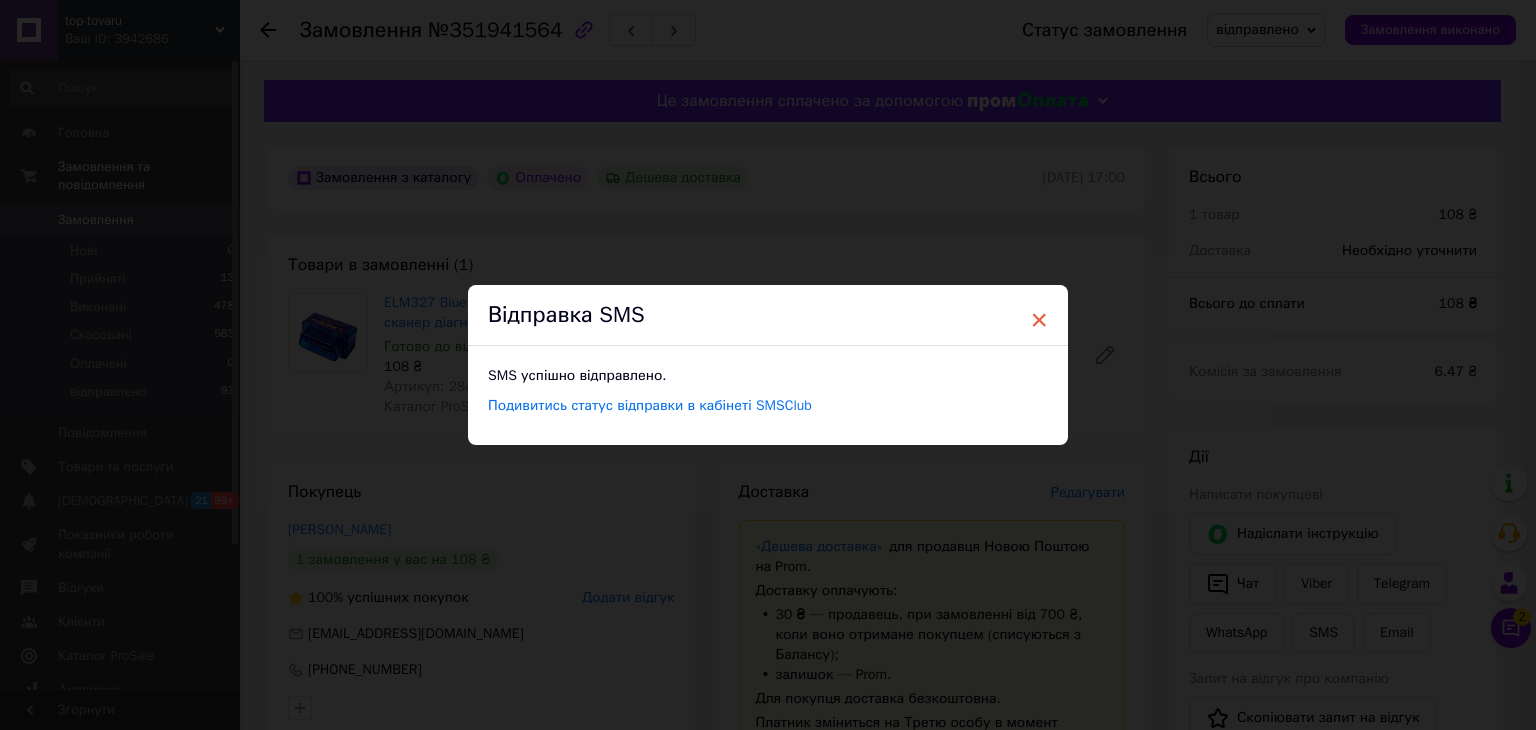 click on "×" at bounding box center (1039, 320) 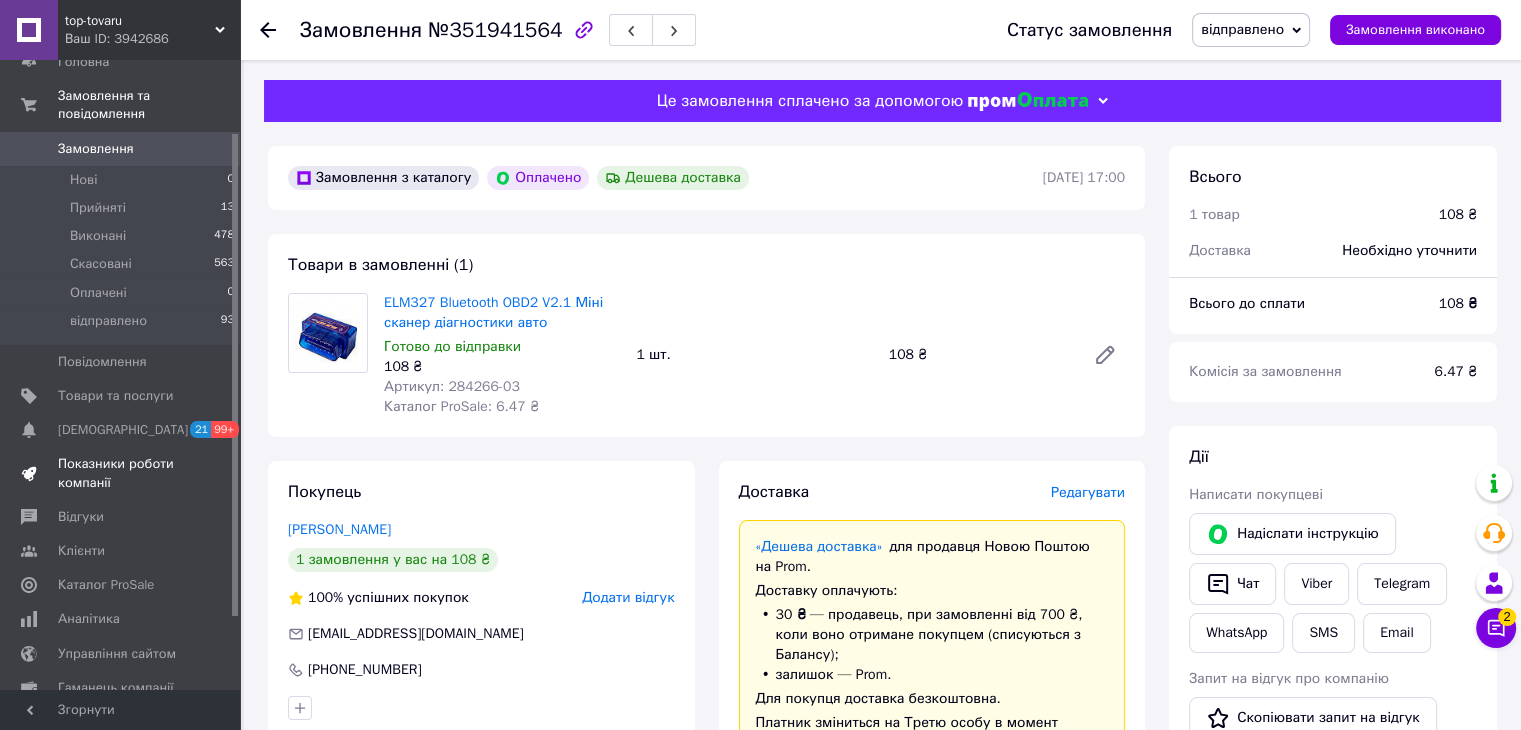 scroll, scrollTop: 188, scrollLeft: 0, axis: vertical 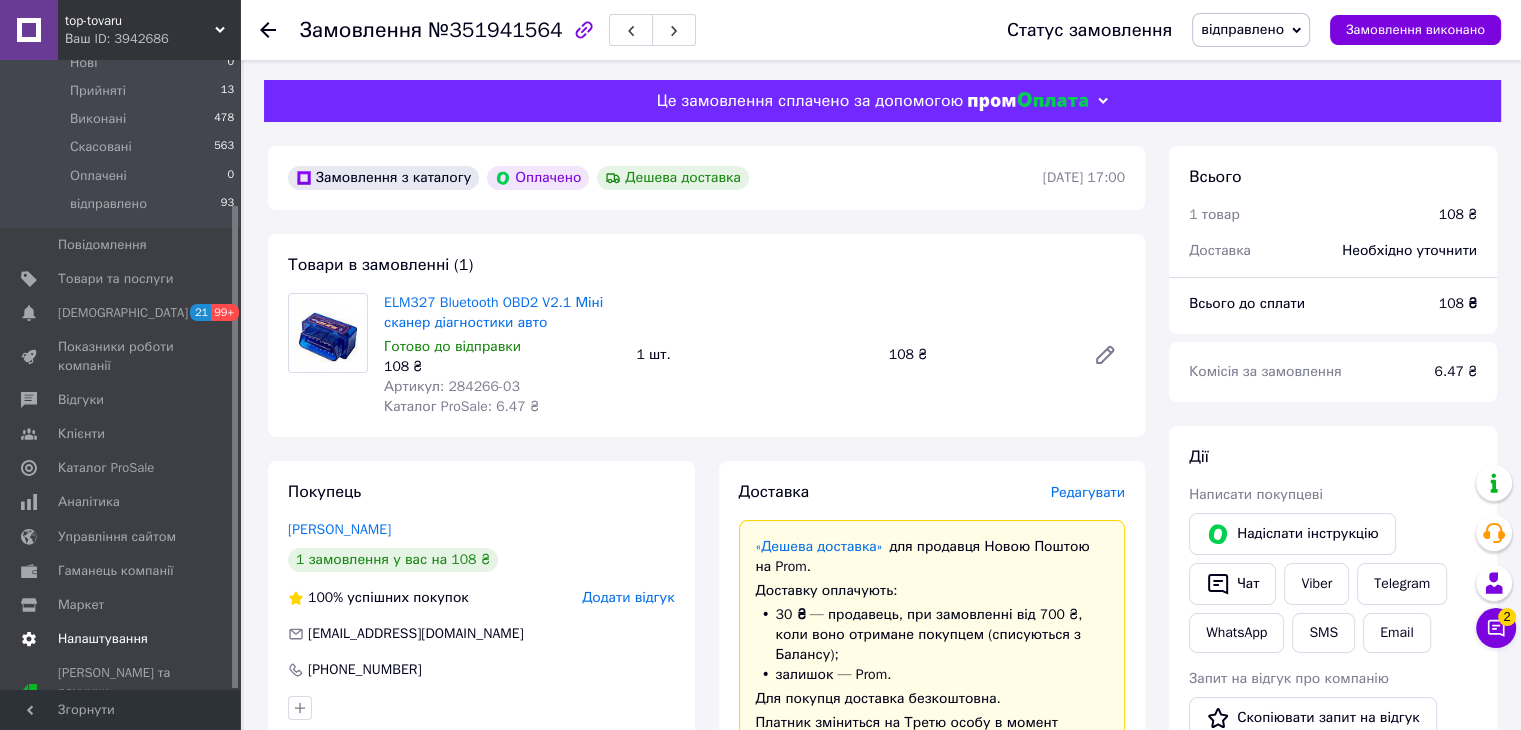 click on "Налаштування" at bounding box center (103, 639) 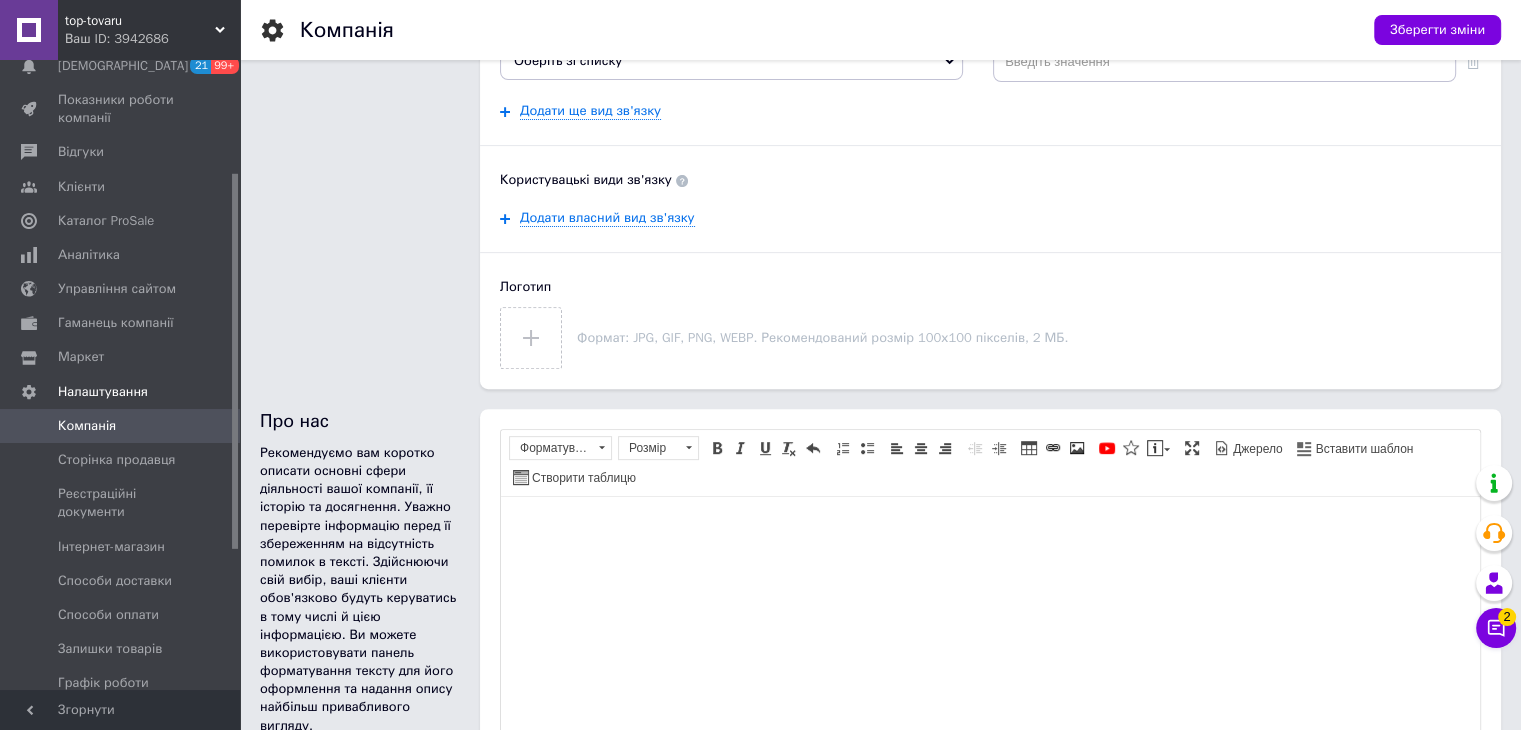 scroll, scrollTop: 800, scrollLeft: 0, axis: vertical 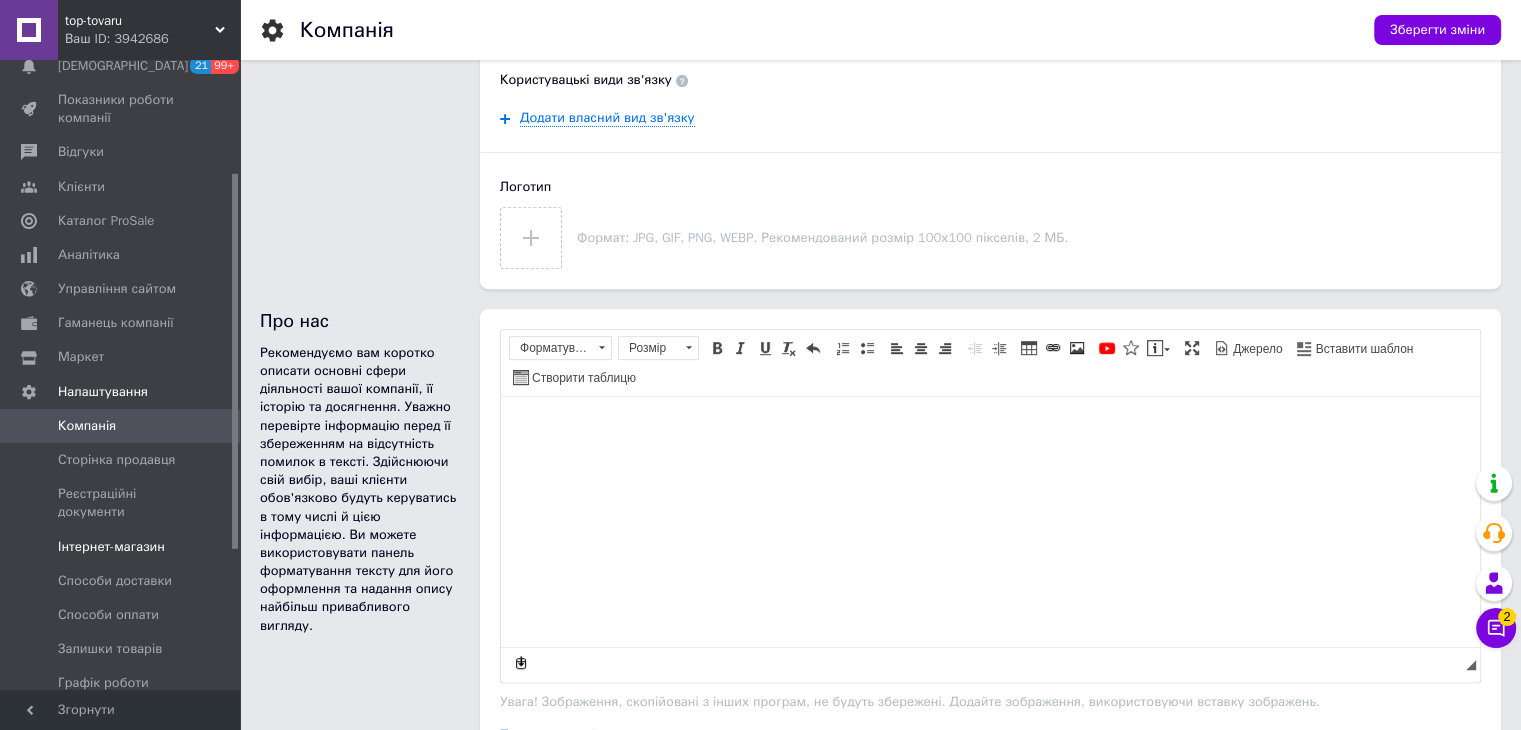 click on "Інтернет-магазин" at bounding box center (111, 547) 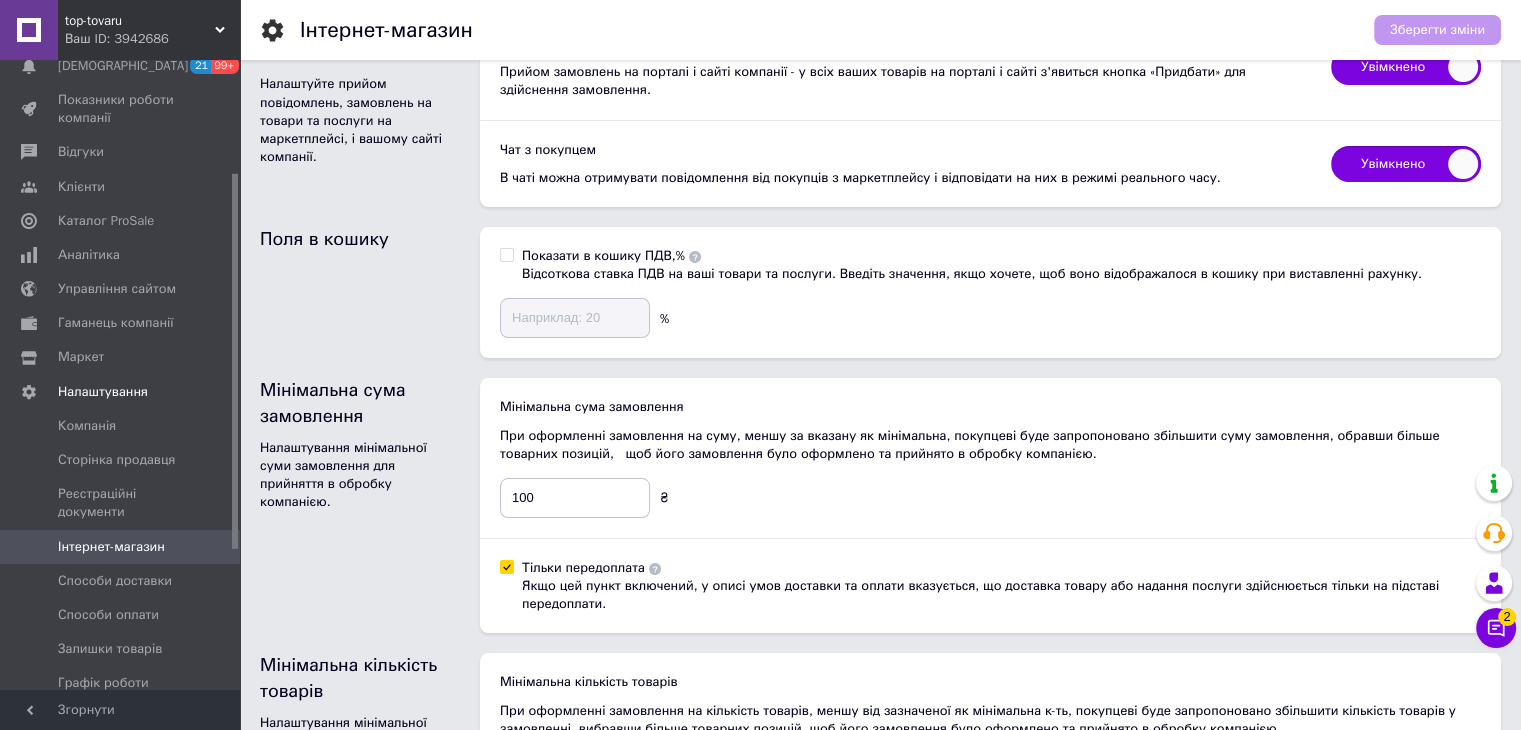 scroll, scrollTop: 100, scrollLeft: 0, axis: vertical 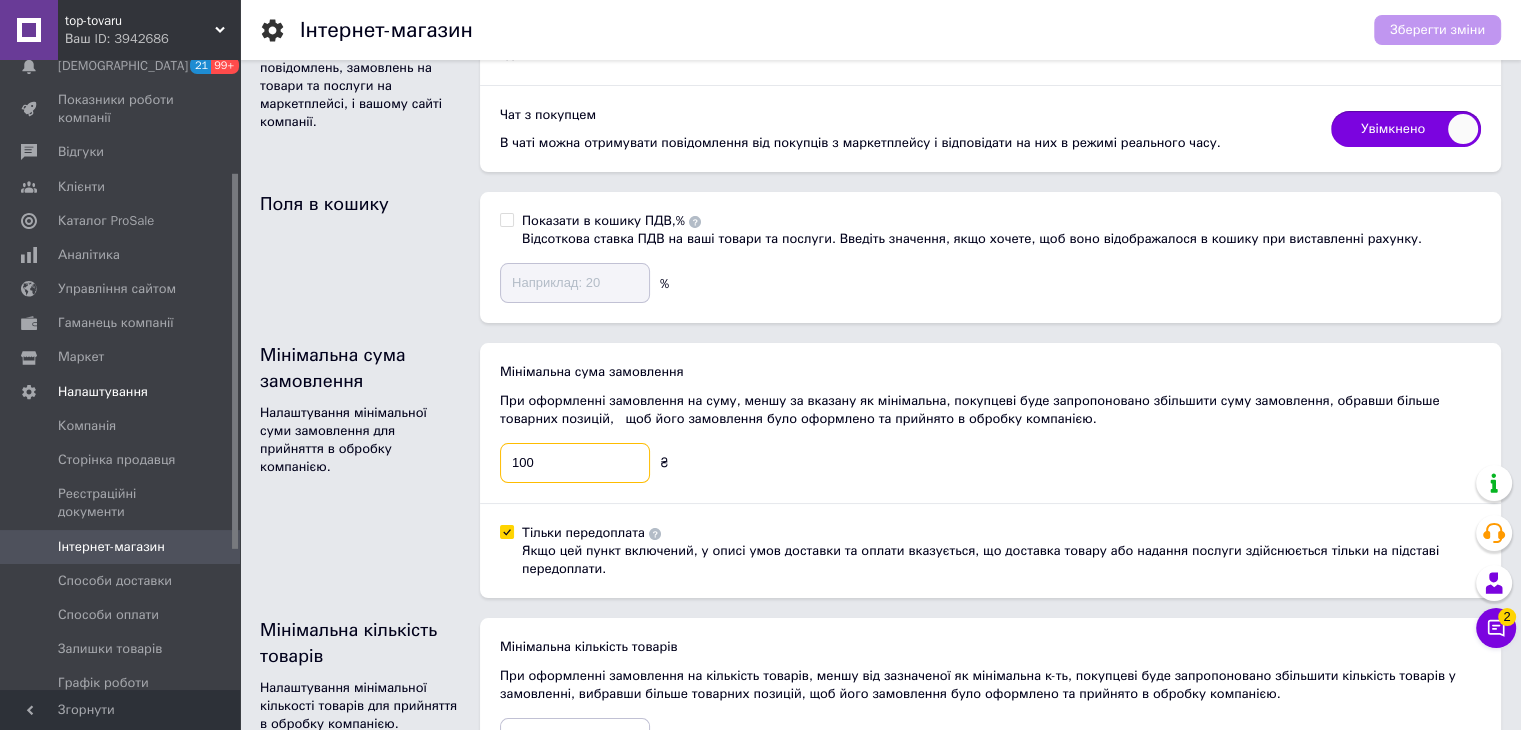 click on "100" at bounding box center [575, 463] 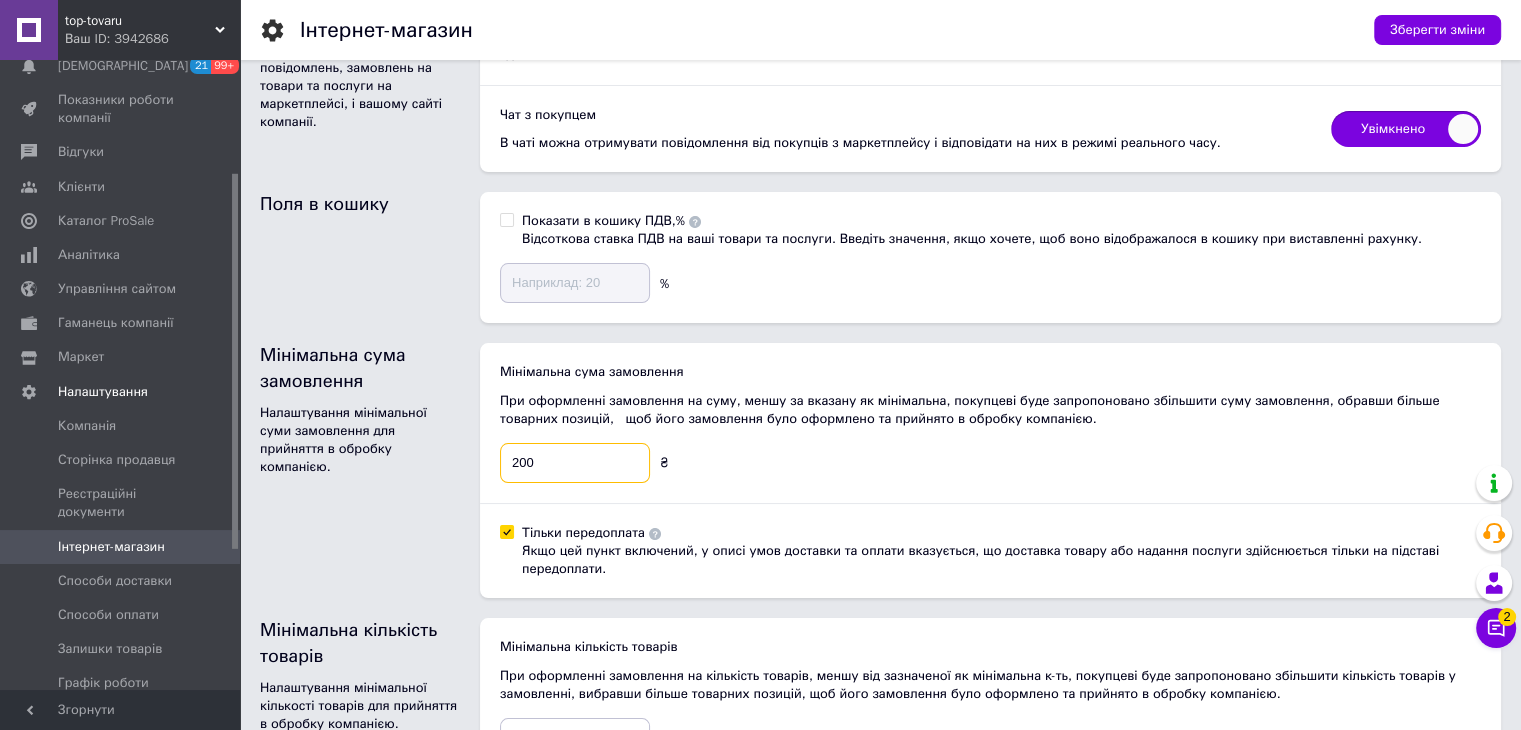 click on "200" at bounding box center [575, 463] 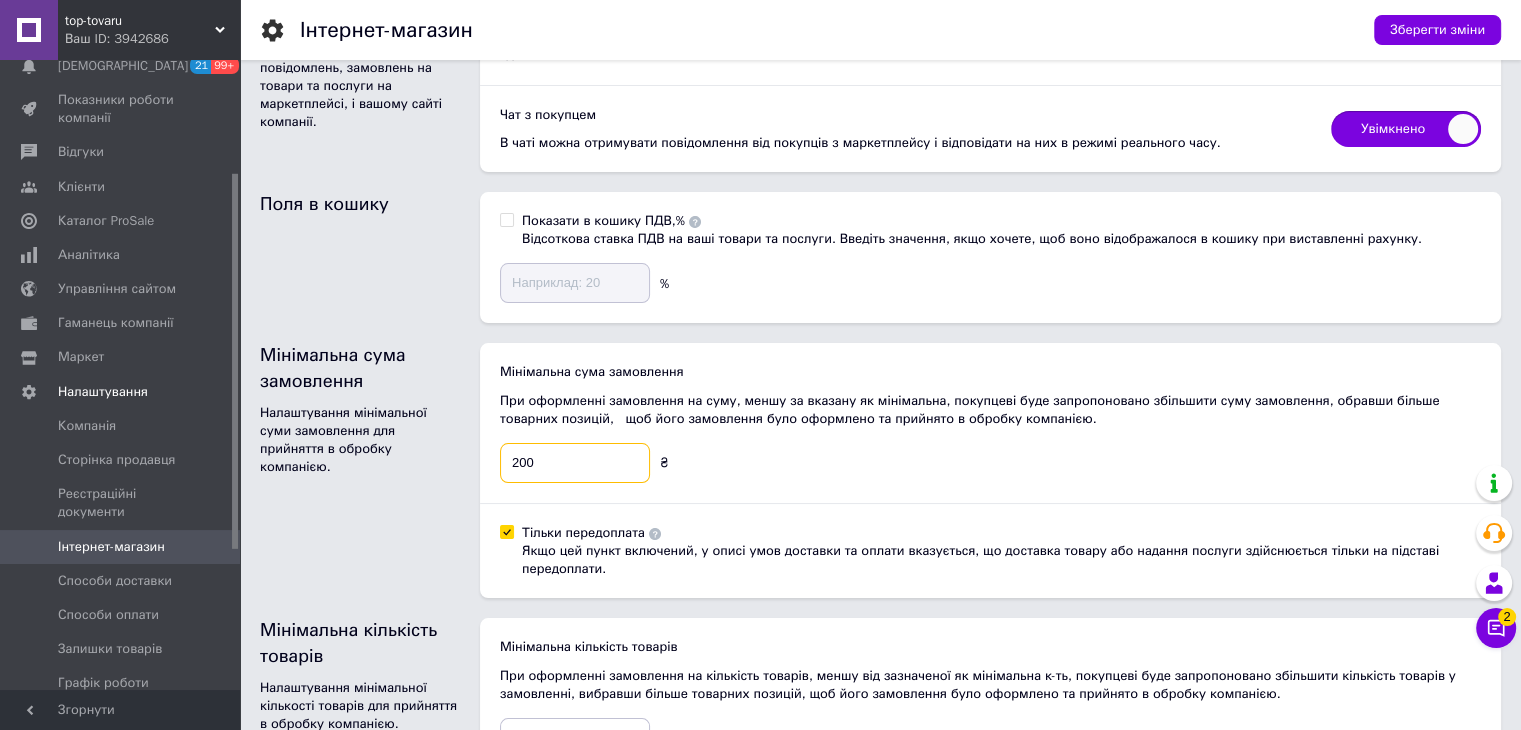 click on "200" at bounding box center [575, 463] 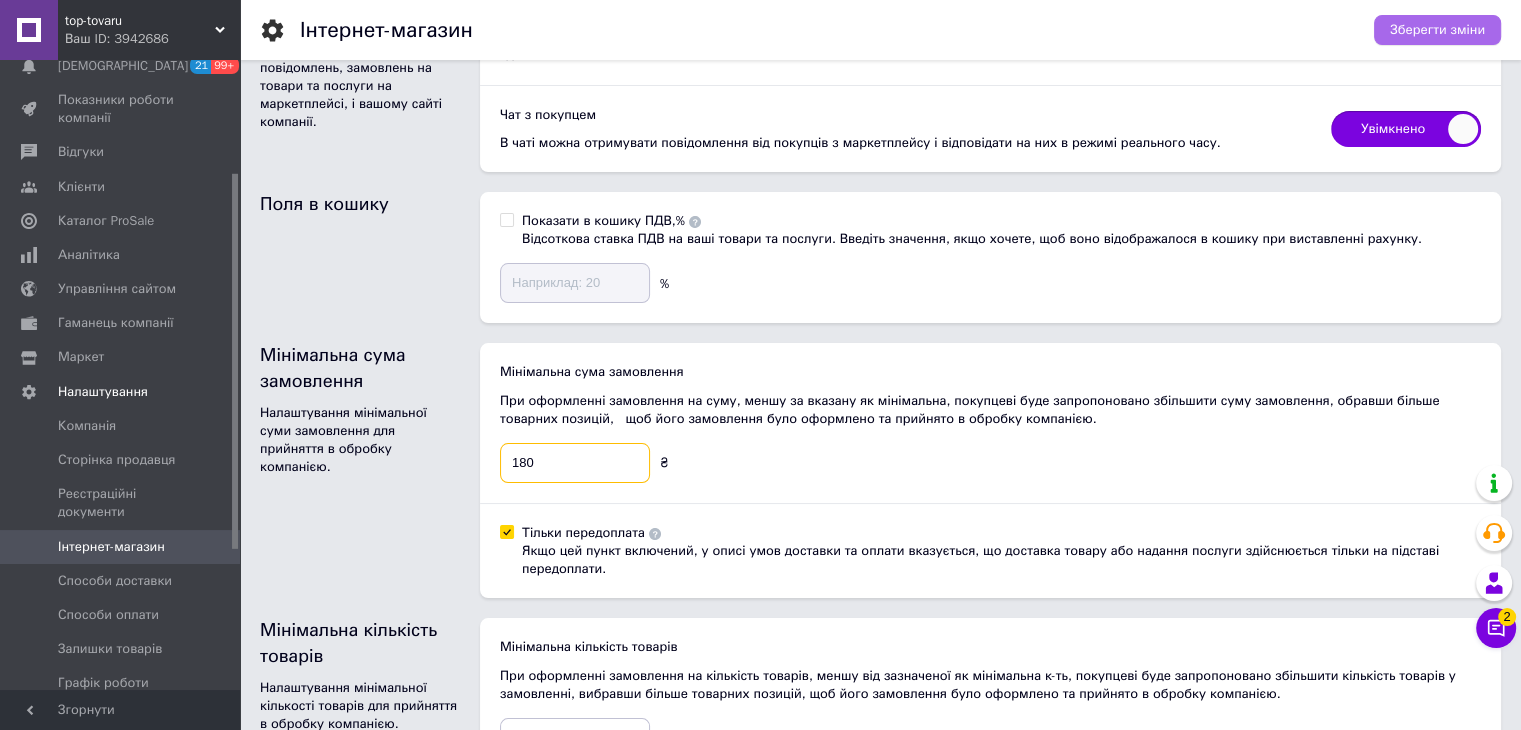 type on "180" 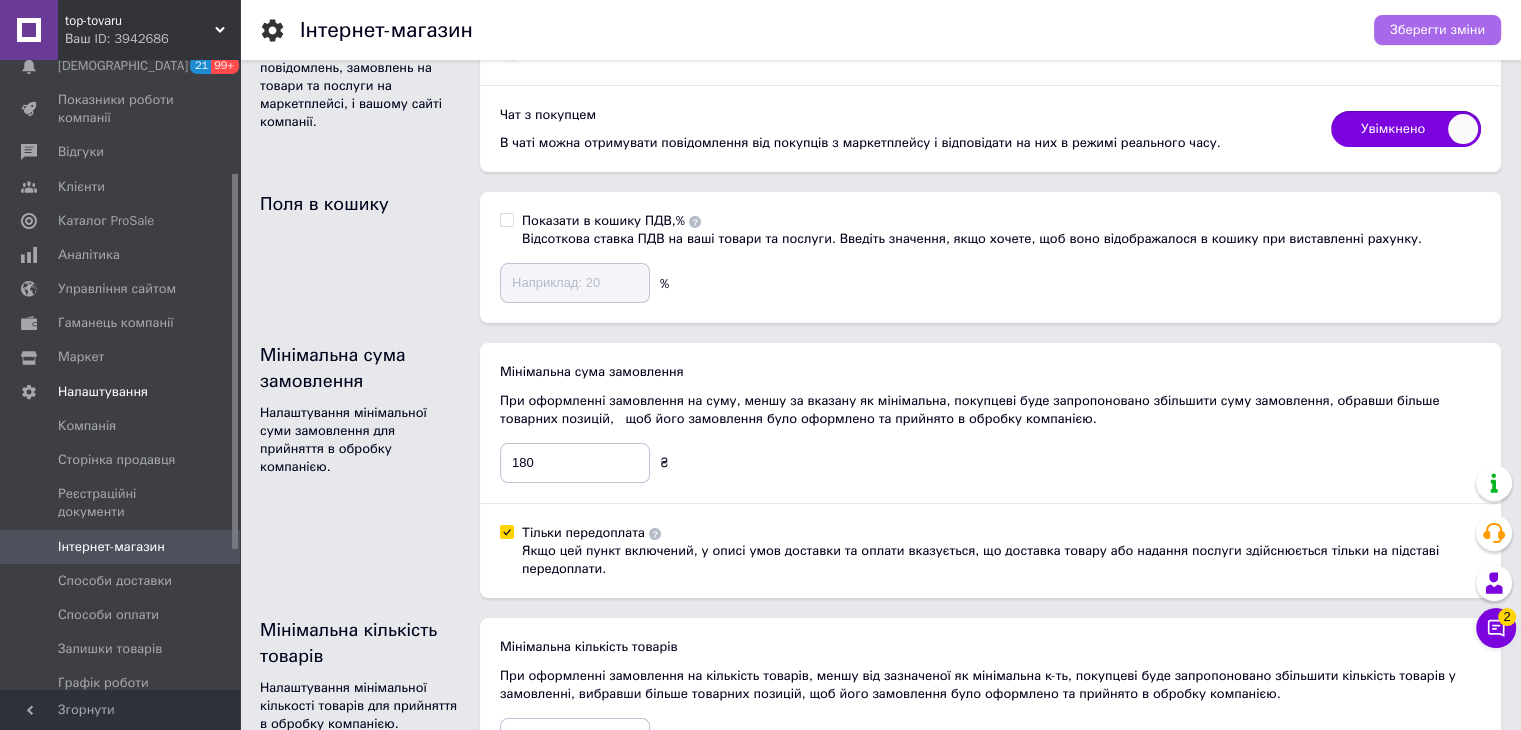 click on "Зберегти зміни" at bounding box center [1437, 30] 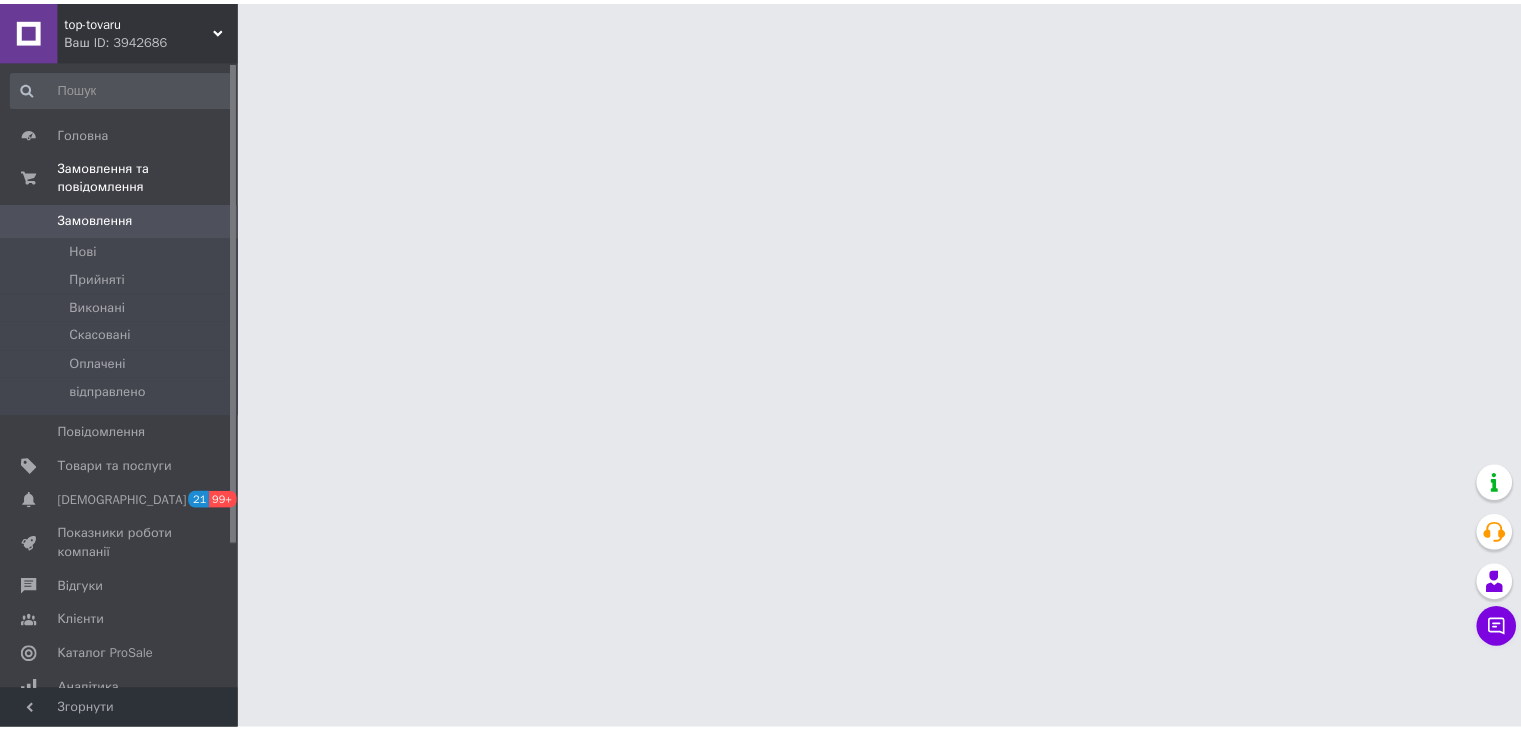 scroll, scrollTop: 0, scrollLeft: 0, axis: both 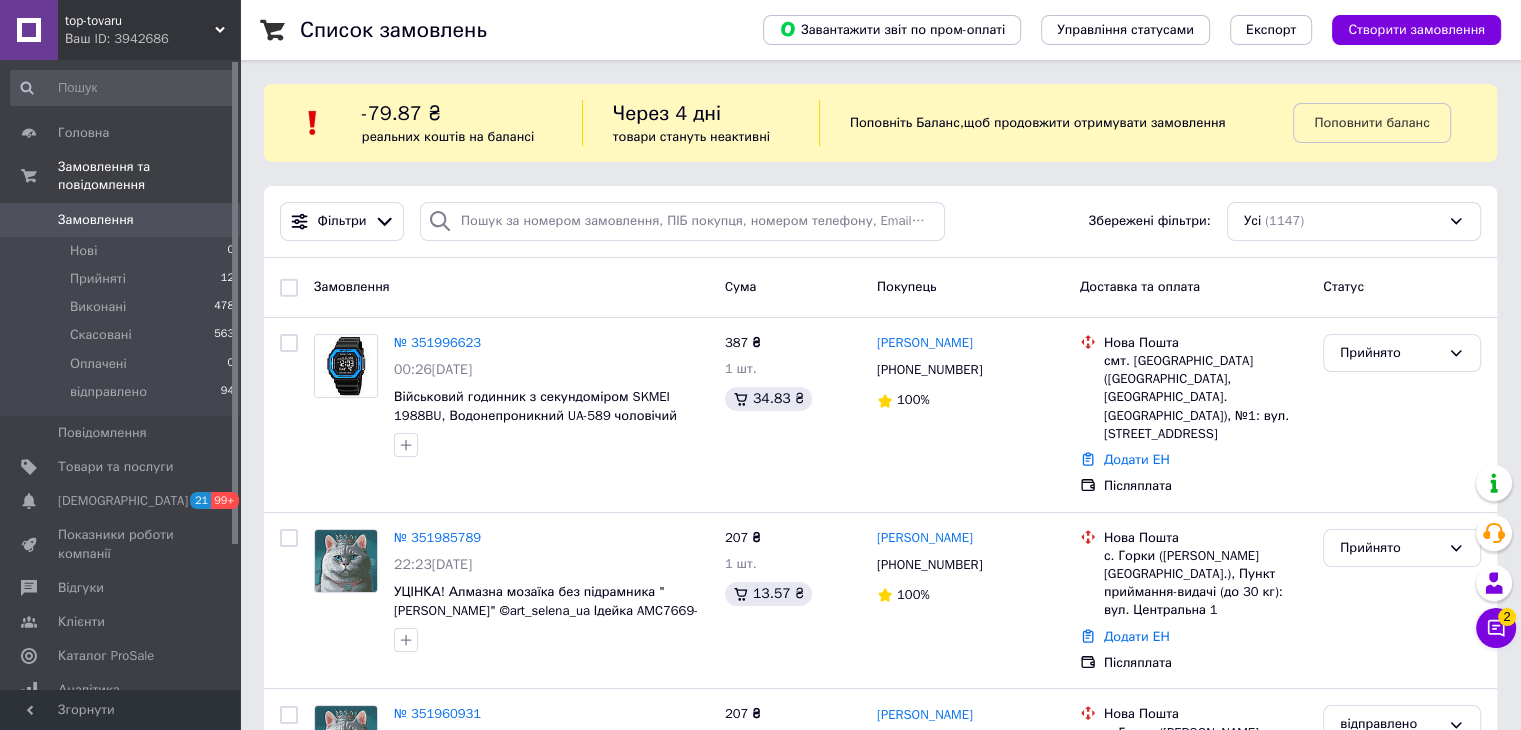 click on "-79.87 ₴ реальних коштів на балансі Через 4 дні товари стануть неактивні Поповніть Баланс ,  щоб продовжити отримувати замовлення Поповнити баланс" at bounding box center [880, 123] 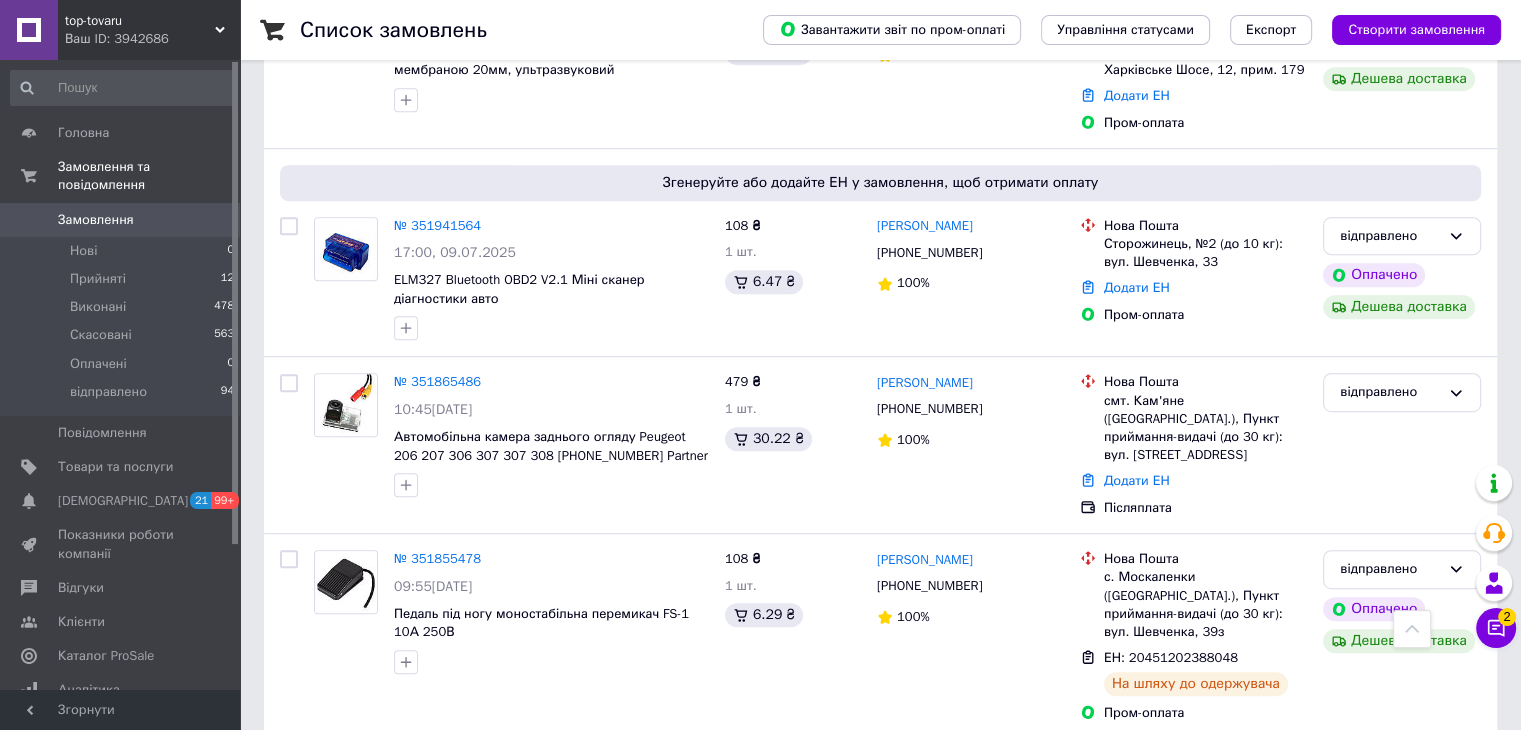 scroll, scrollTop: 1000, scrollLeft: 0, axis: vertical 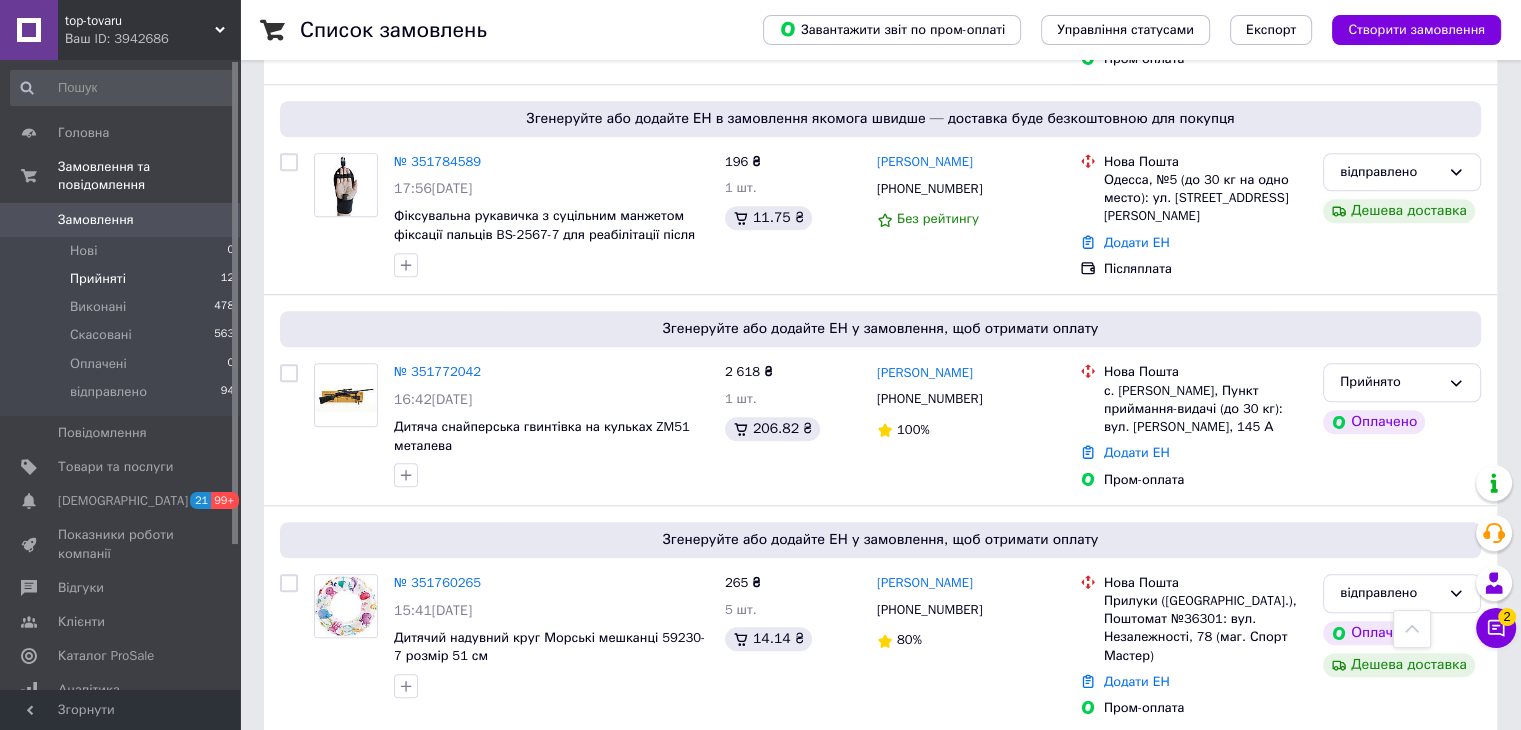 click on "Прийняті 12" at bounding box center [123, 279] 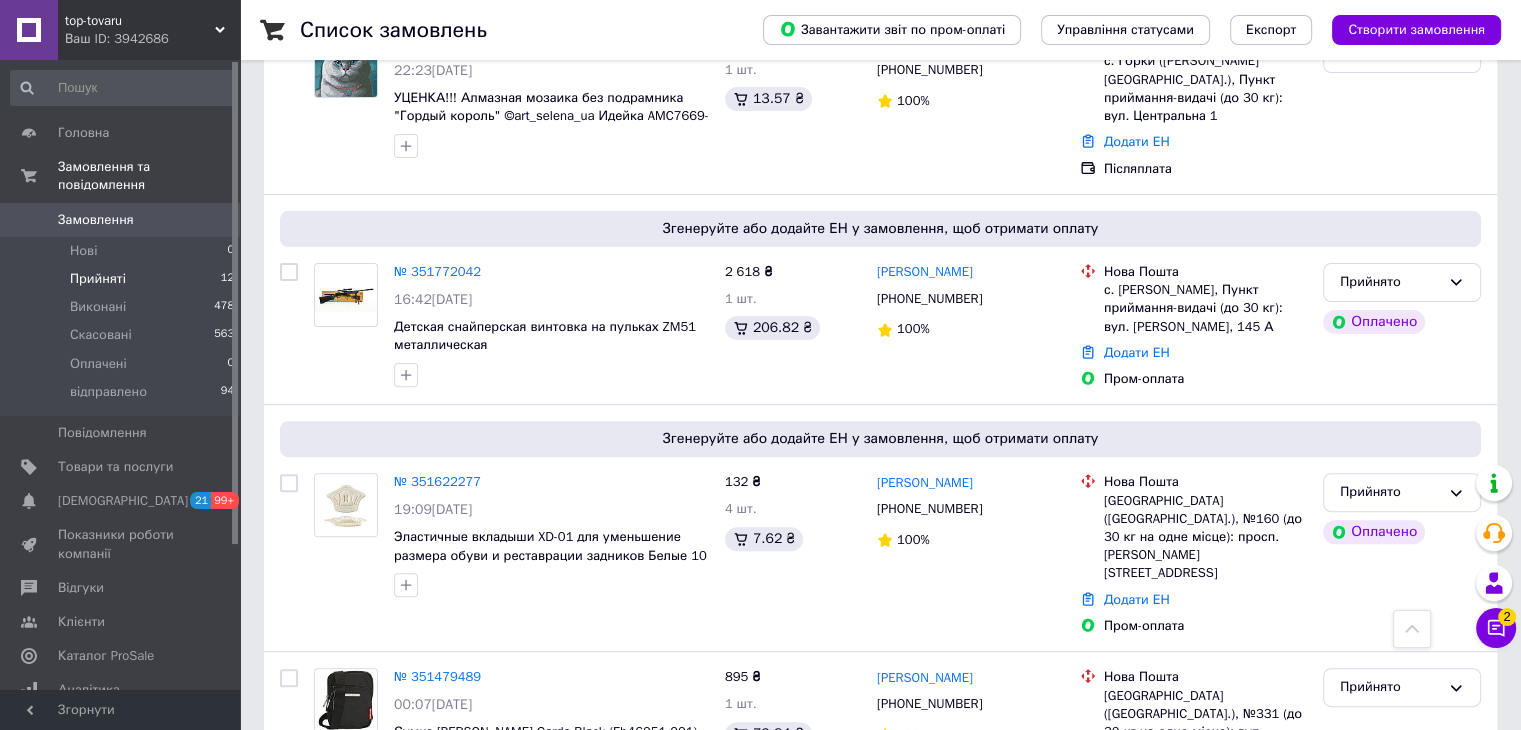 scroll, scrollTop: 700, scrollLeft: 0, axis: vertical 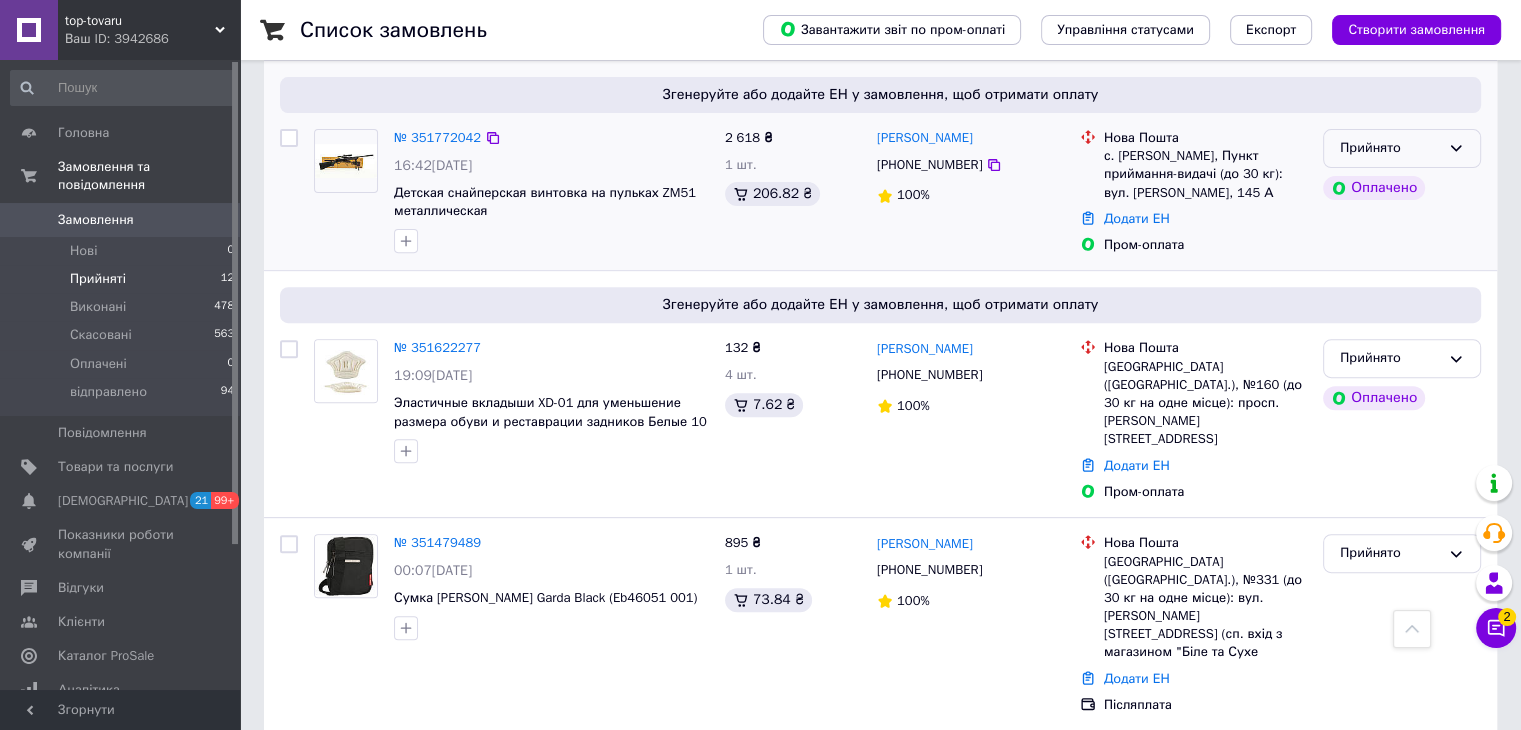 click 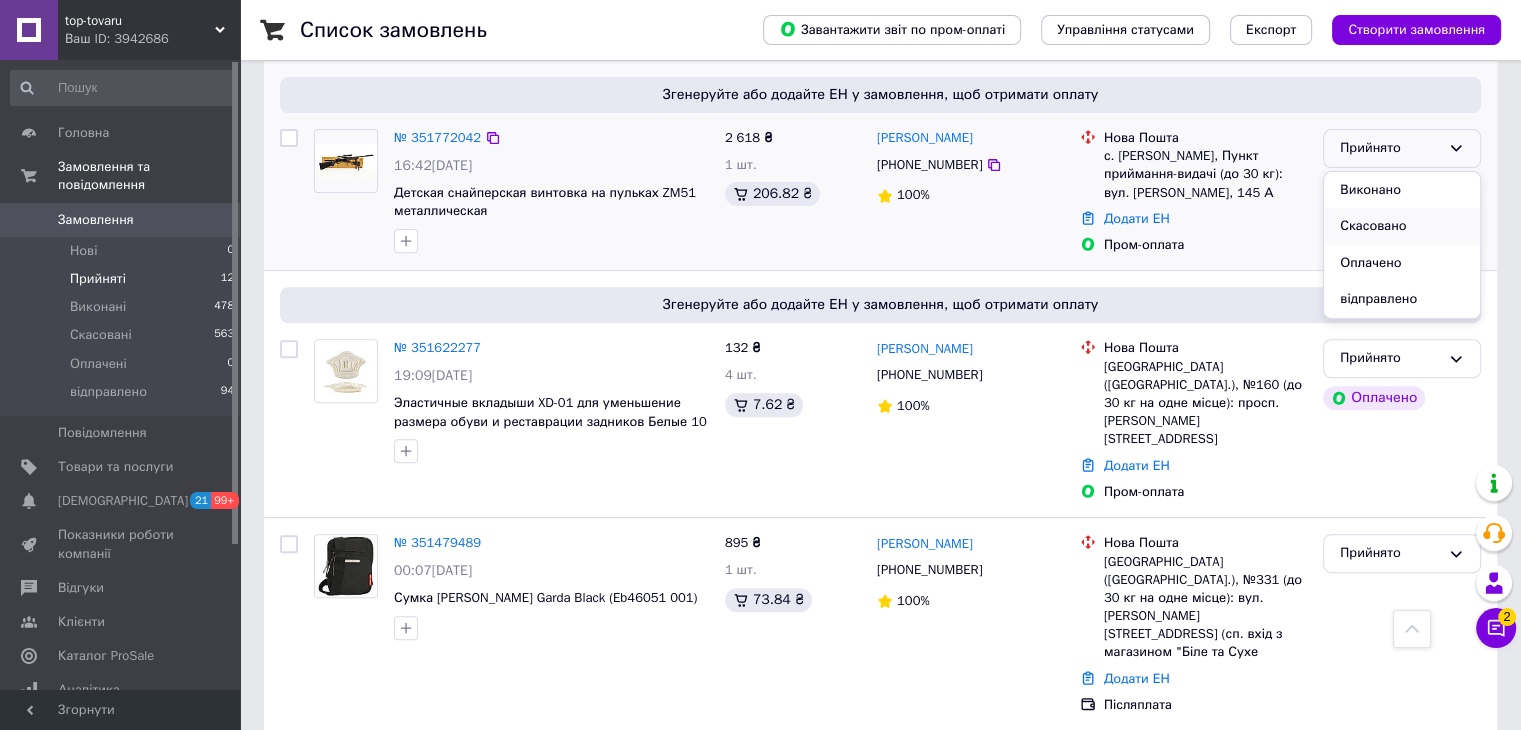 click on "Скасовано" at bounding box center (1402, 226) 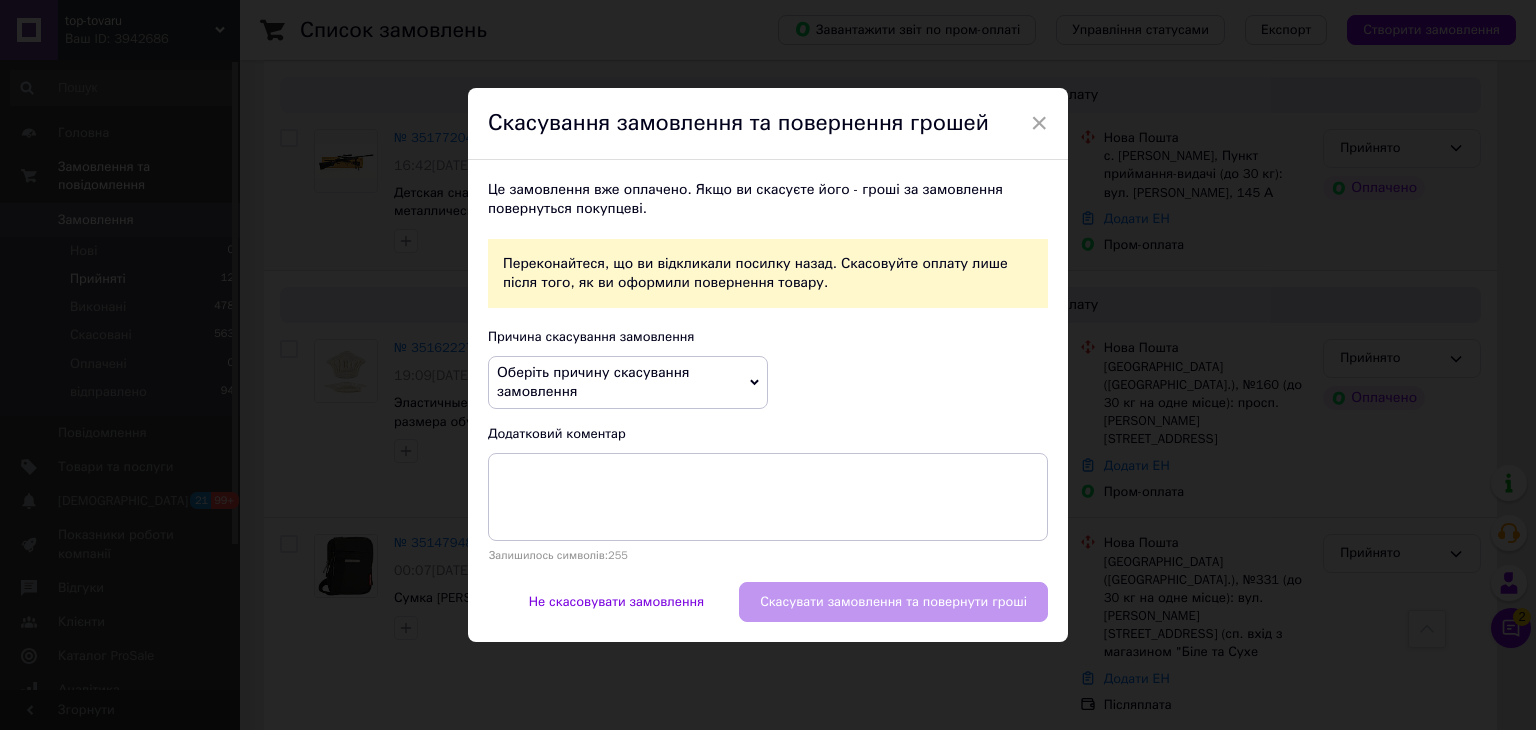 click on "Оберіть причину скасування замовлення" at bounding box center (628, 382) 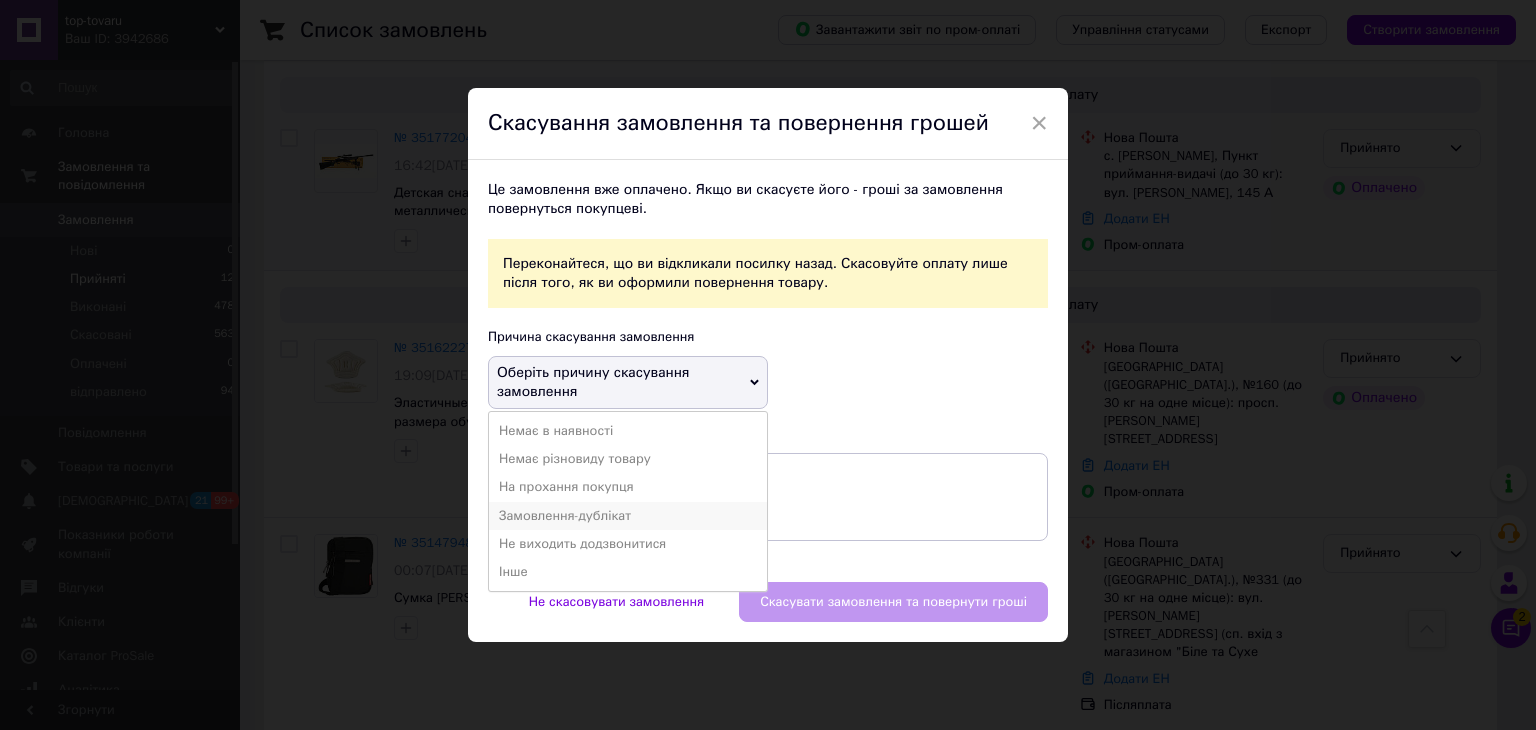 click on "Замовлення-дублікат" at bounding box center [628, 516] 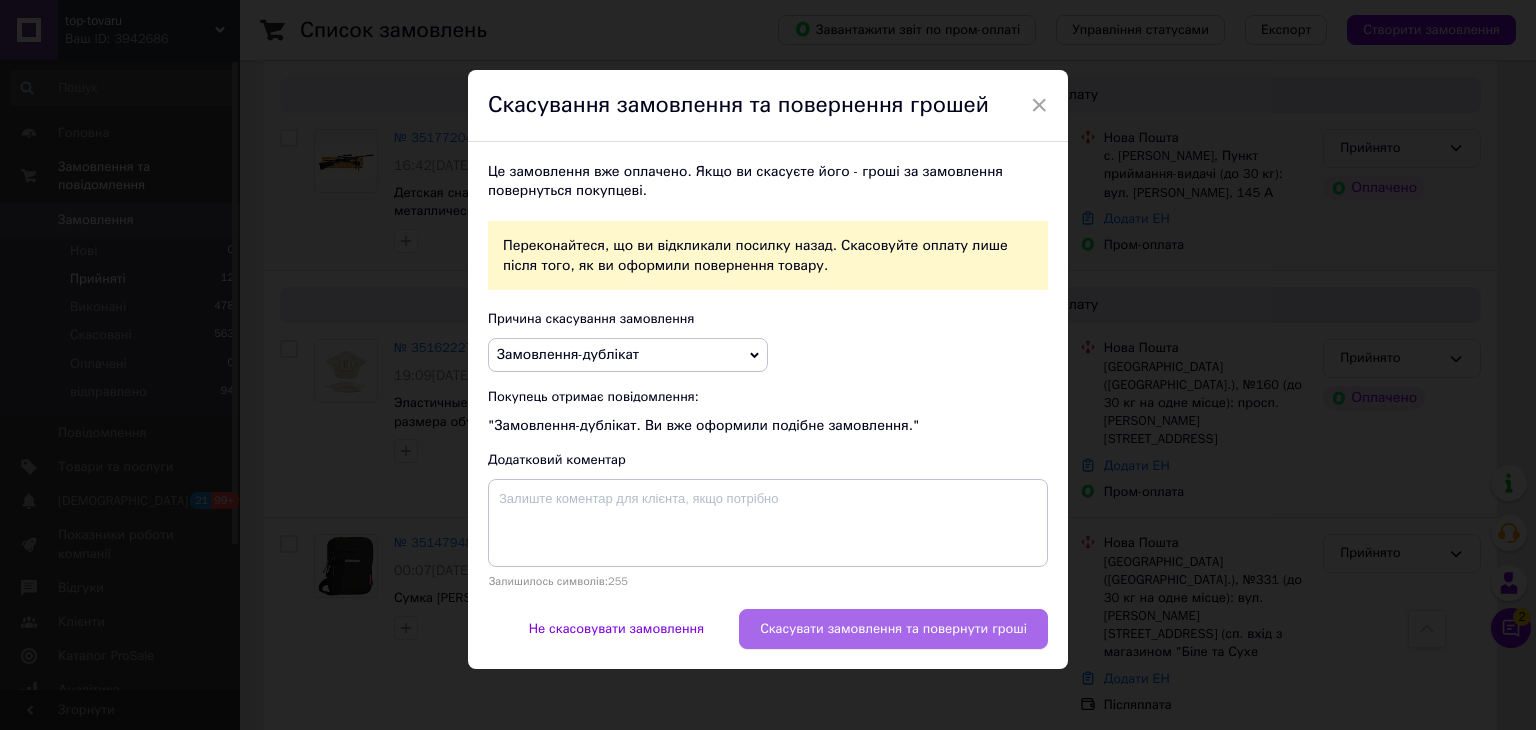 click on "Скасувати замовлення та повернути гроші" at bounding box center (893, 629) 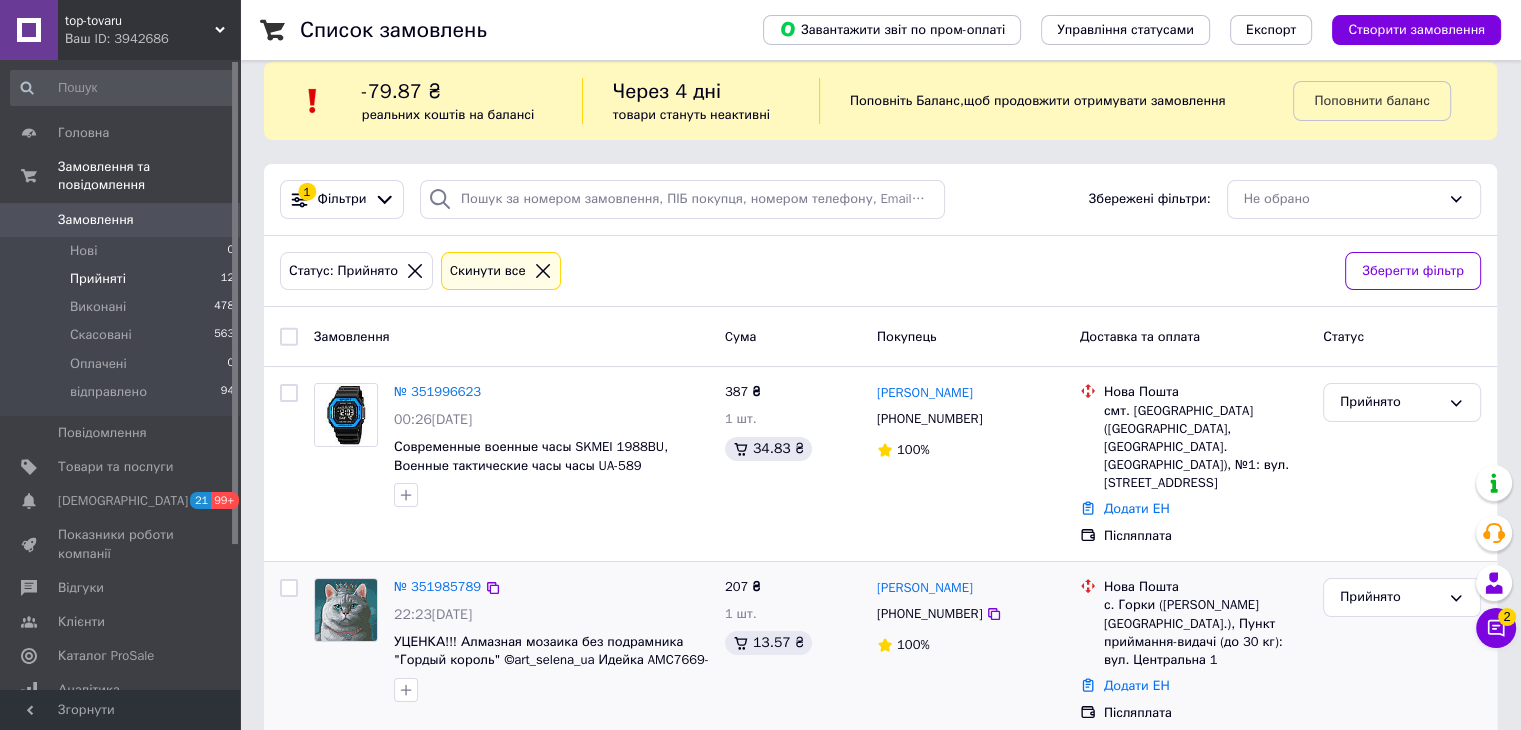 scroll, scrollTop: 0, scrollLeft: 0, axis: both 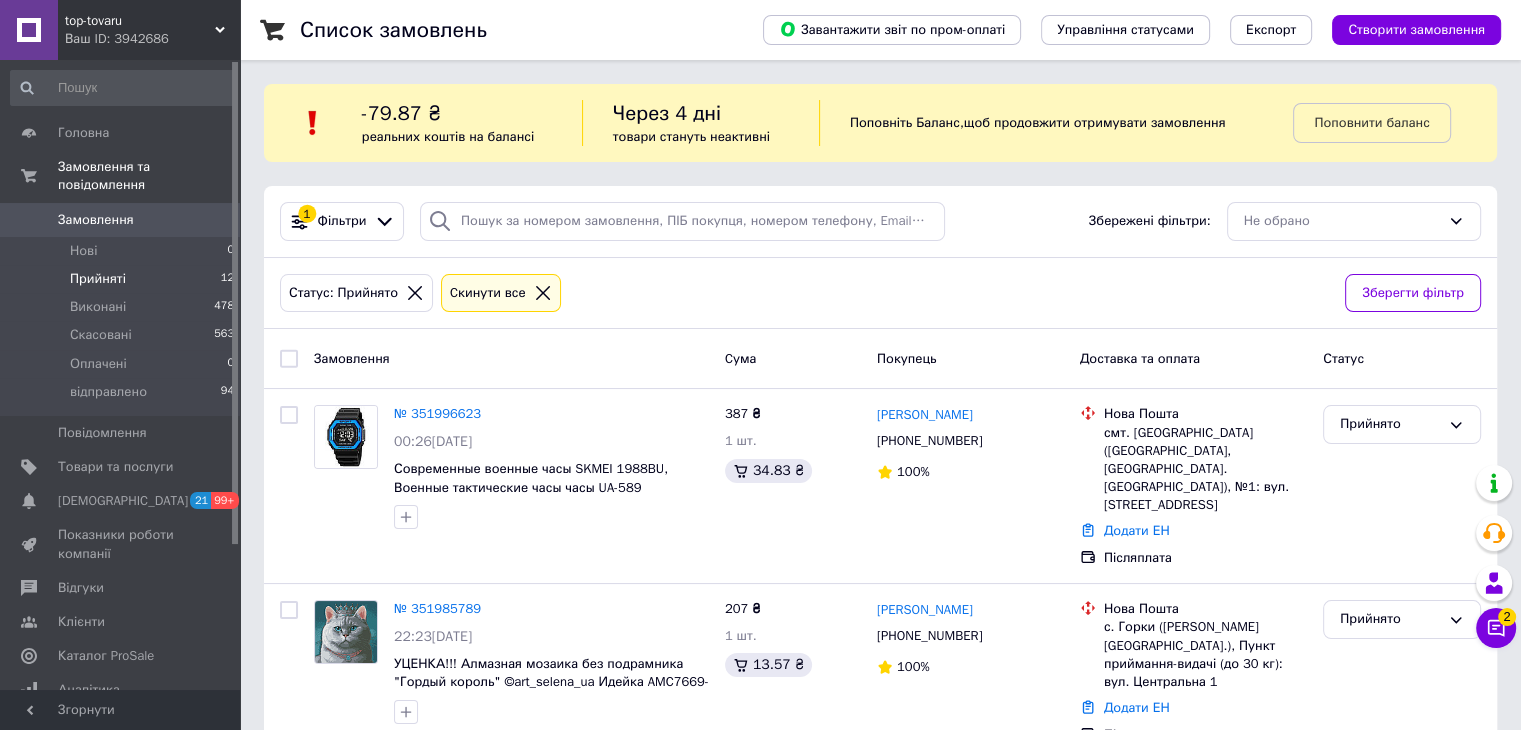 click 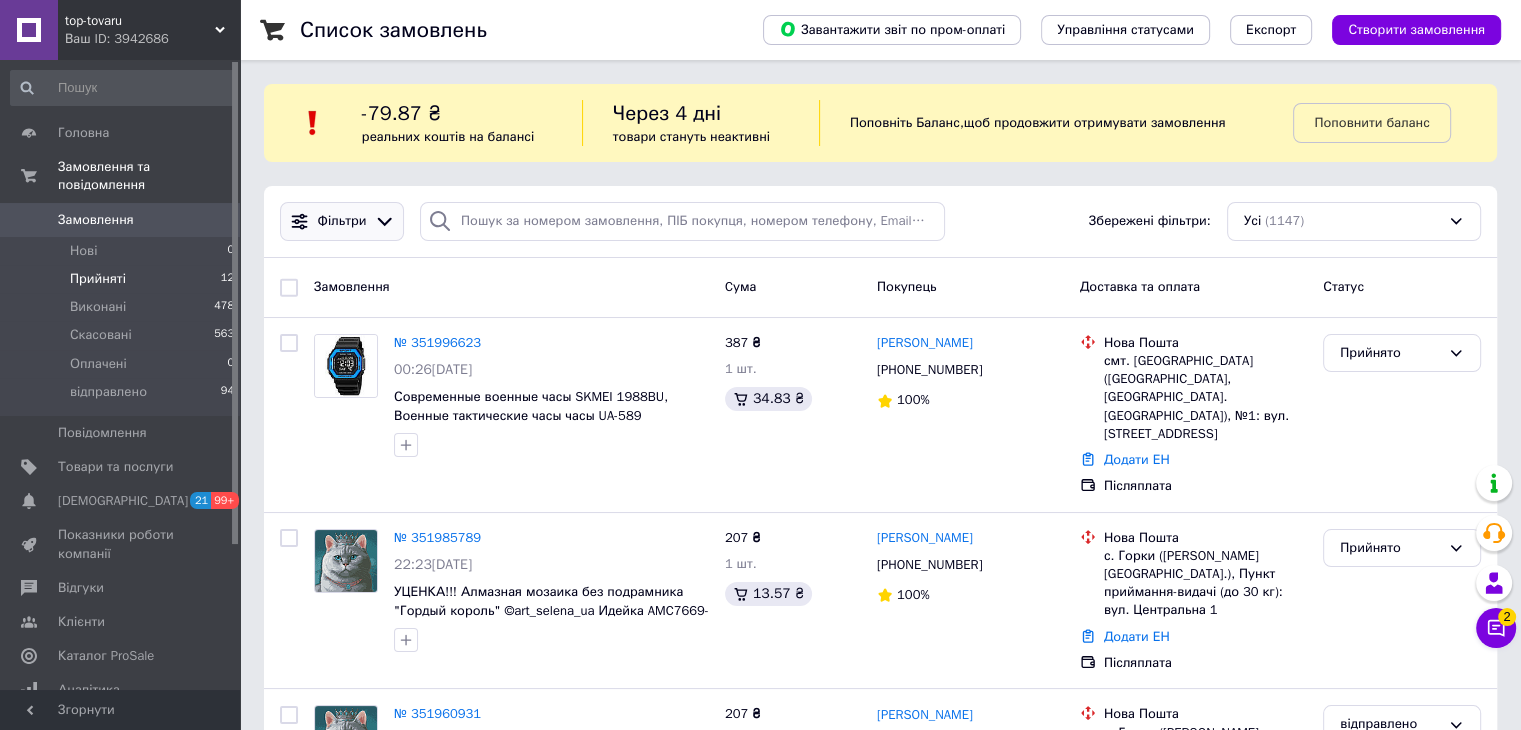 click on "Фільтри" at bounding box center [342, 221] 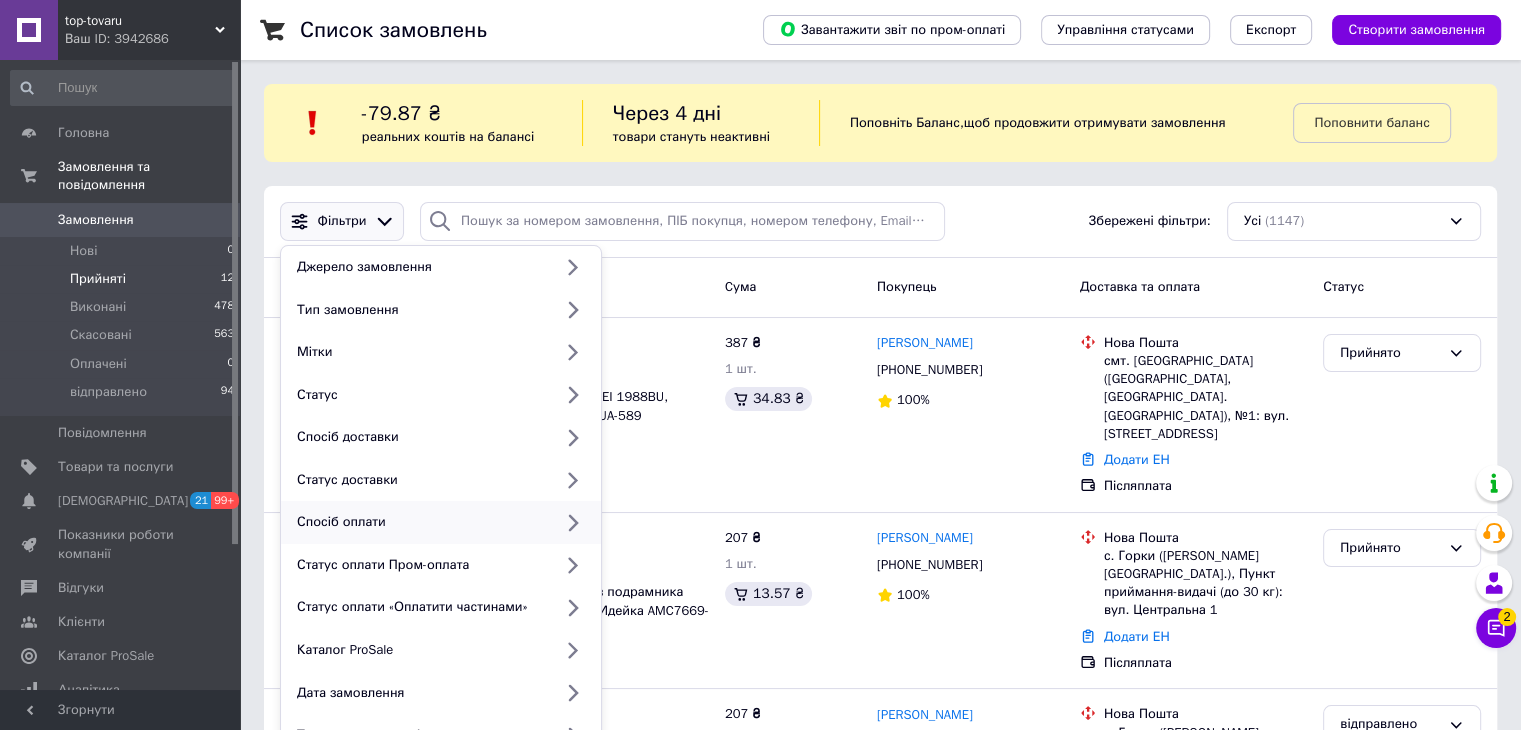 click on "Спосіб оплати" at bounding box center (420, 522) 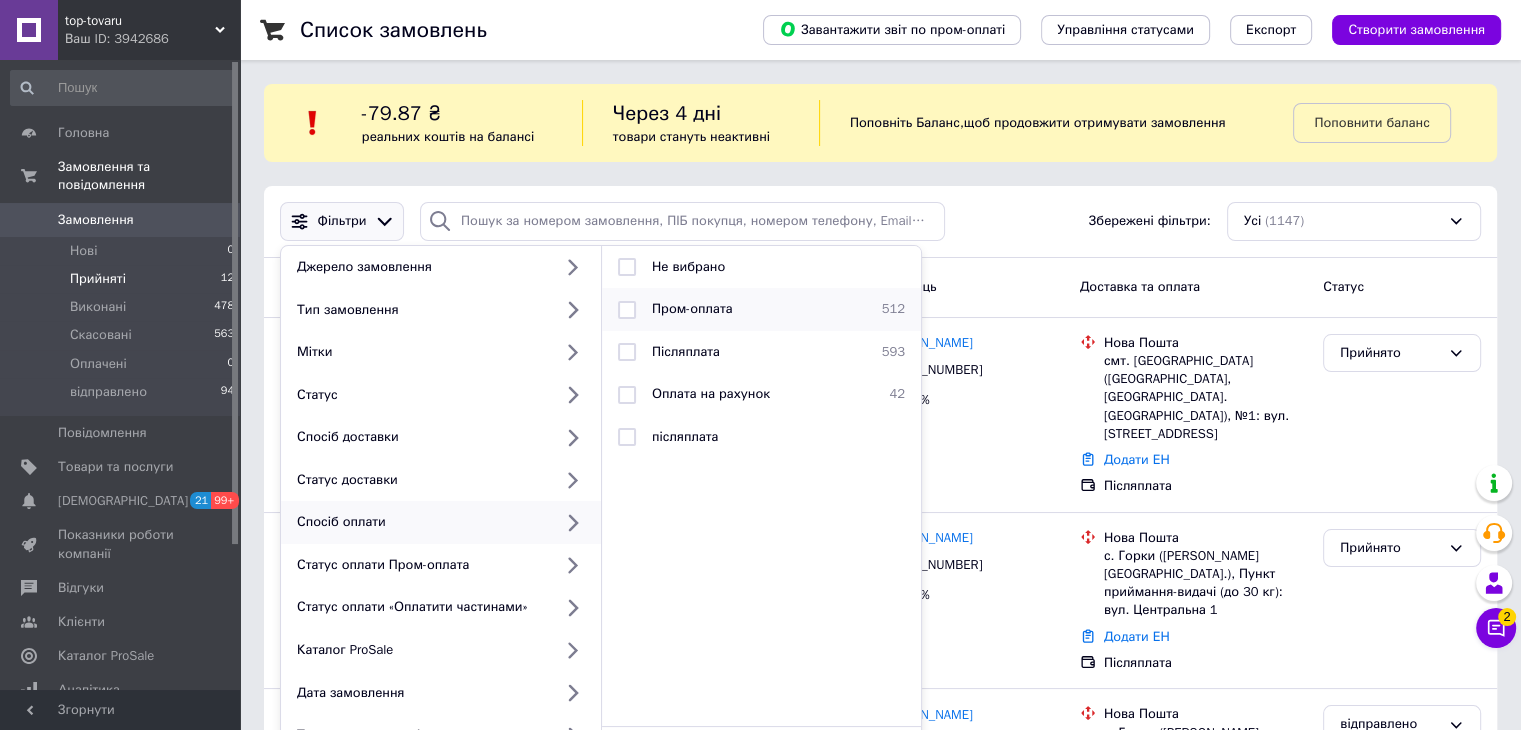 click on "Пром-оплата" at bounding box center [692, 308] 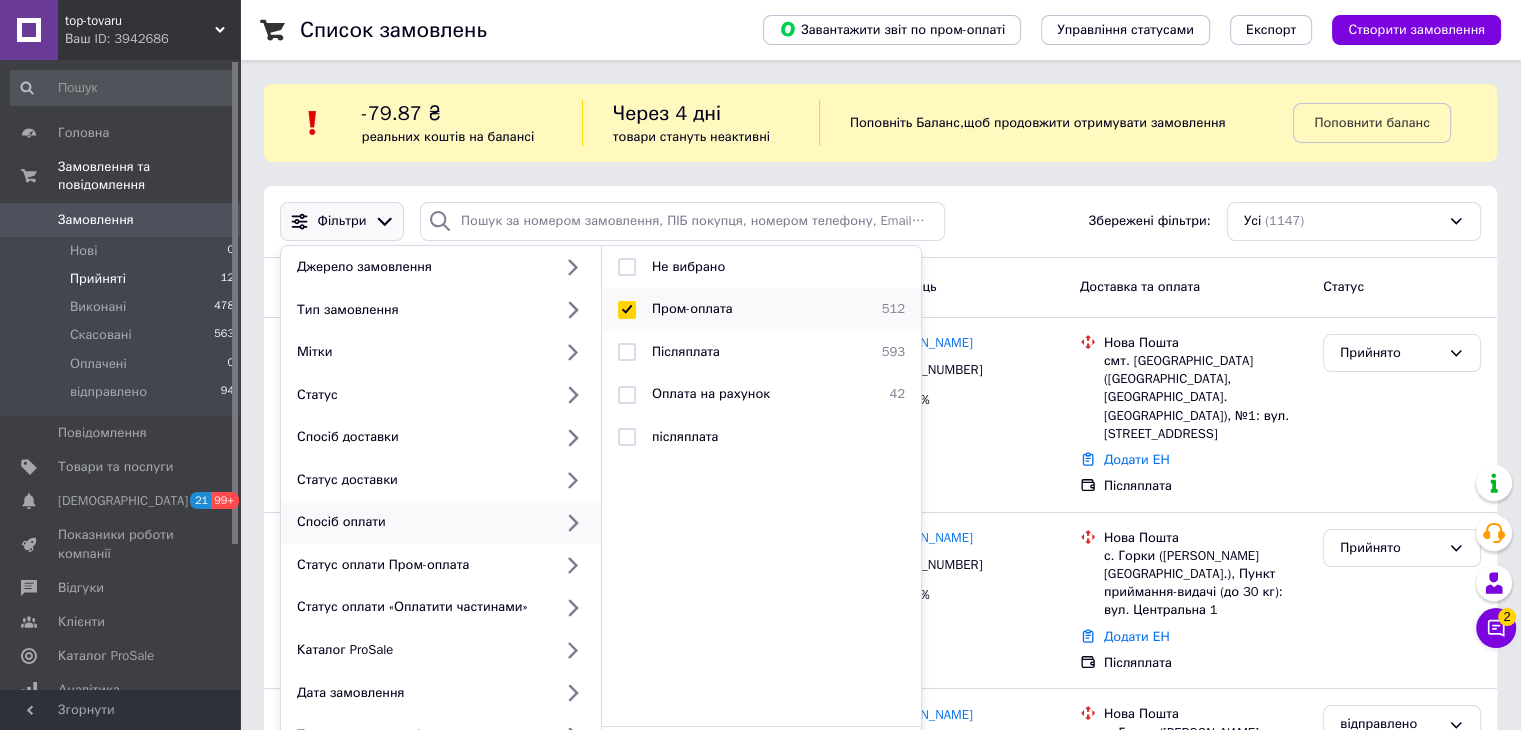 checkbox on "true" 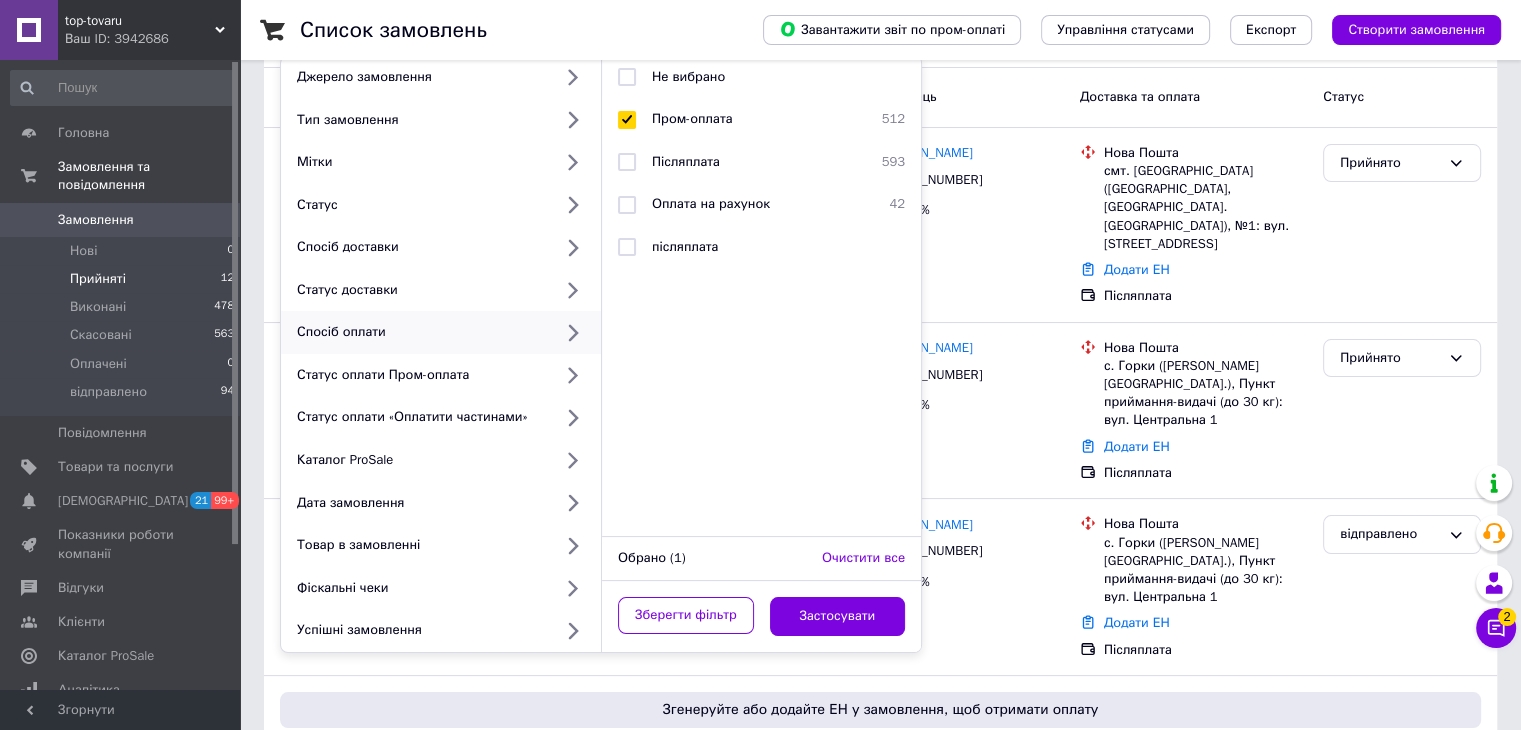 scroll, scrollTop: 200, scrollLeft: 0, axis: vertical 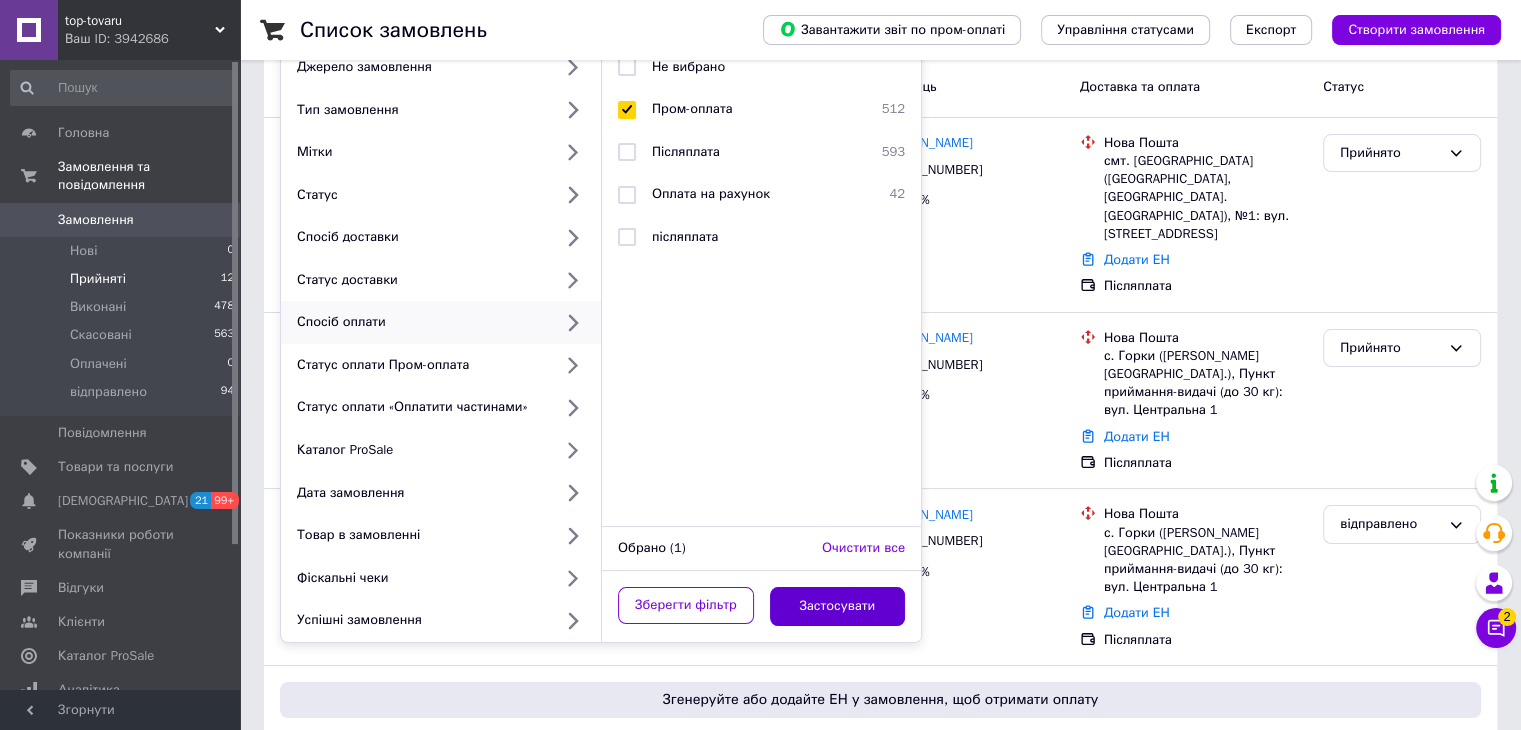 click on "Застосувати" at bounding box center (838, 606) 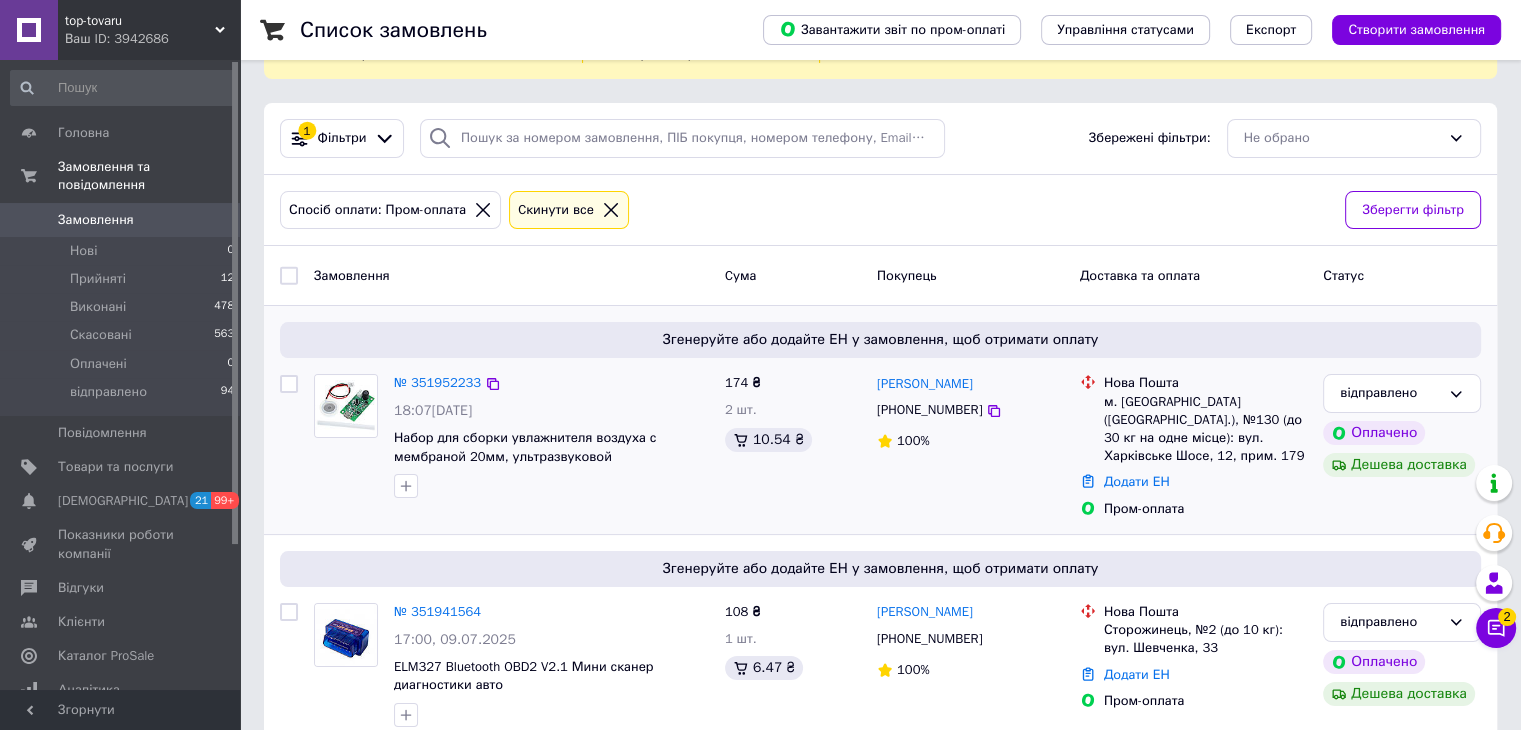 scroll, scrollTop: 200, scrollLeft: 0, axis: vertical 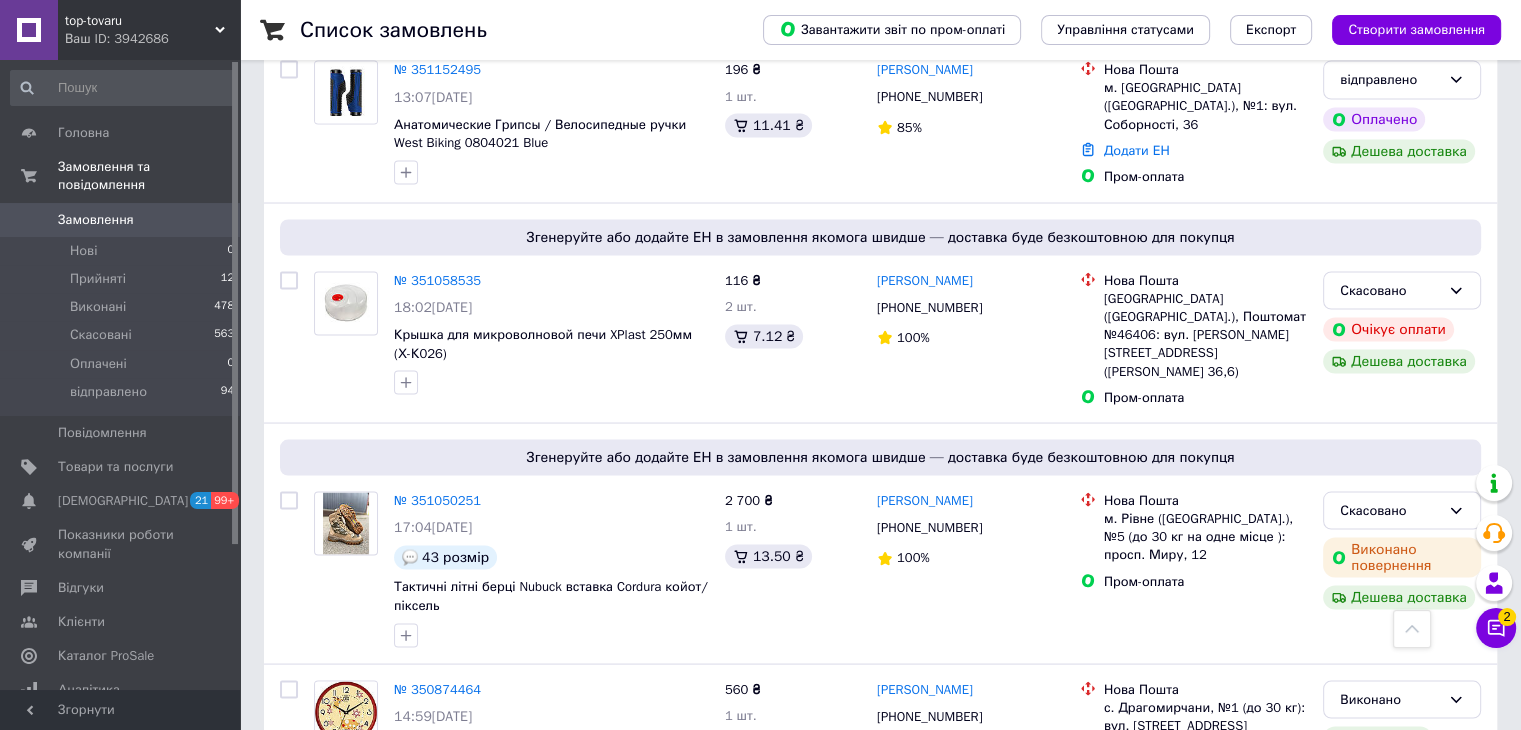 click on "2" at bounding box center [327, 876] 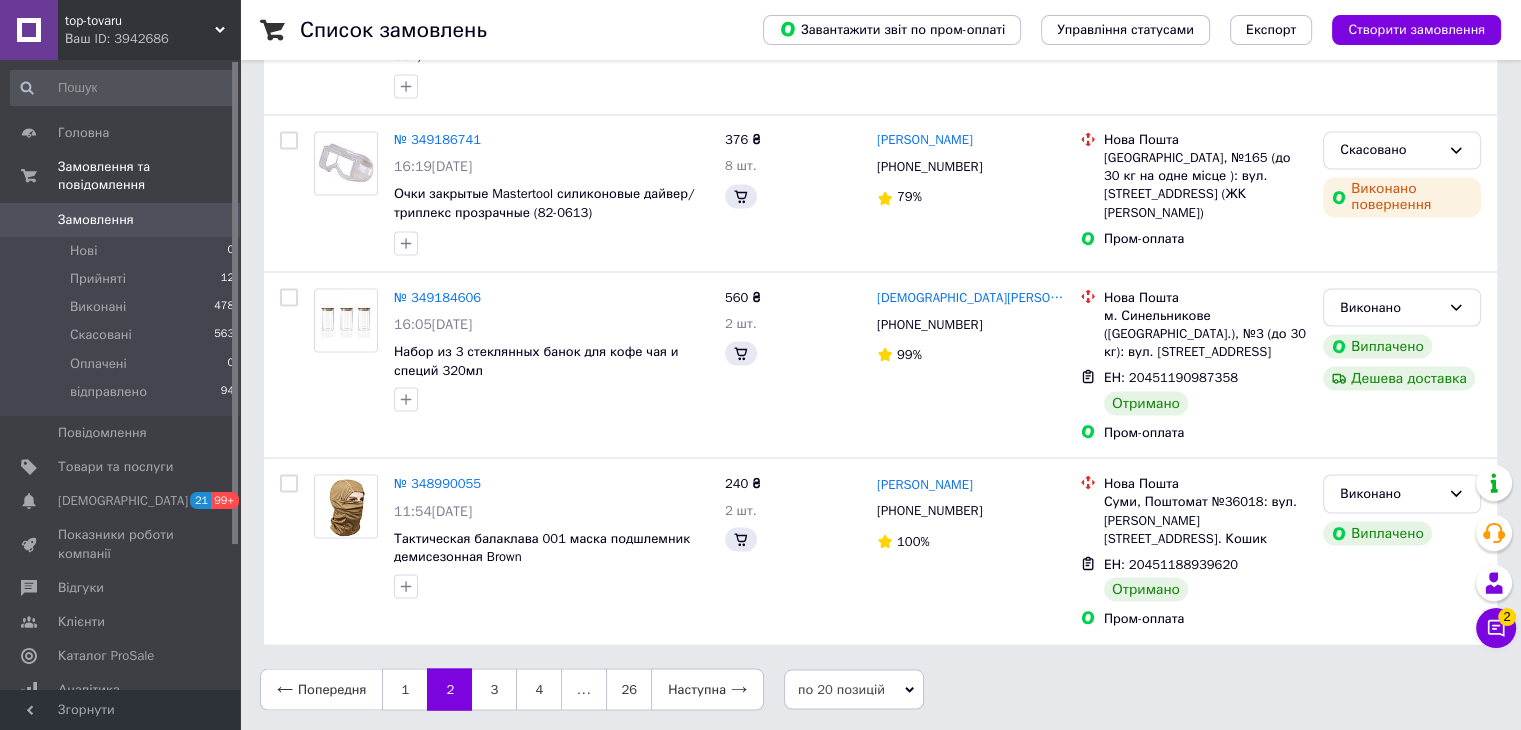 click on "2" at bounding box center (1507, 617) 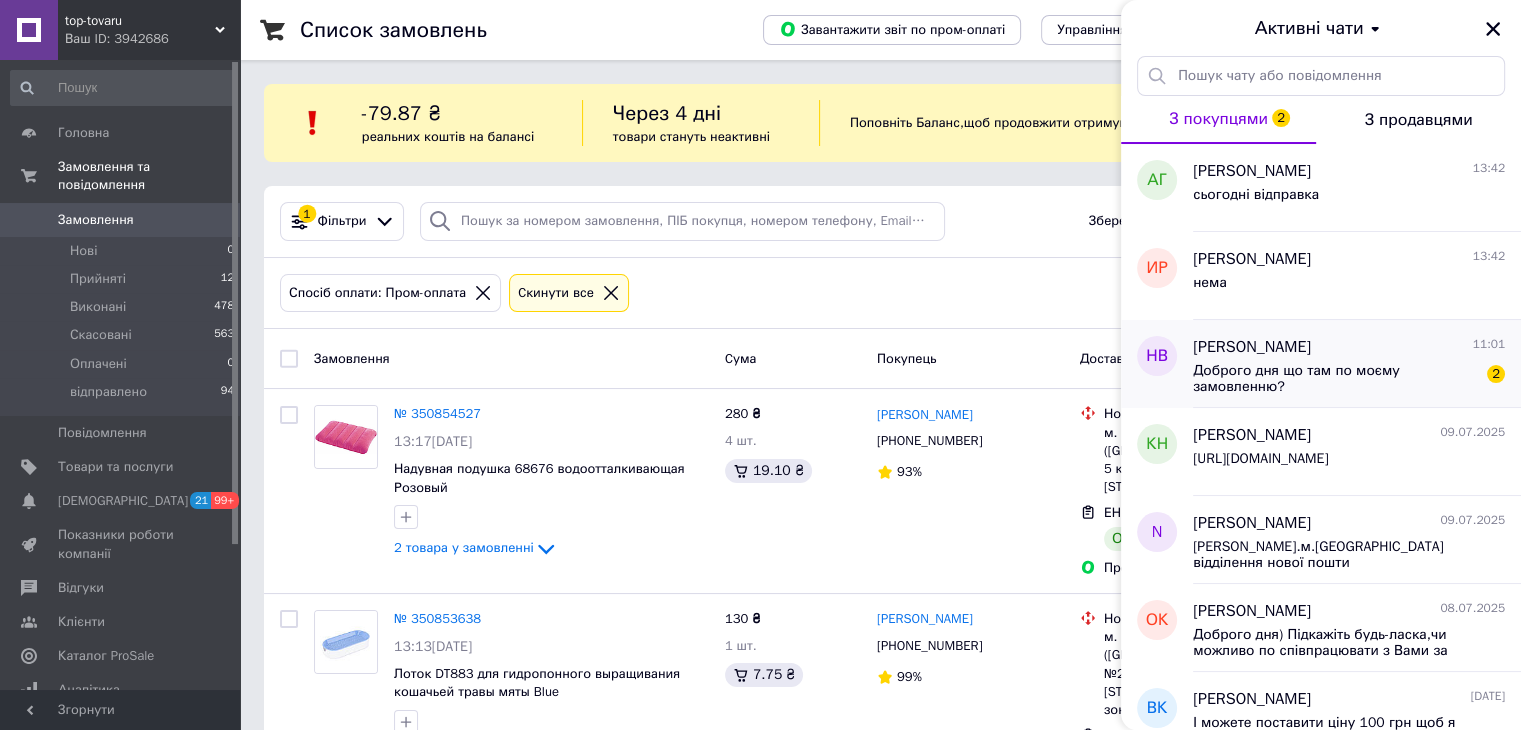 click on "Доброго дня що там по моєму замовленню?" at bounding box center (1335, 379) 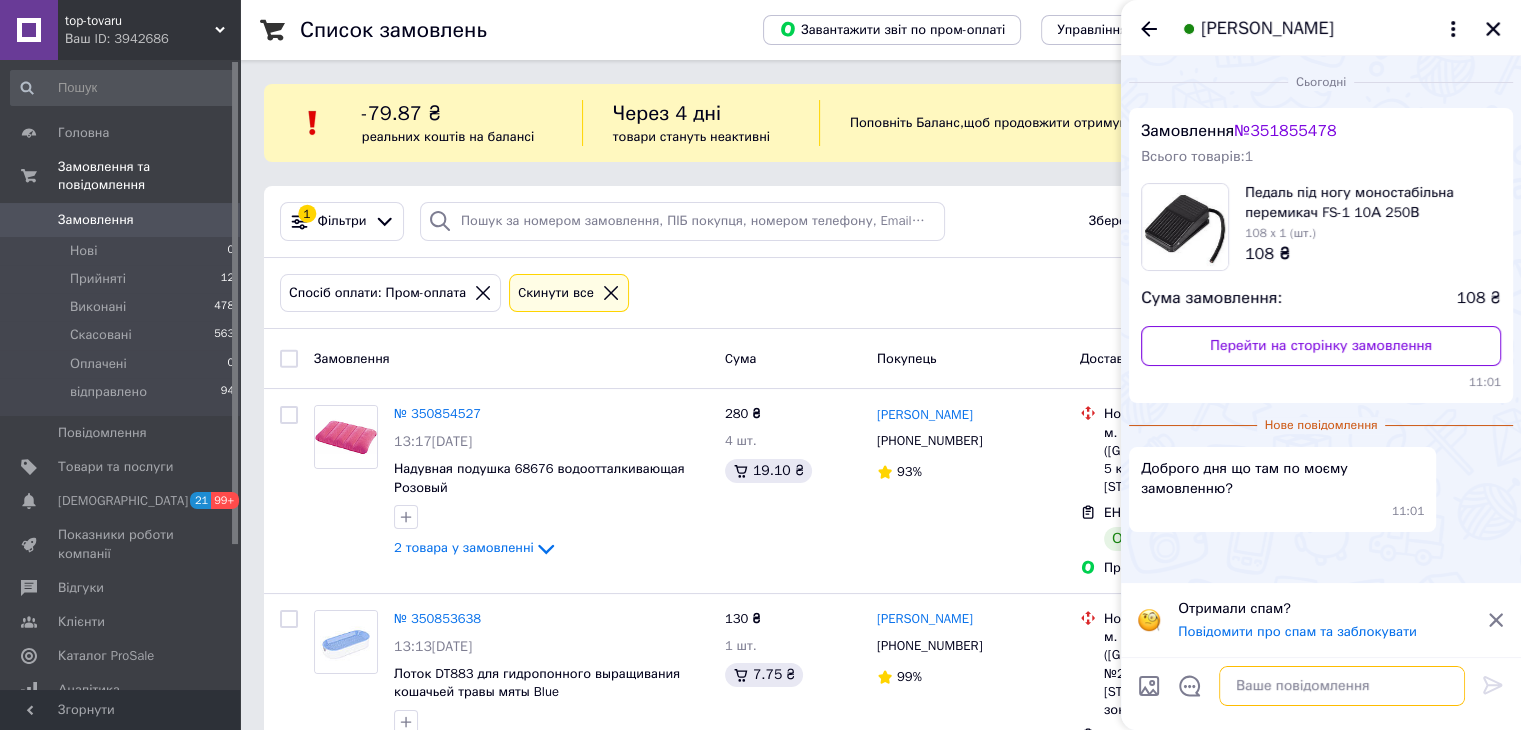 click at bounding box center (1342, 686) 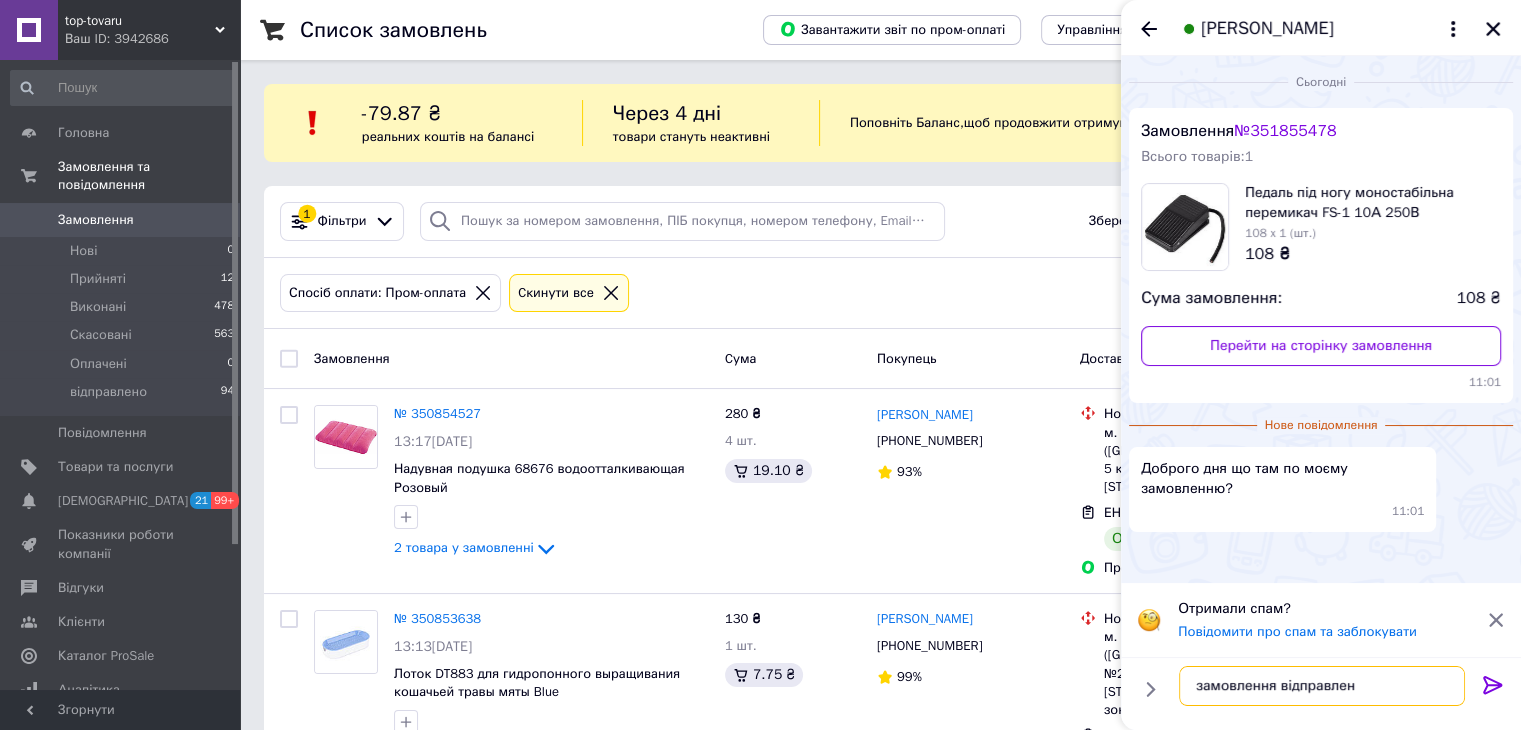 type on "замовлення відправлено" 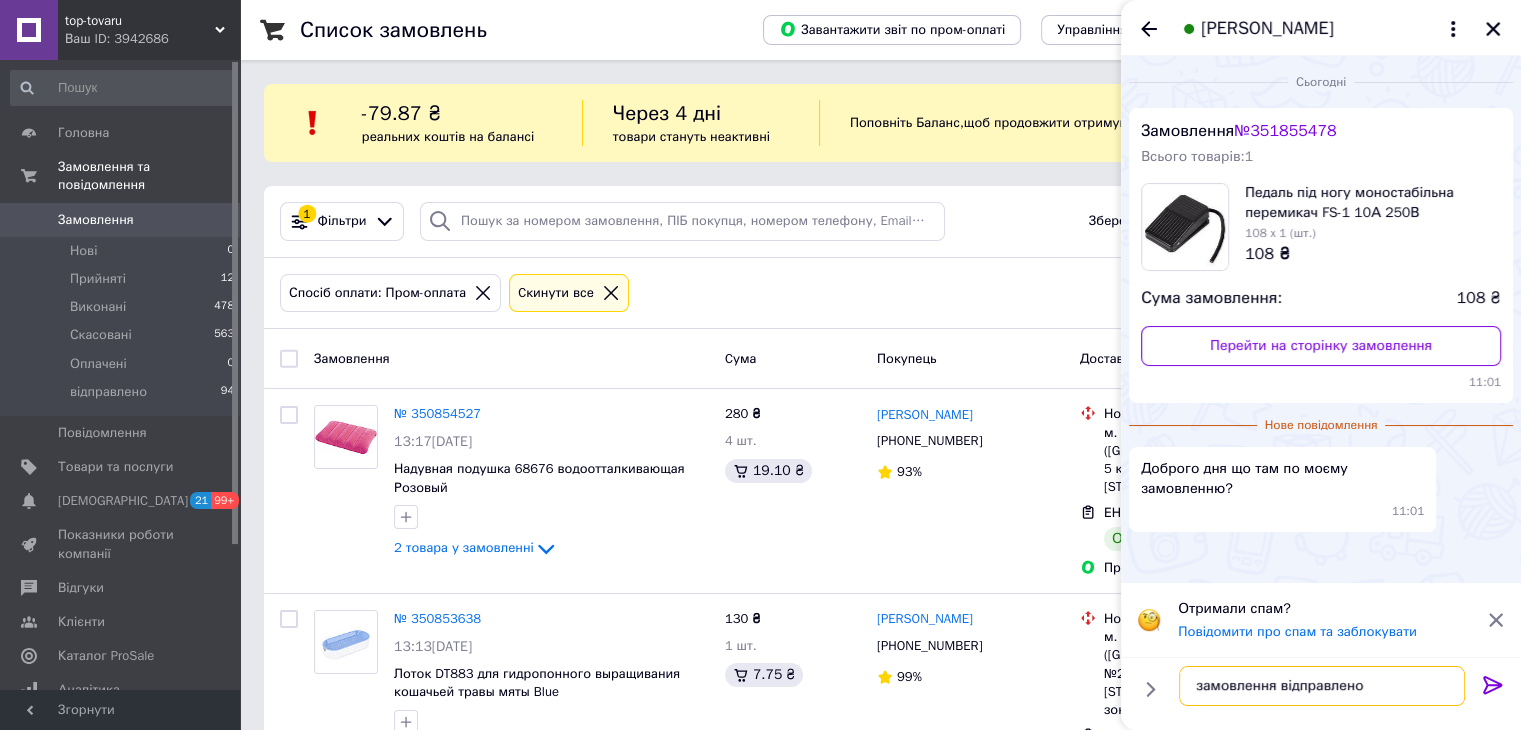 type 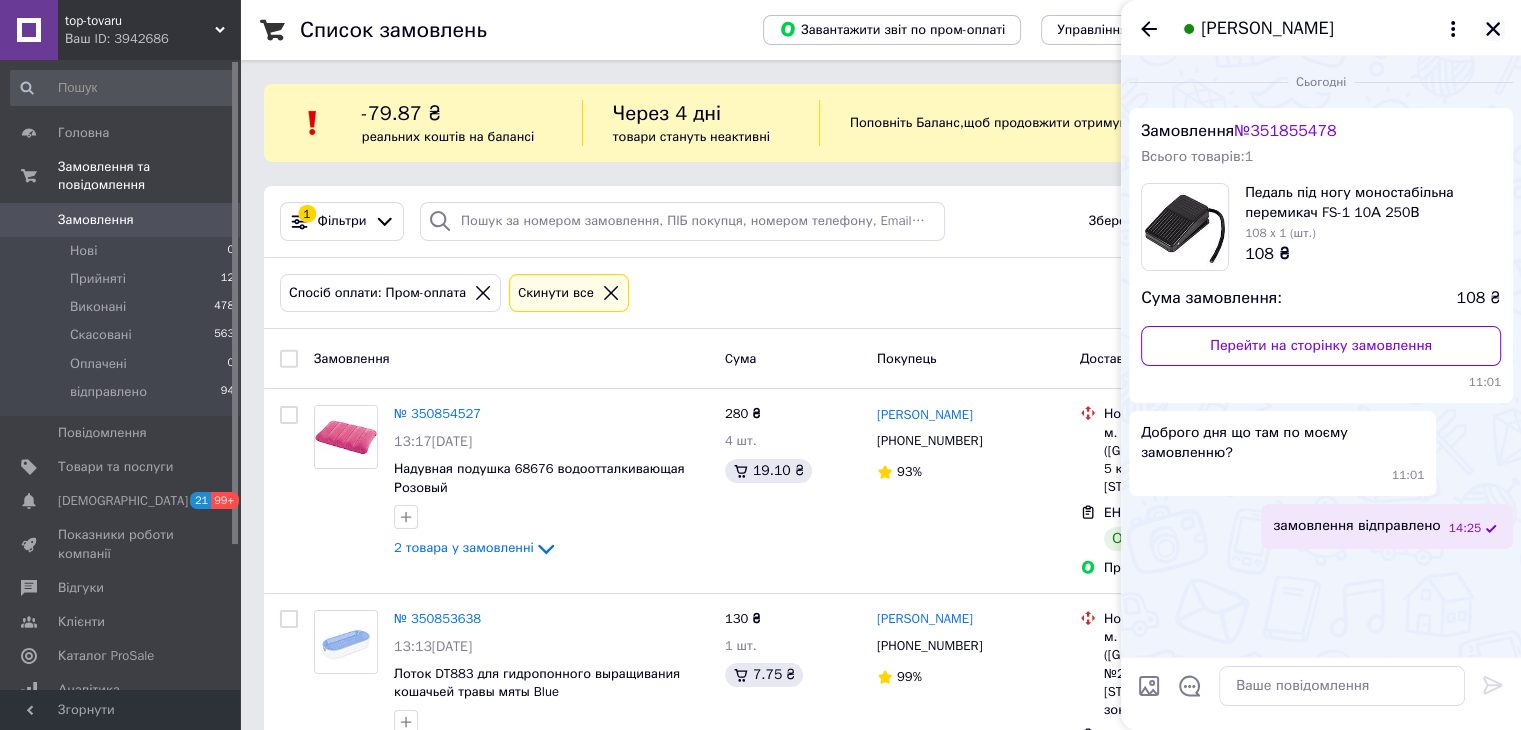 click 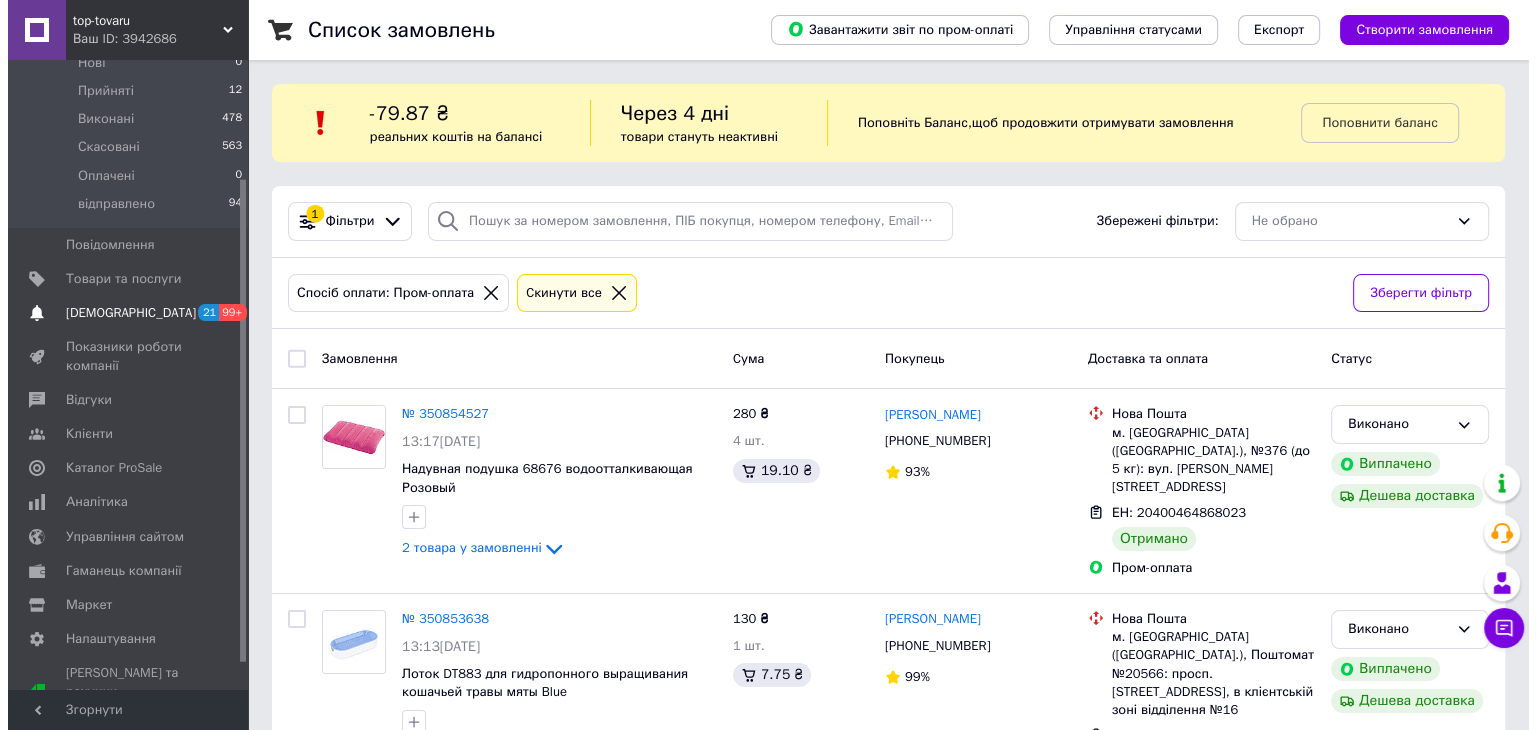 scroll, scrollTop: 0, scrollLeft: 0, axis: both 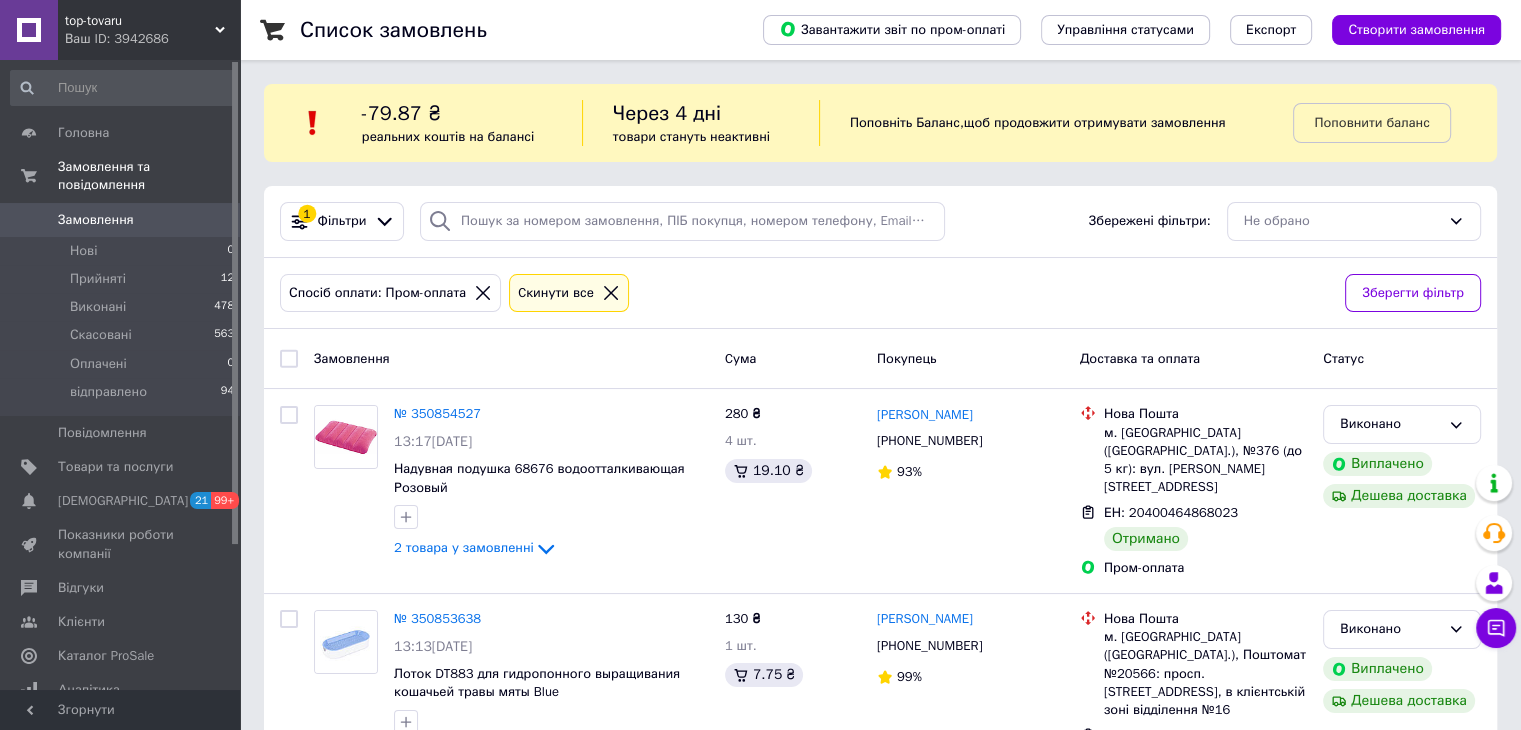 click on "Замовлення" at bounding box center [121, 220] 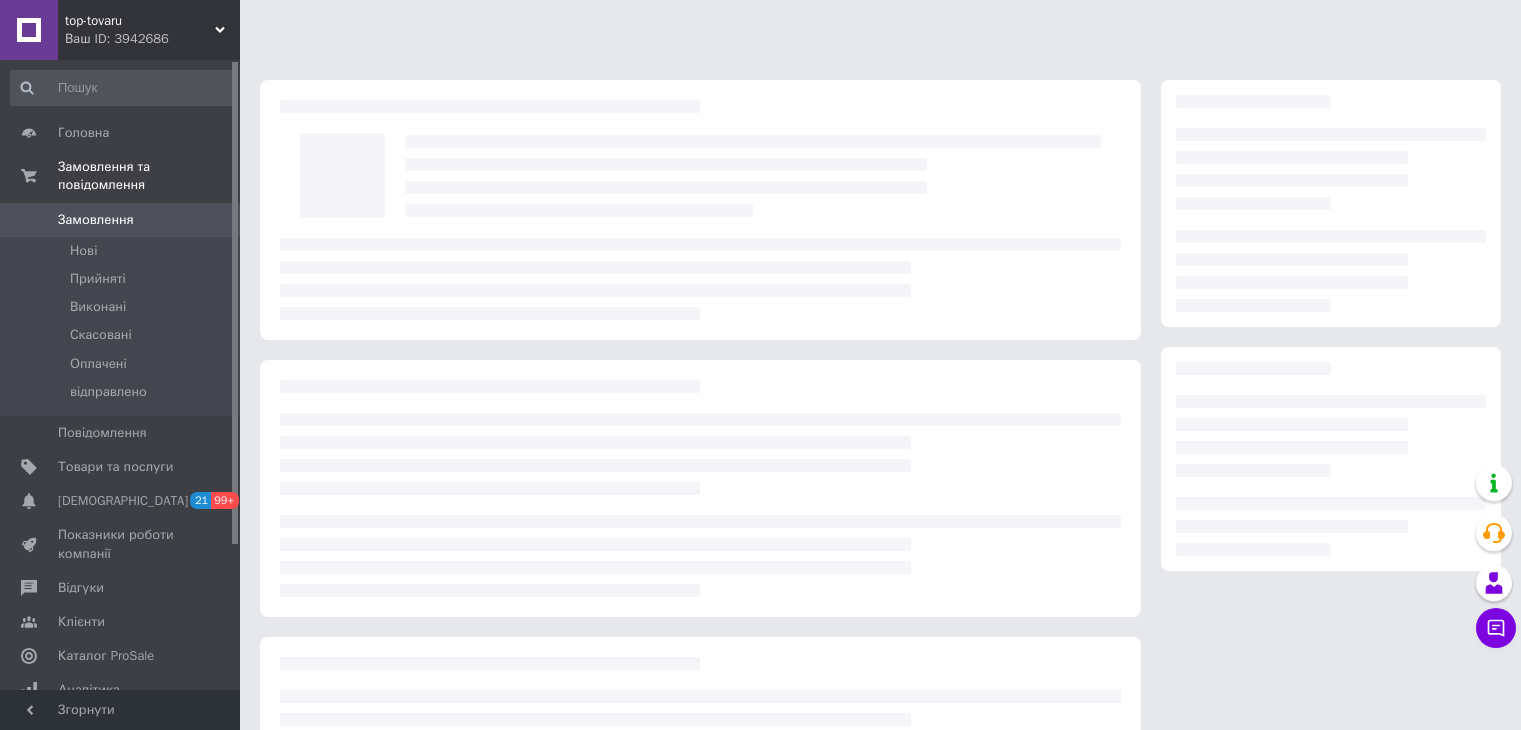 scroll, scrollTop: 0, scrollLeft: 0, axis: both 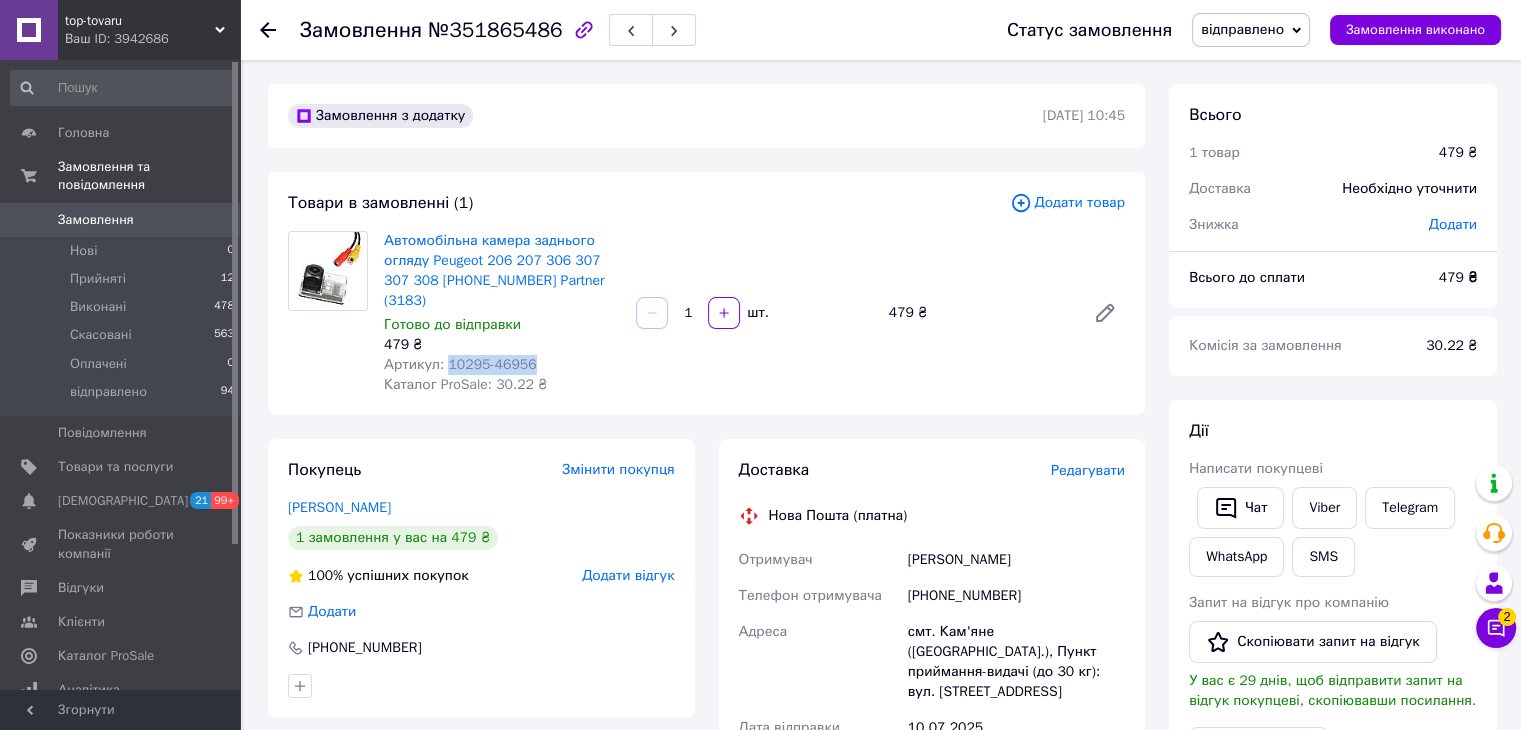 drag, startPoint x: 444, startPoint y: 345, endPoint x: 516, endPoint y: 345, distance: 72 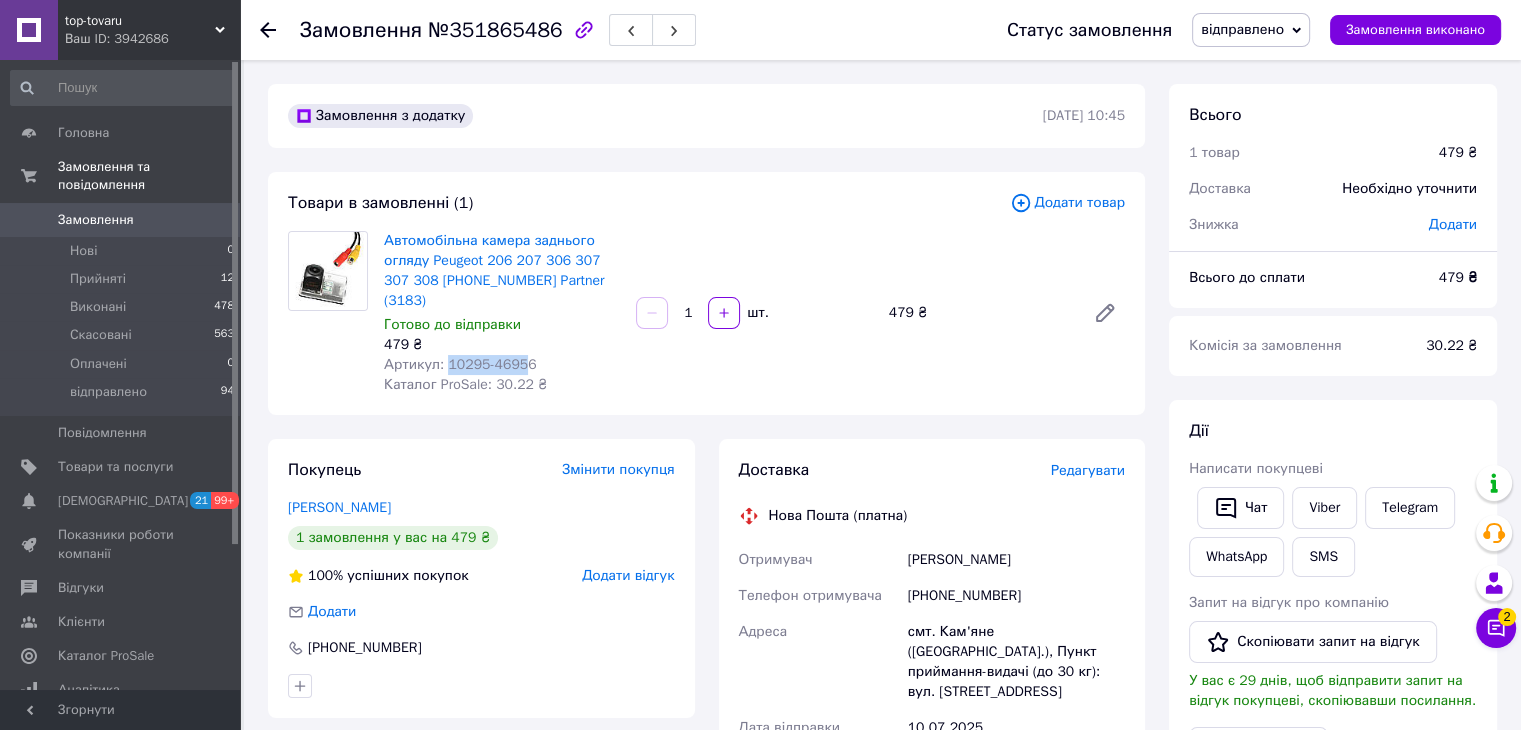 copy on "10295-4695" 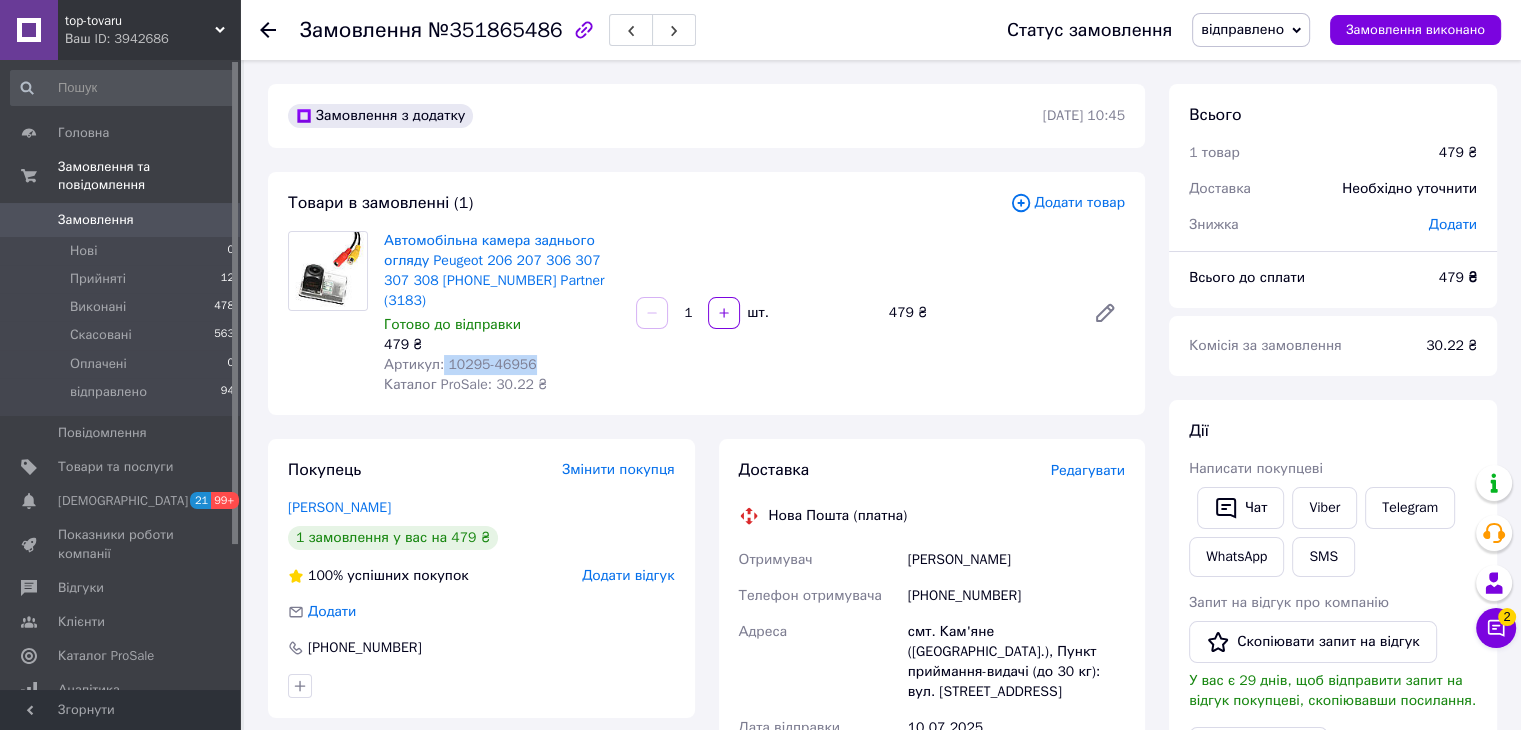 drag, startPoint x: 536, startPoint y: 345, endPoint x: 438, endPoint y: 345, distance: 98 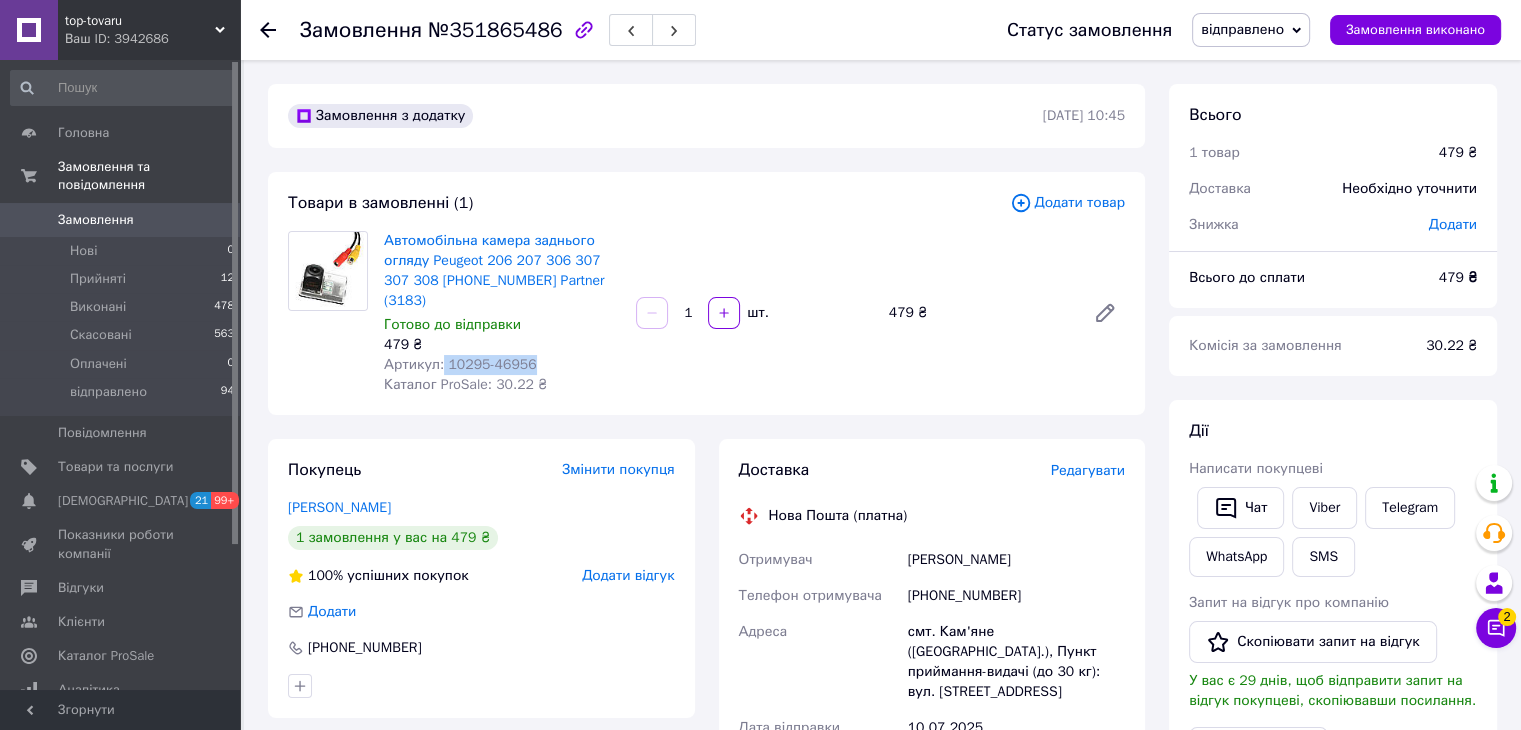 click on "Артикул: 10295-46956" at bounding box center [502, 365] 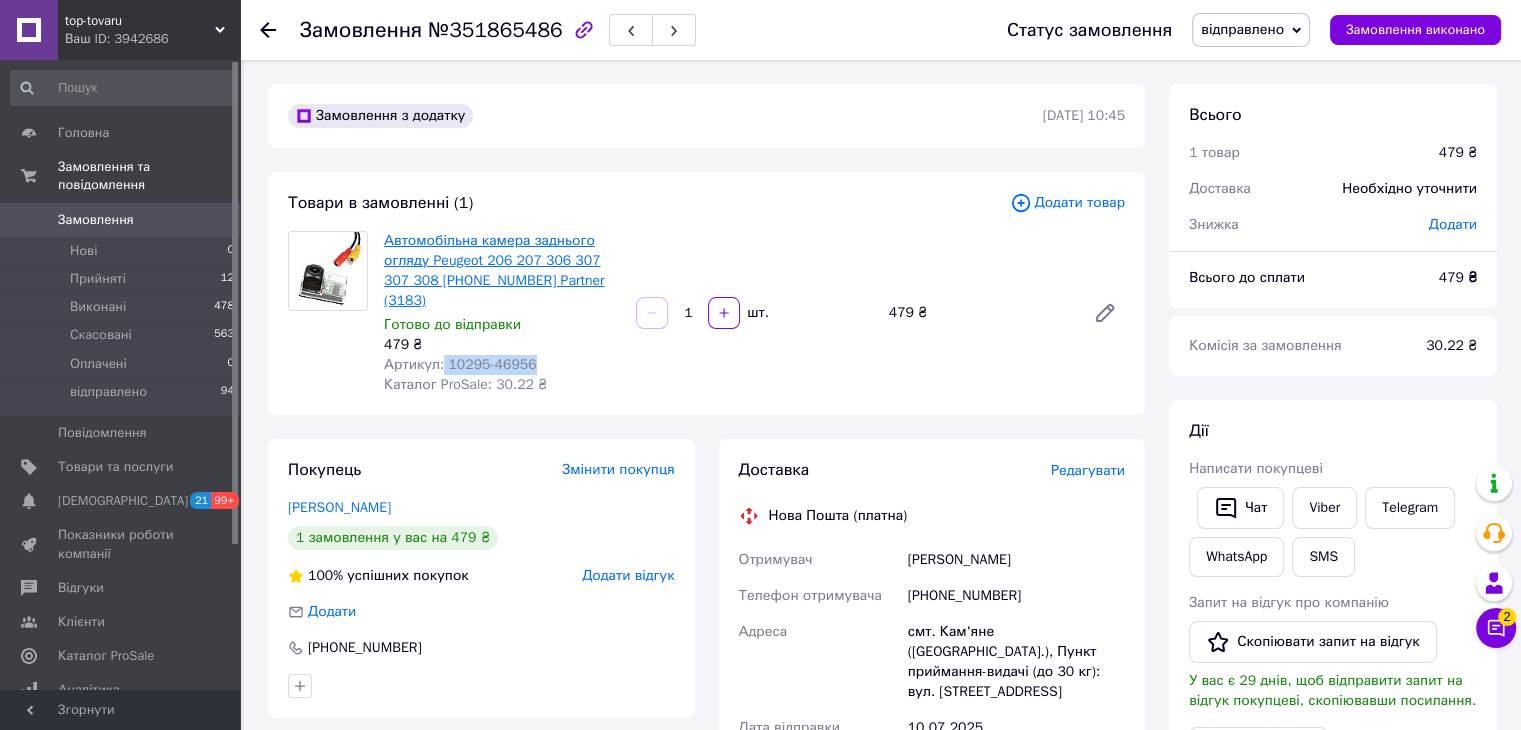 click on "Автомобільна камера заднього огляду Peugeot 206 207 306 307 307 308 [PHONE_NUMBER] Partner (3183)" at bounding box center [494, 270] 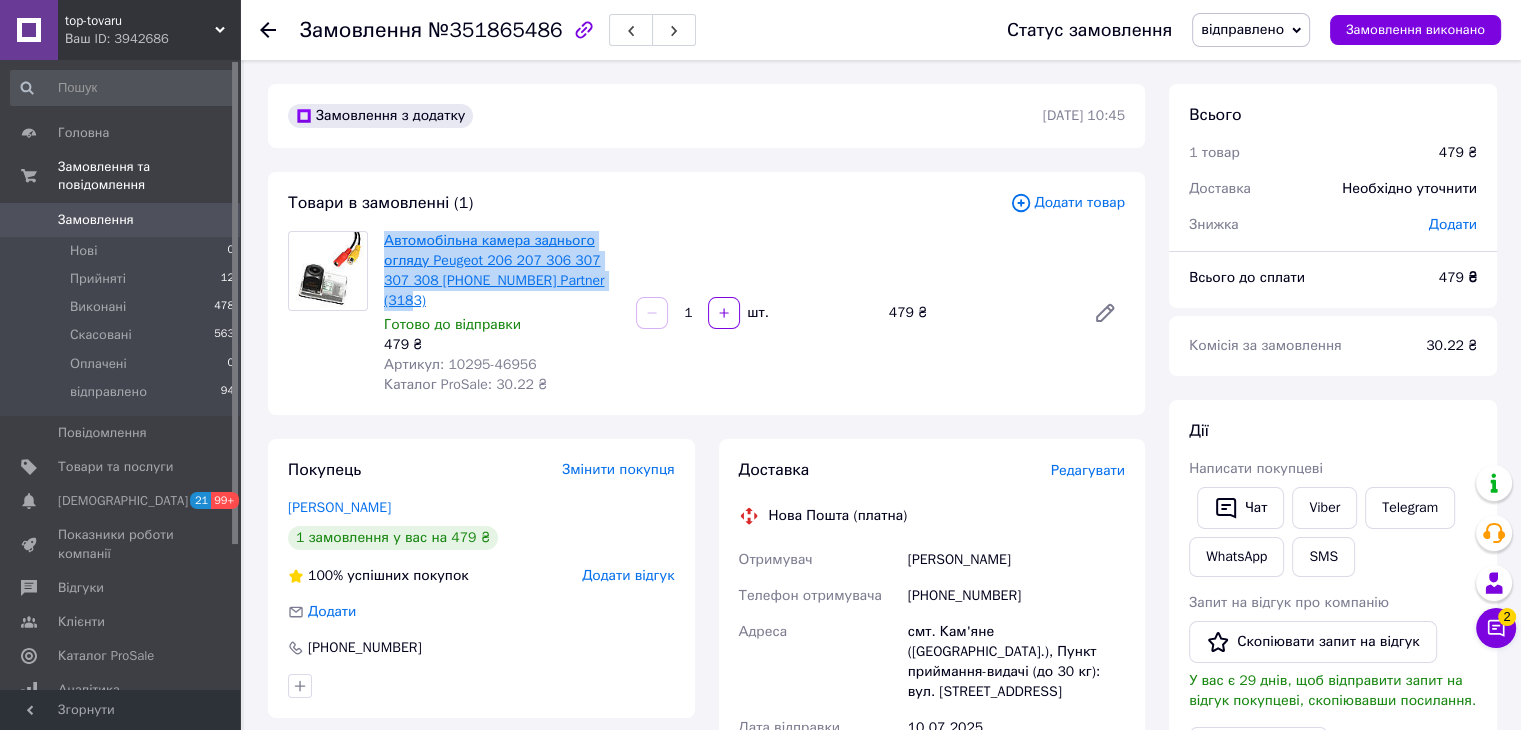 drag, startPoint x: 594, startPoint y: 276, endPoint x: 384, endPoint y: 245, distance: 212.27576 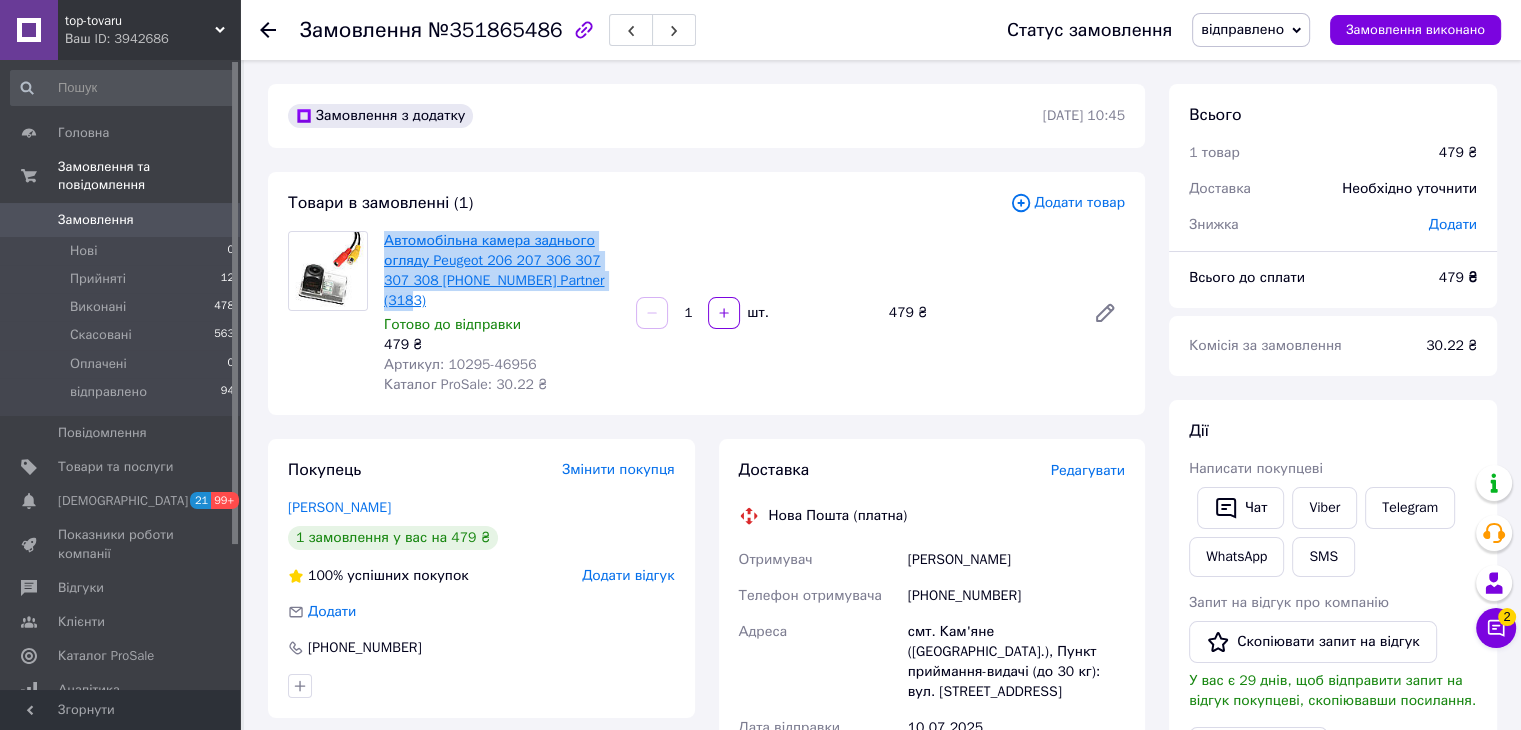 click on "Автомобільна камера заднього огляду Peugeot 206 207 306 307 307 308 [PHONE_NUMBER] Partner (3183)" at bounding box center [502, 271] 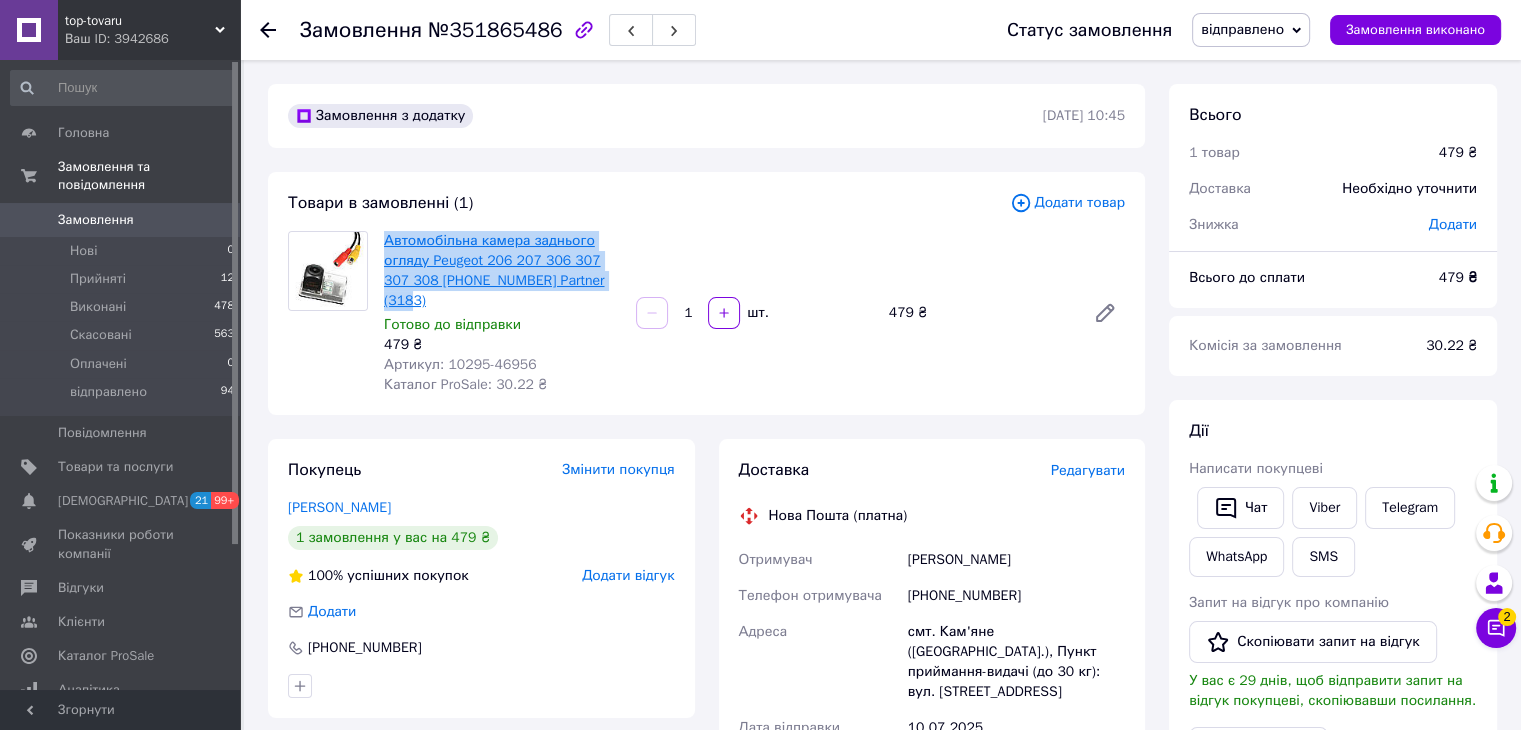 copy on "Автомобільна камера заднього огляду Peugeot 206 207 306 307 307 308 [PHONE_NUMBER] Partner (3183)" 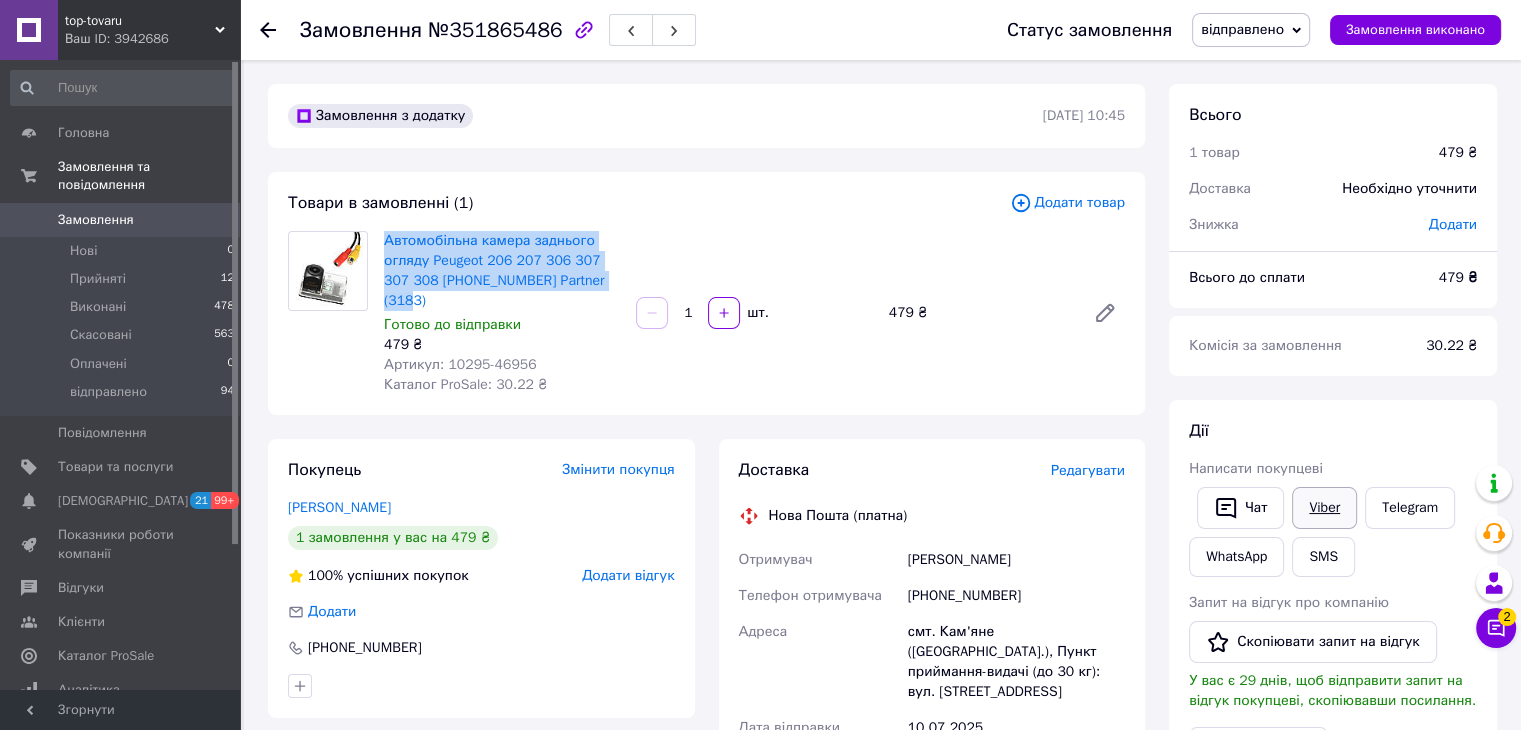 click on "Viber" at bounding box center (1324, 508) 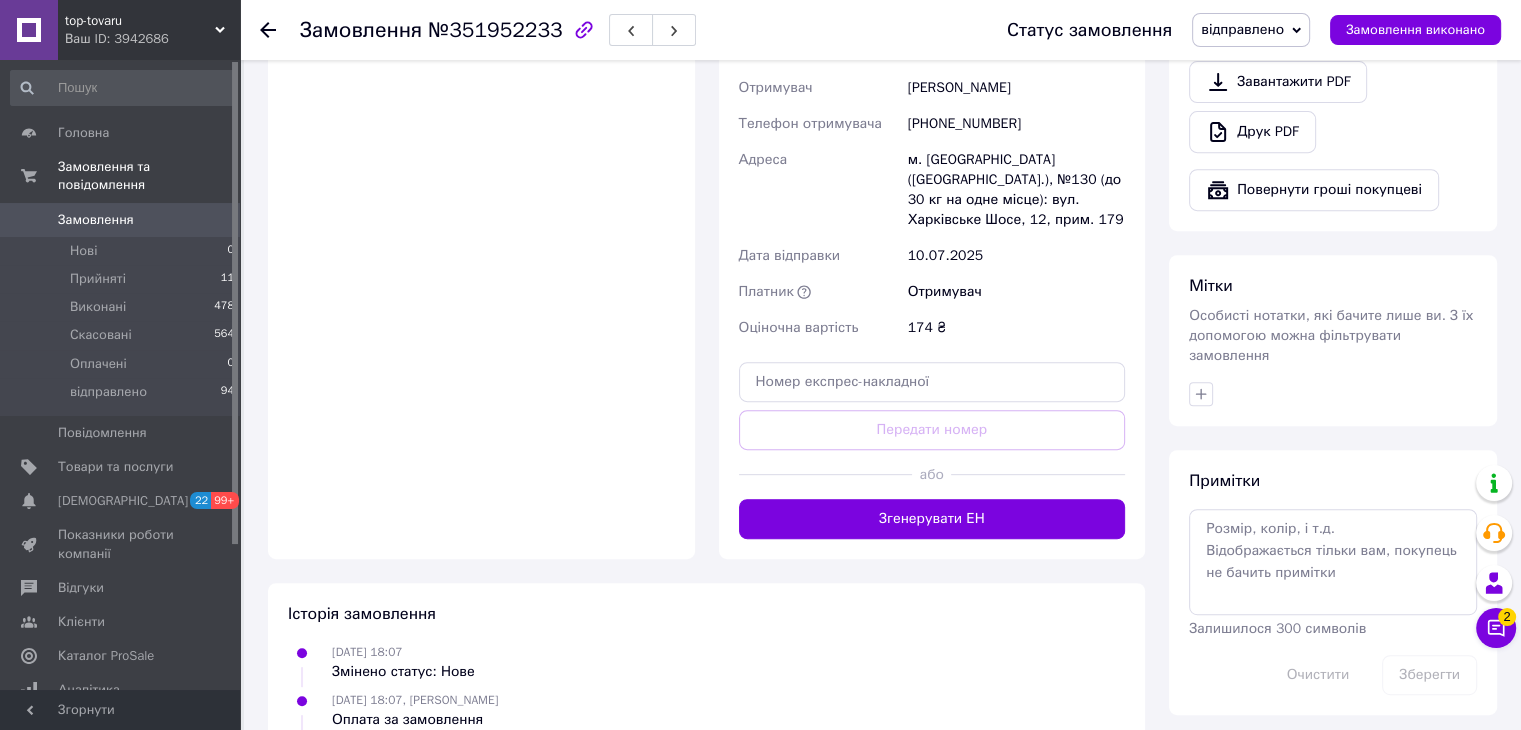 scroll, scrollTop: 998, scrollLeft: 0, axis: vertical 